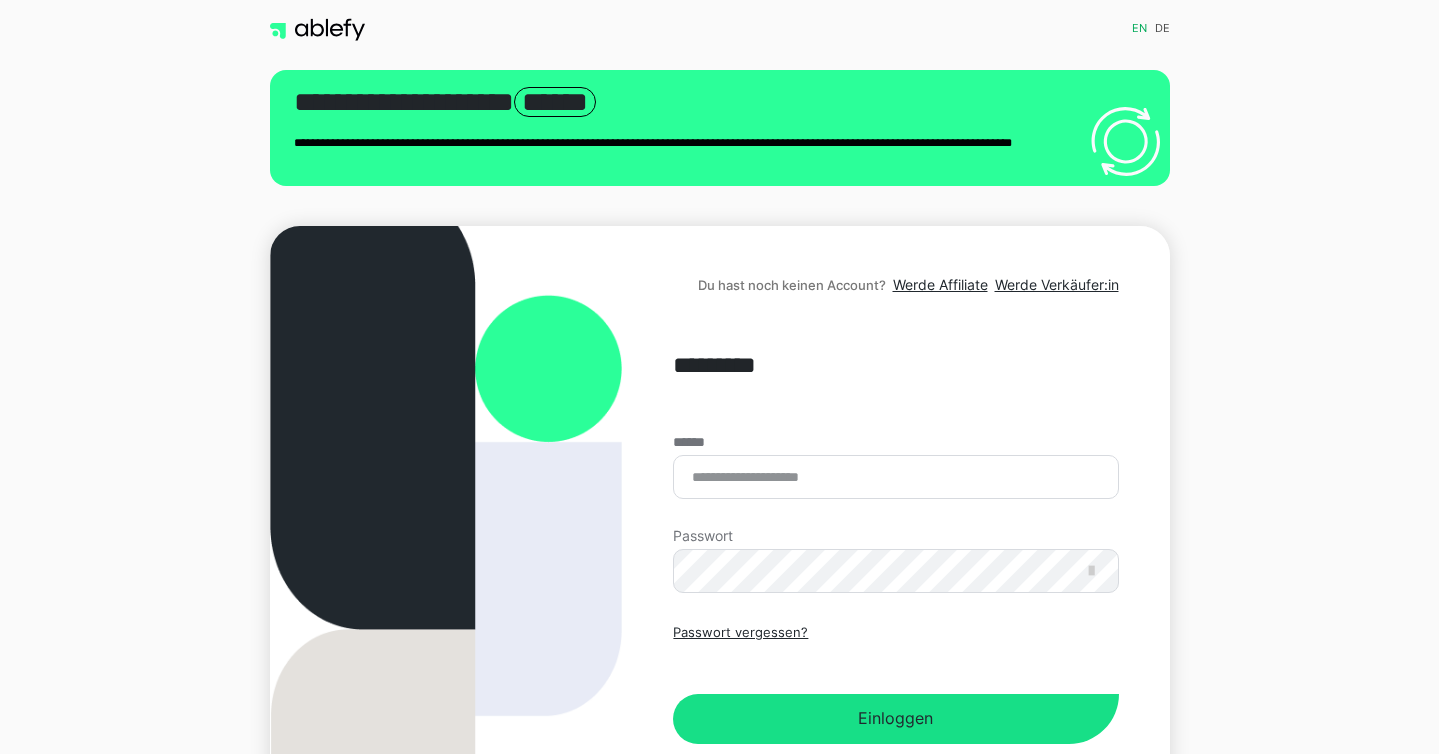 scroll, scrollTop: 0, scrollLeft: 0, axis: both 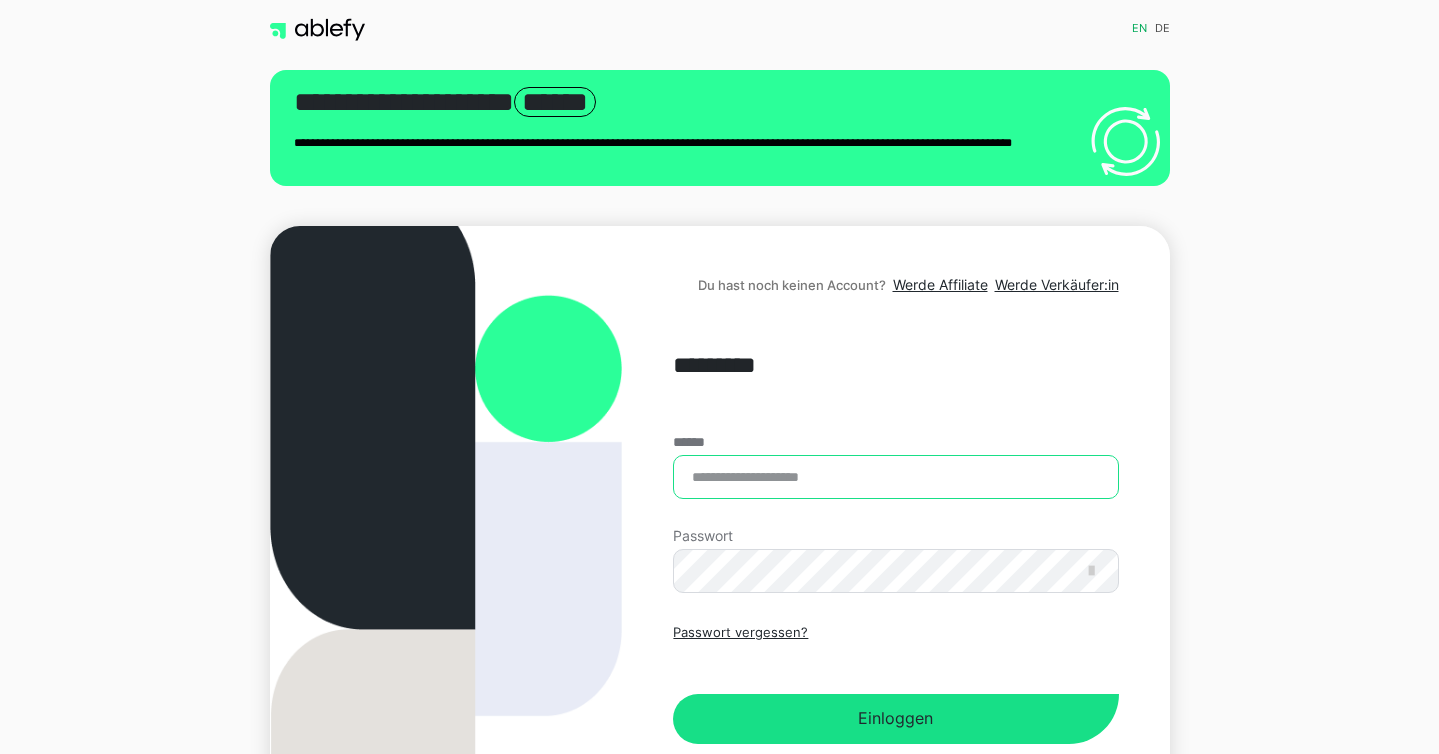 click on "******" at bounding box center (895, 477) 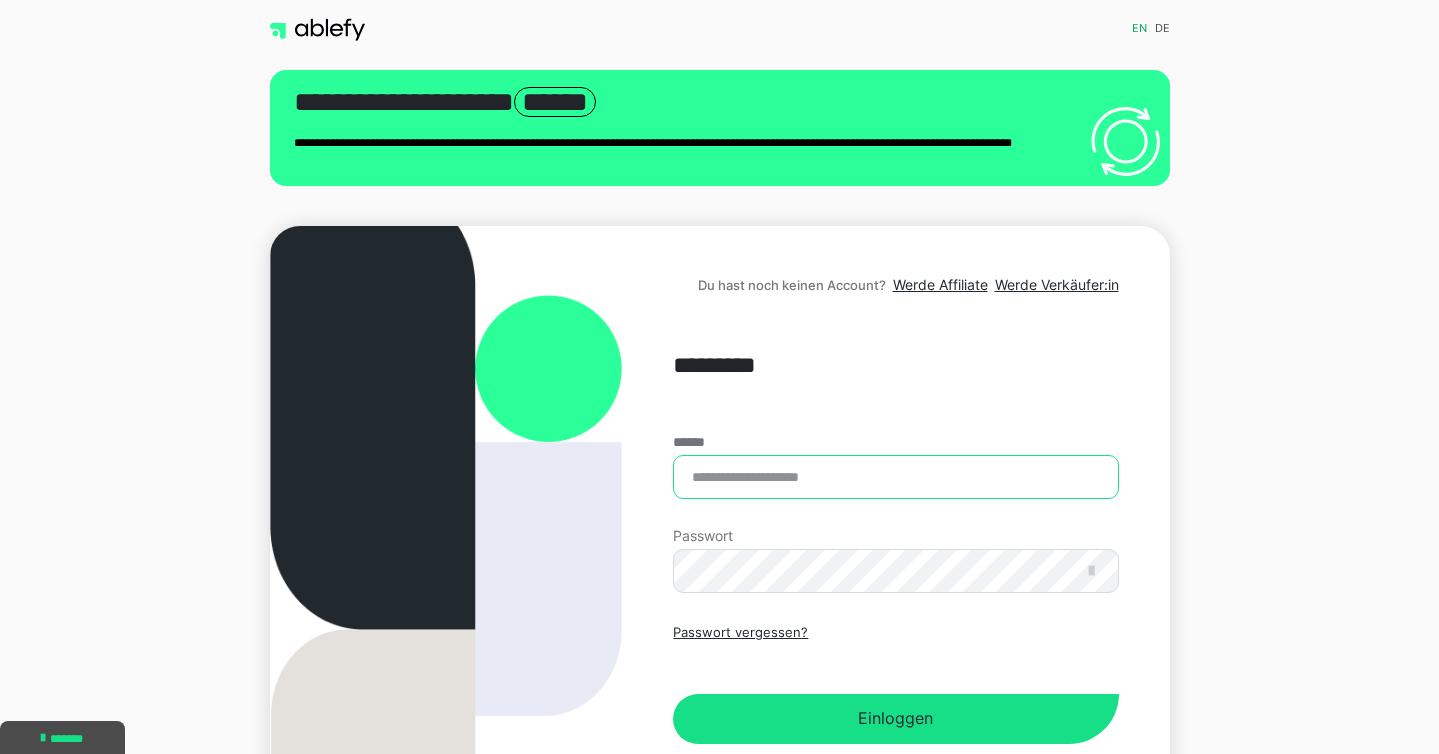 type on "**********" 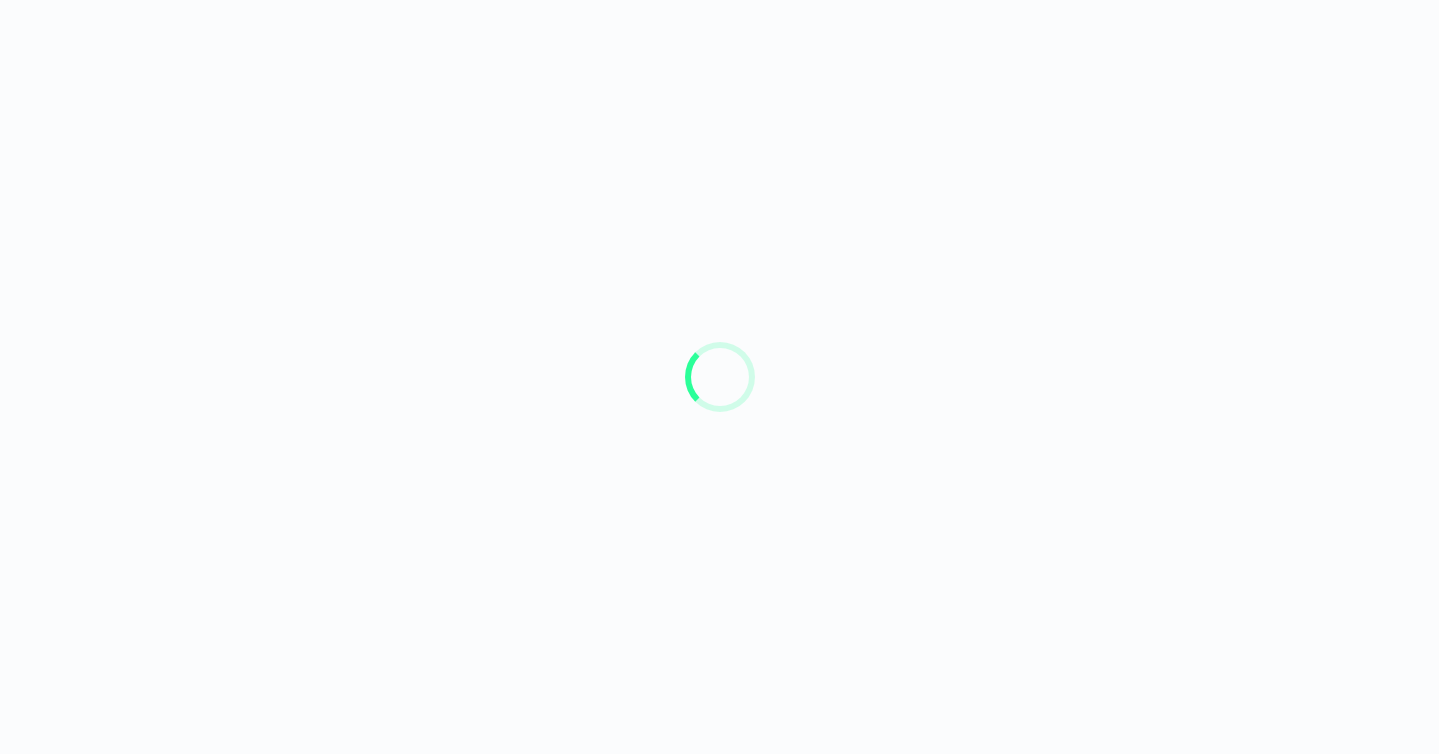 scroll, scrollTop: 0, scrollLeft: 0, axis: both 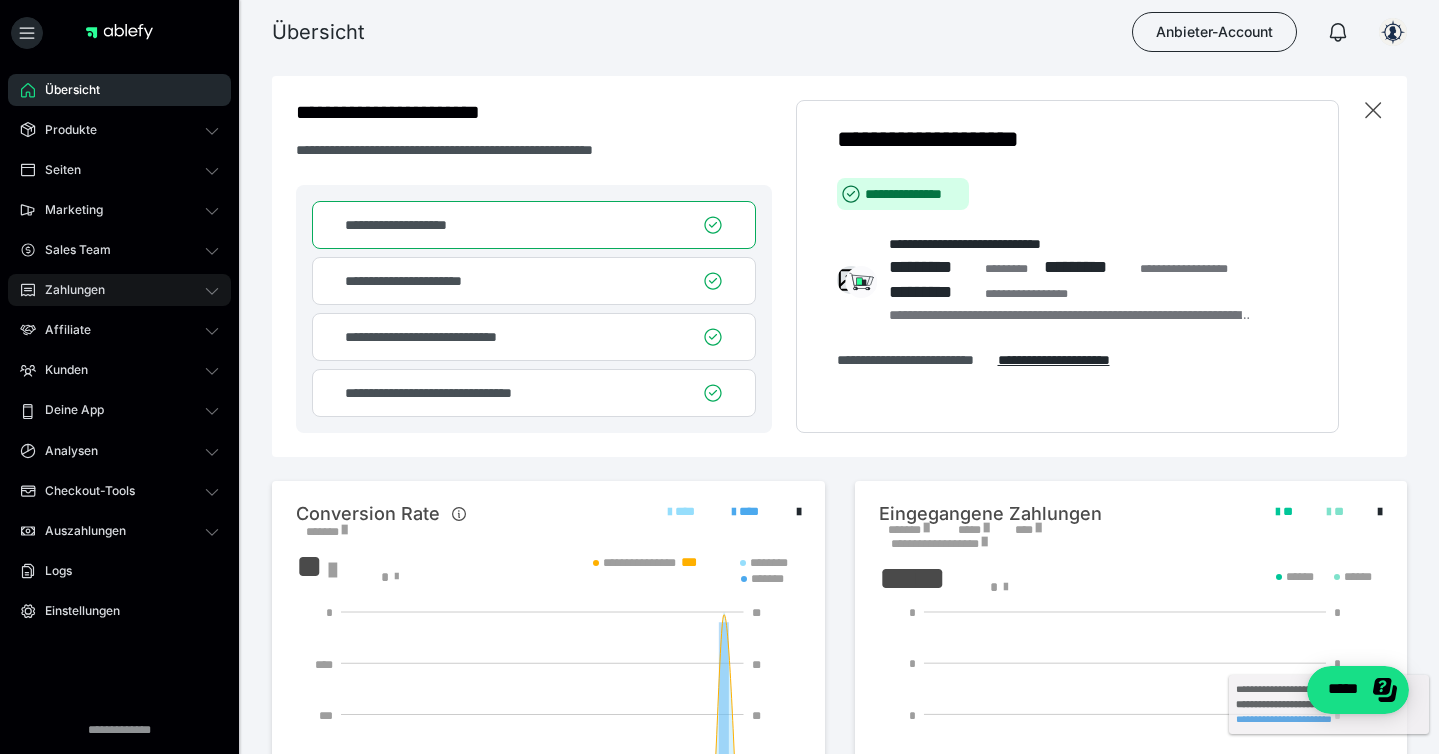 click on "Zahlungen" at bounding box center [68, 290] 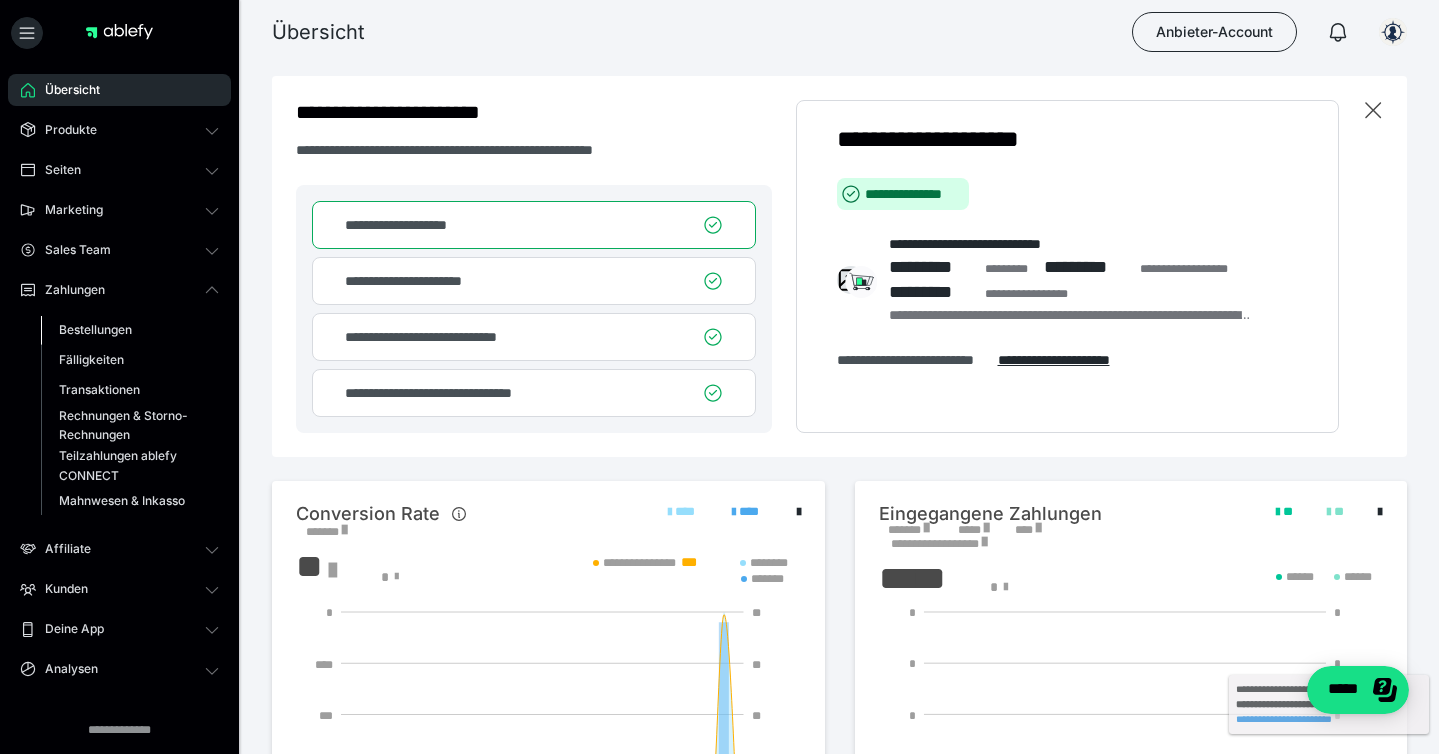 click on "Bestellungen" at bounding box center (130, 330) 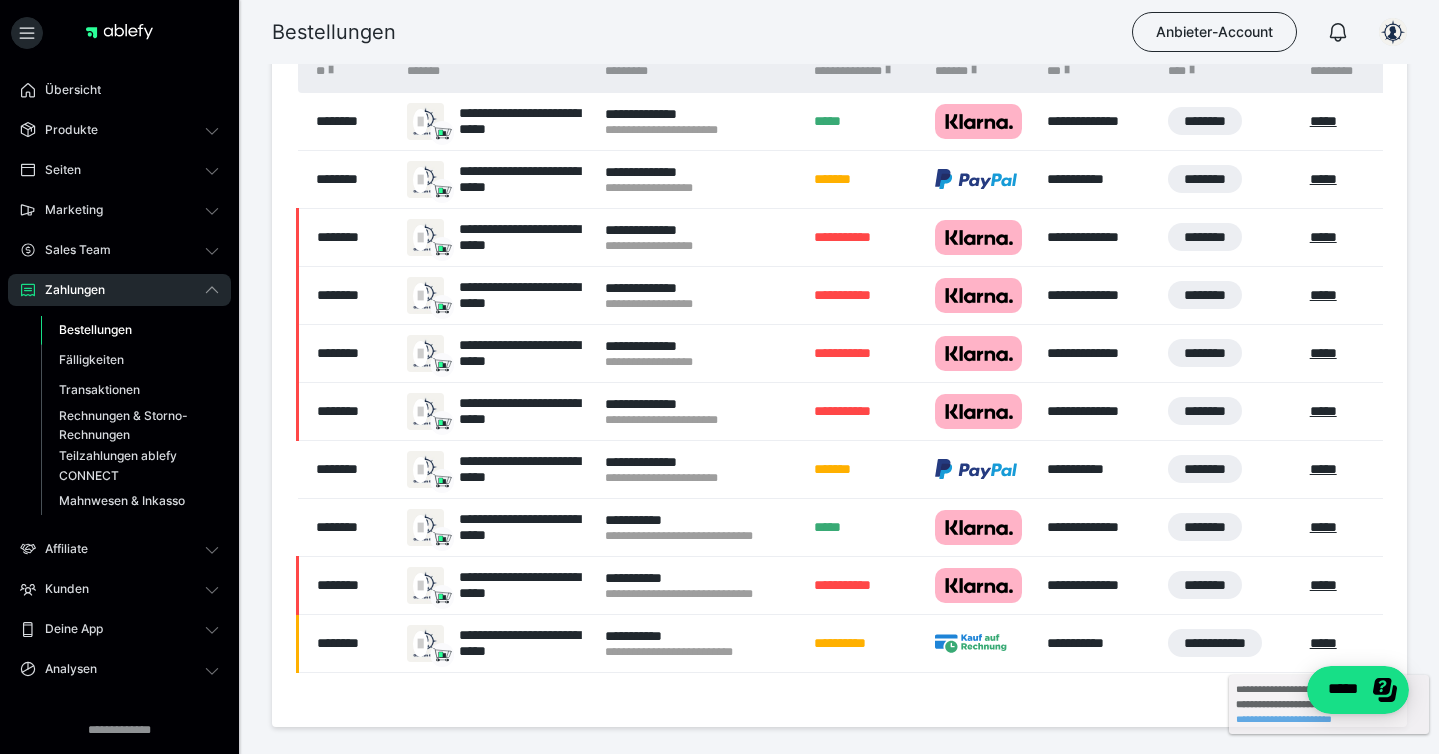 scroll, scrollTop: 477, scrollLeft: 0, axis: vertical 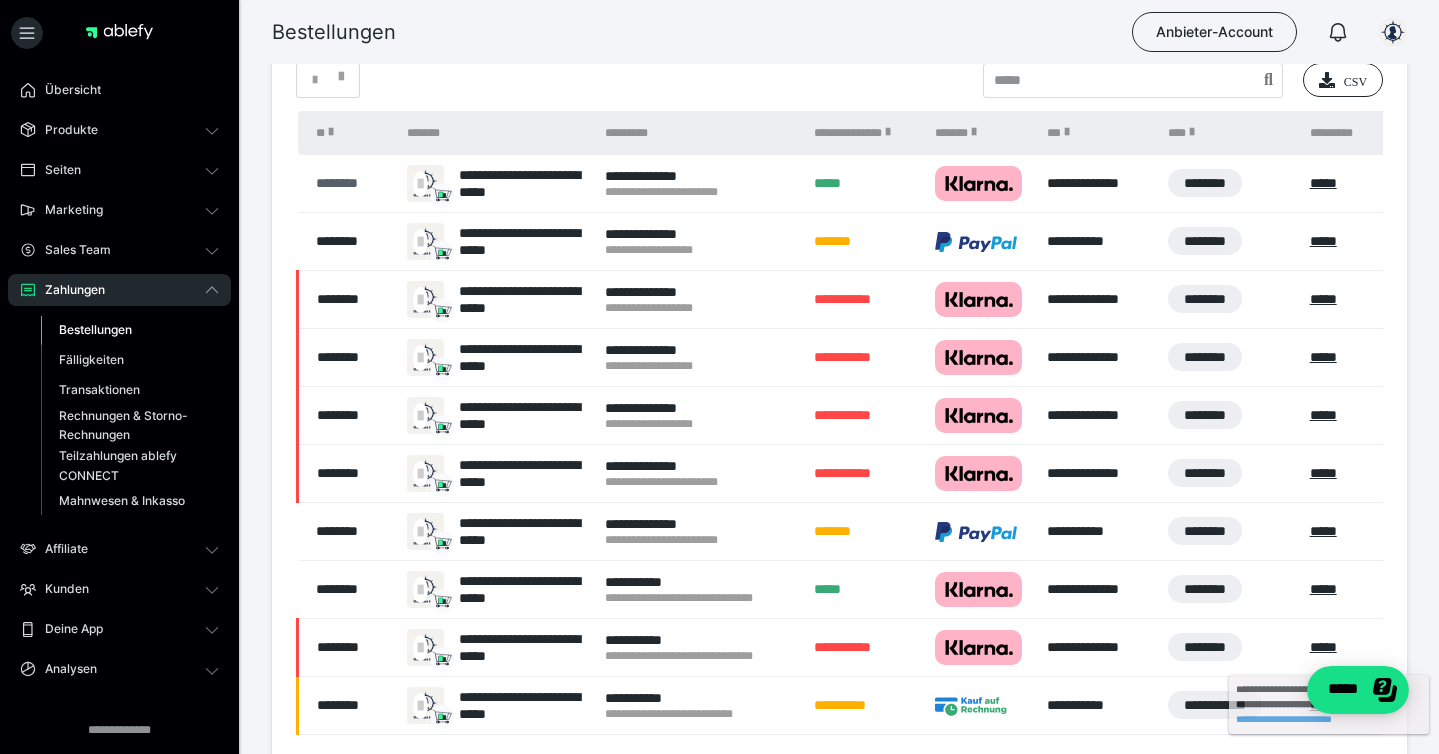 click on "********" at bounding box center [352, 183] 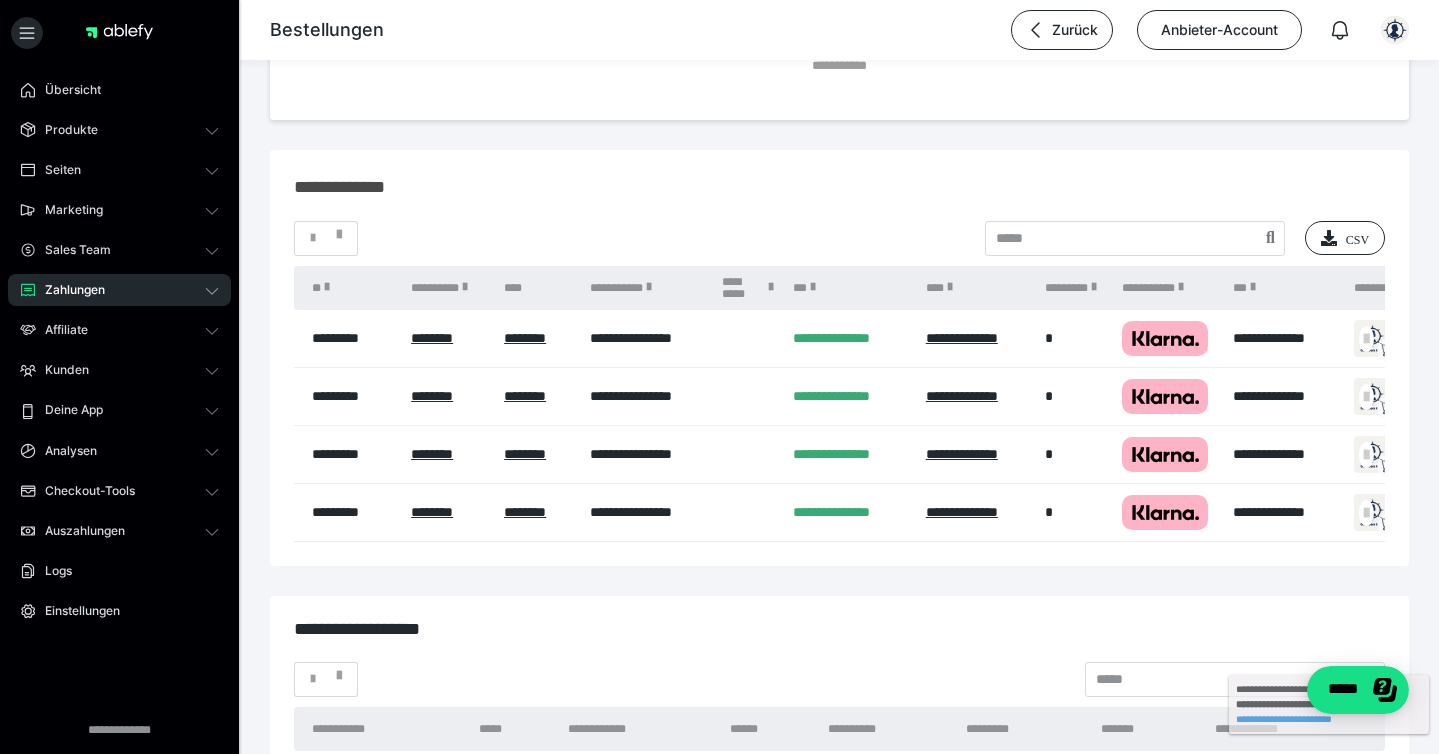 scroll, scrollTop: 2345, scrollLeft: 0, axis: vertical 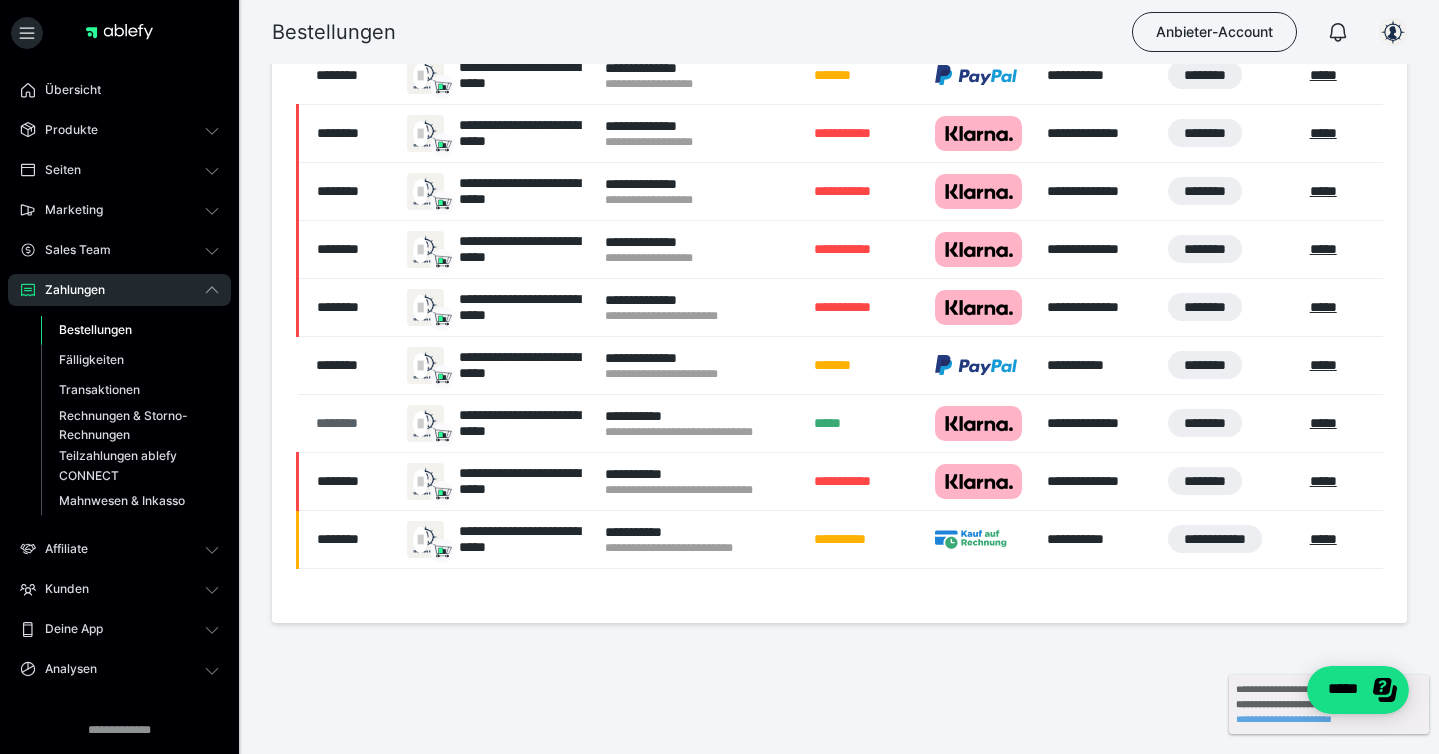 click on "********" at bounding box center (352, 423) 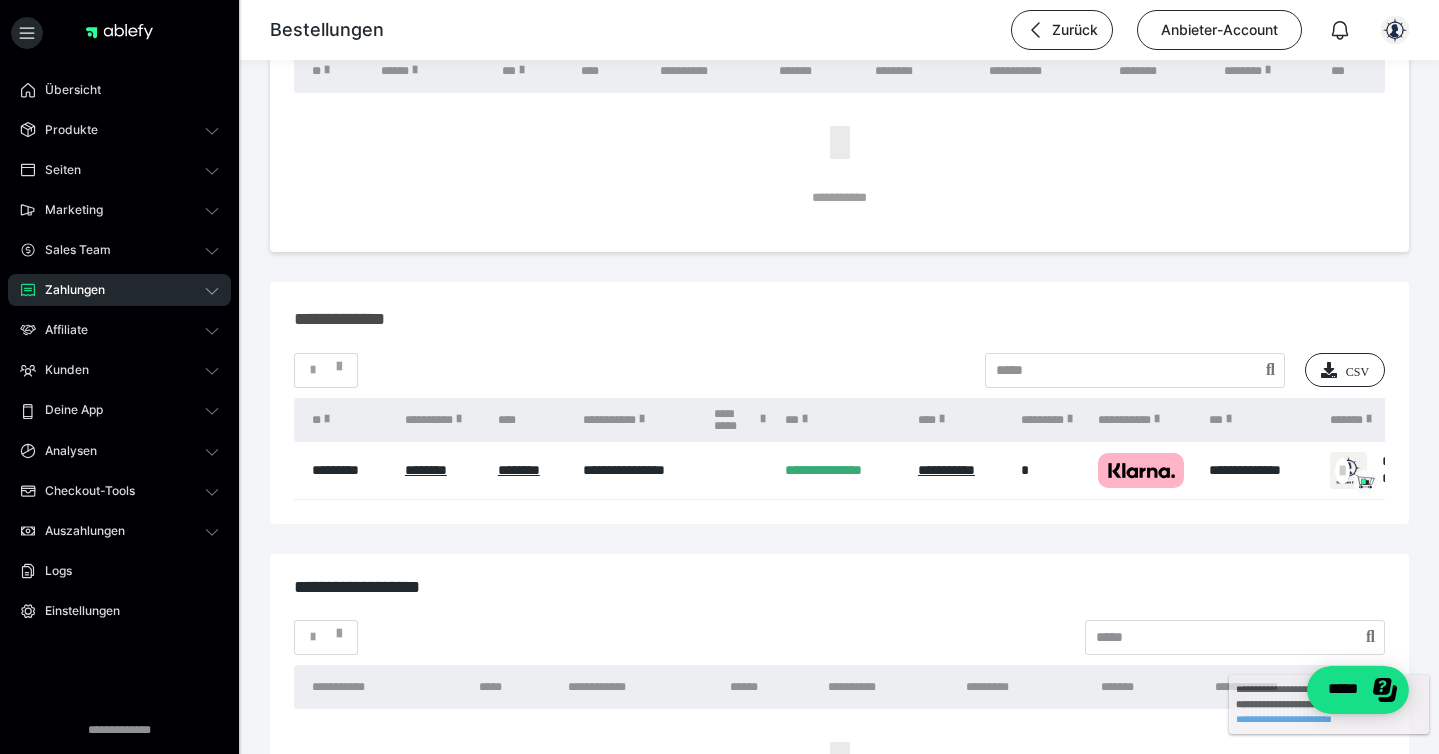 scroll, scrollTop: 2253, scrollLeft: 0, axis: vertical 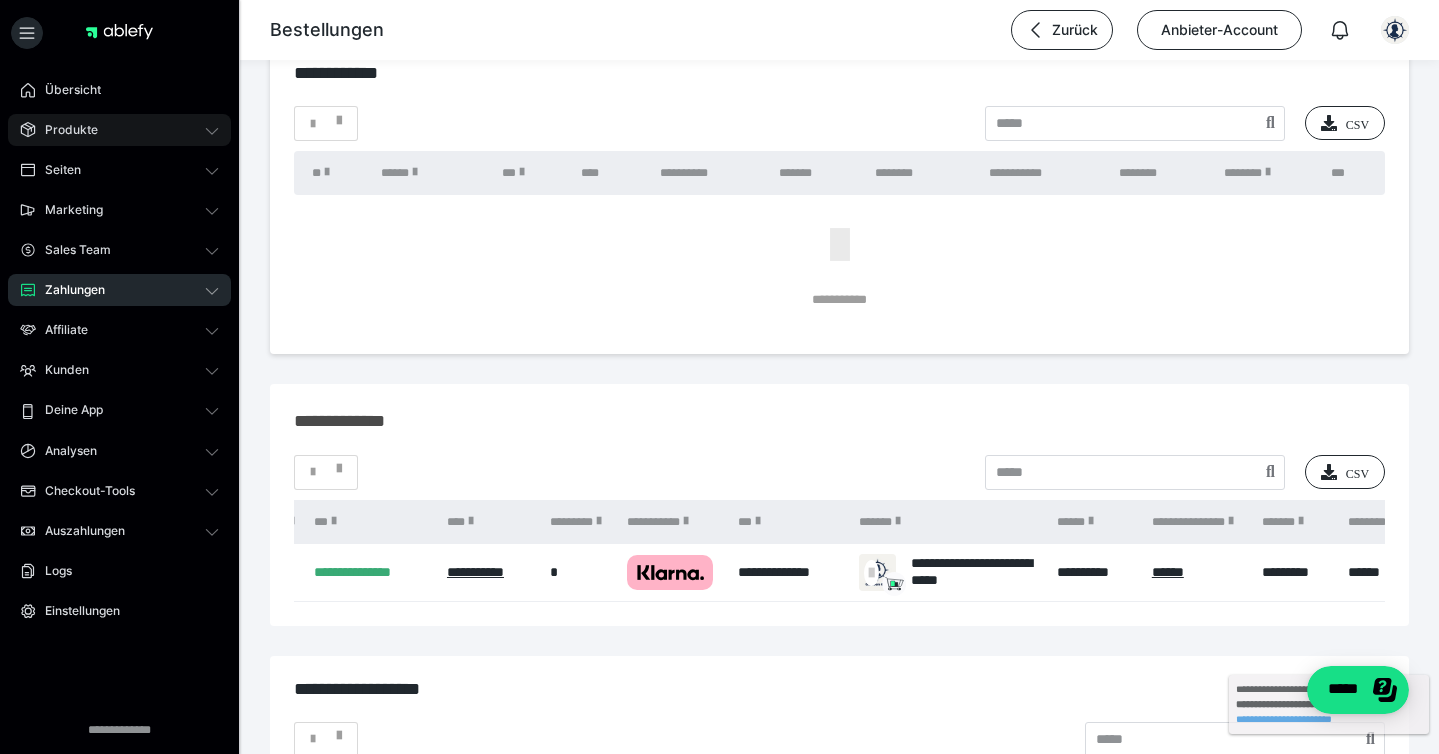click on "Produkte" at bounding box center [119, 130] 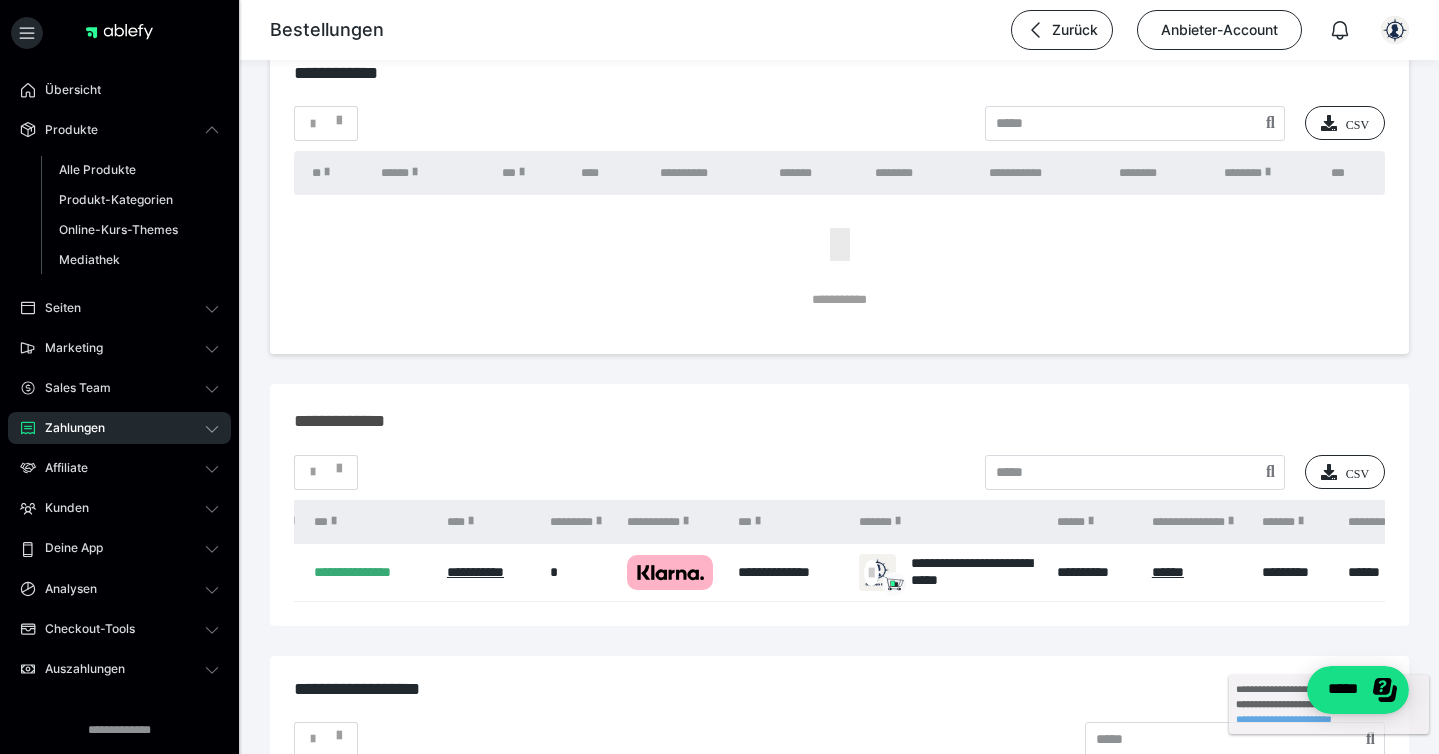 click on "Zahlungen" at bounding box center [68, 428] 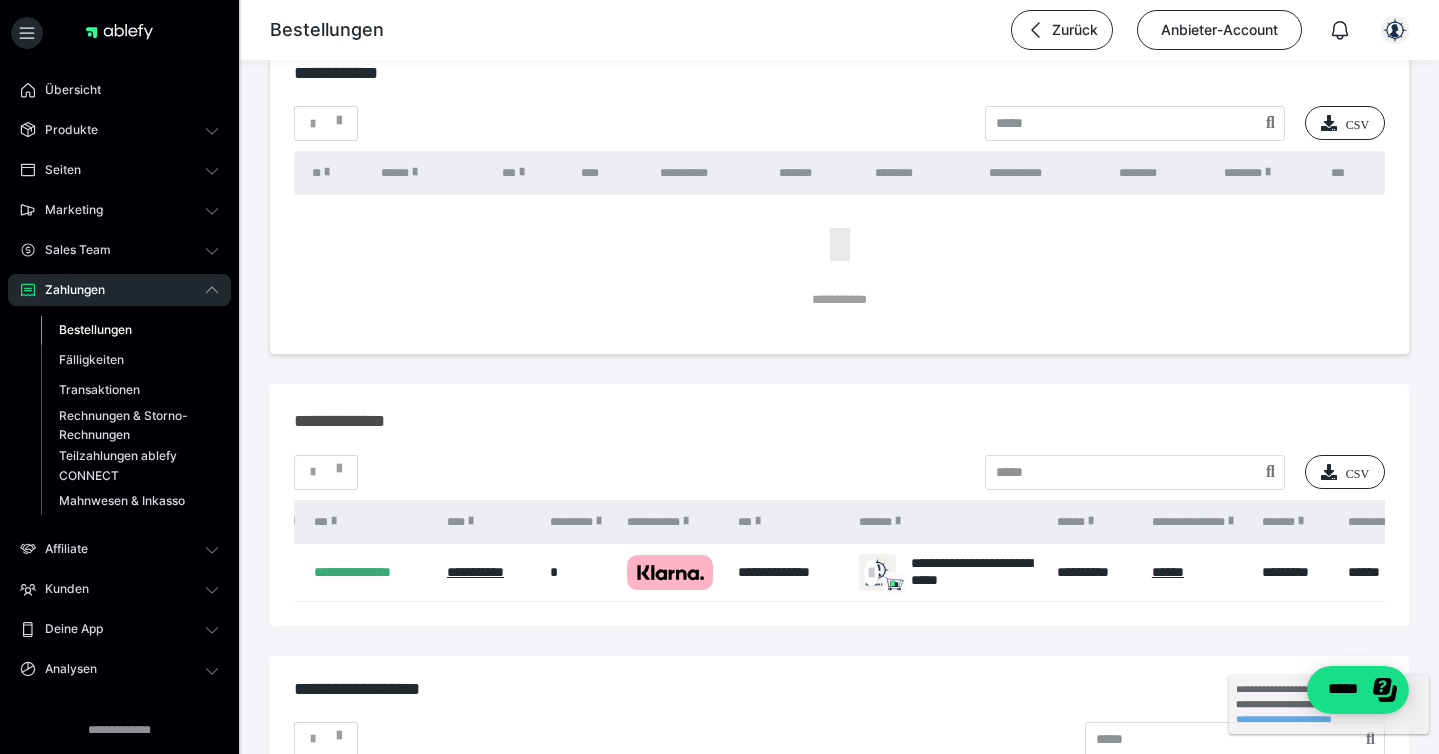 click on "Bestellungen" at bounding box center (95, 329) 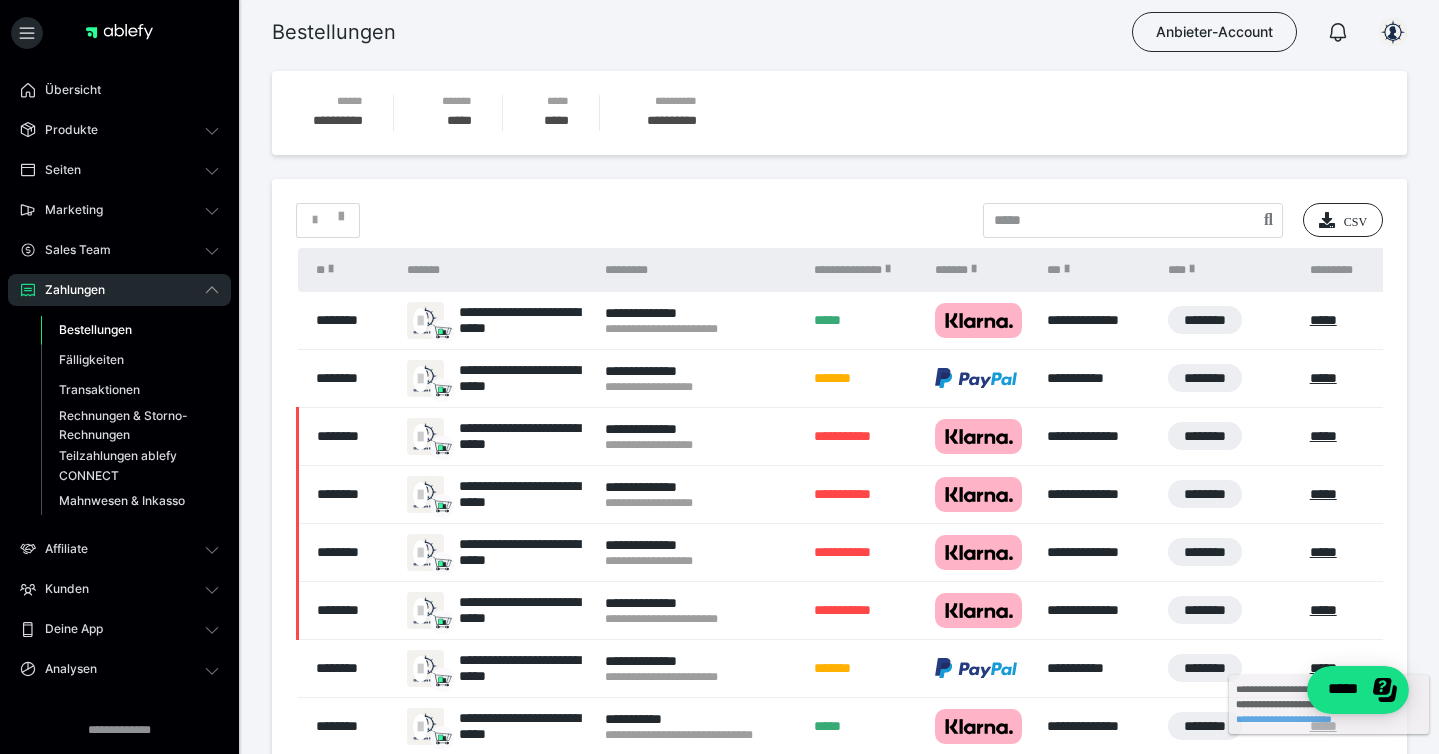 scroll, scrollTop: 289, scrollLeft: 0, axis: vertical 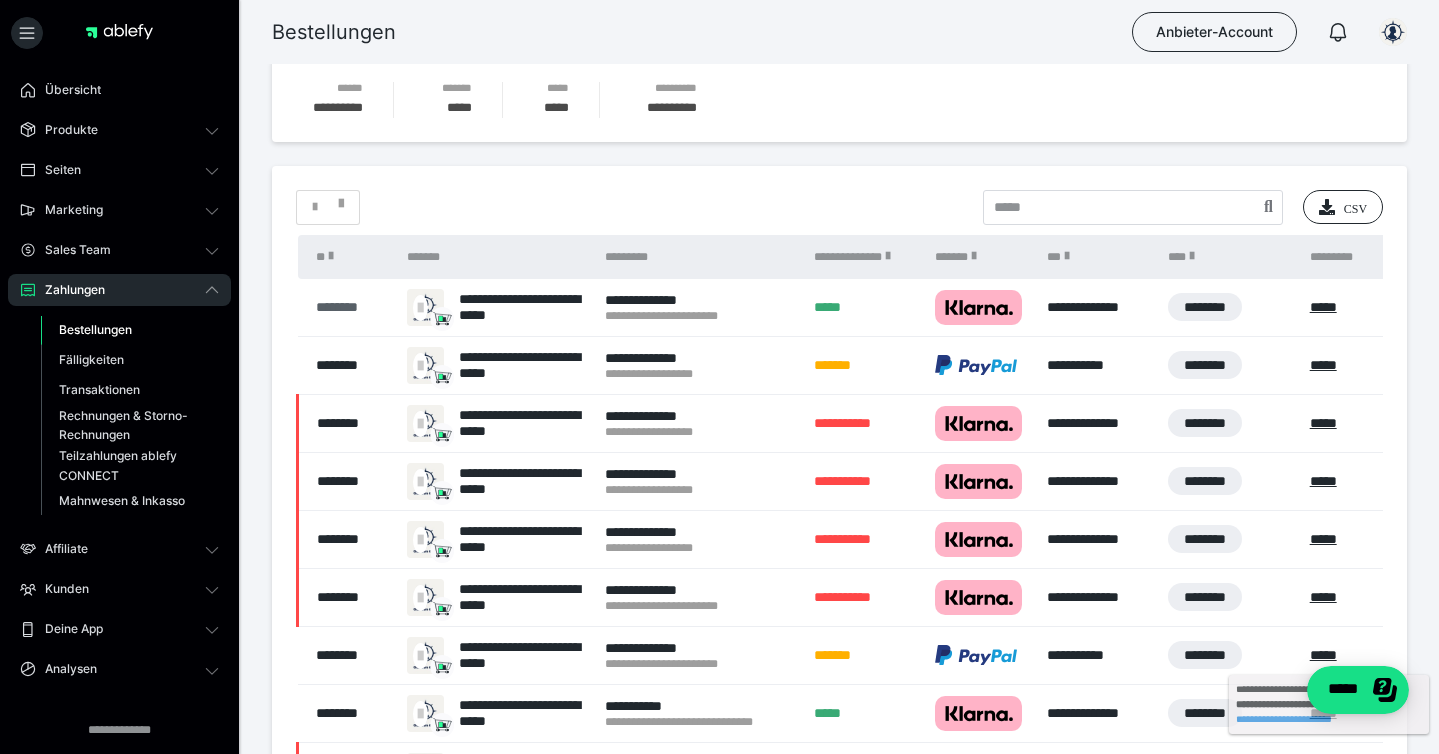 click on "********" at bounding box center (352, 307) 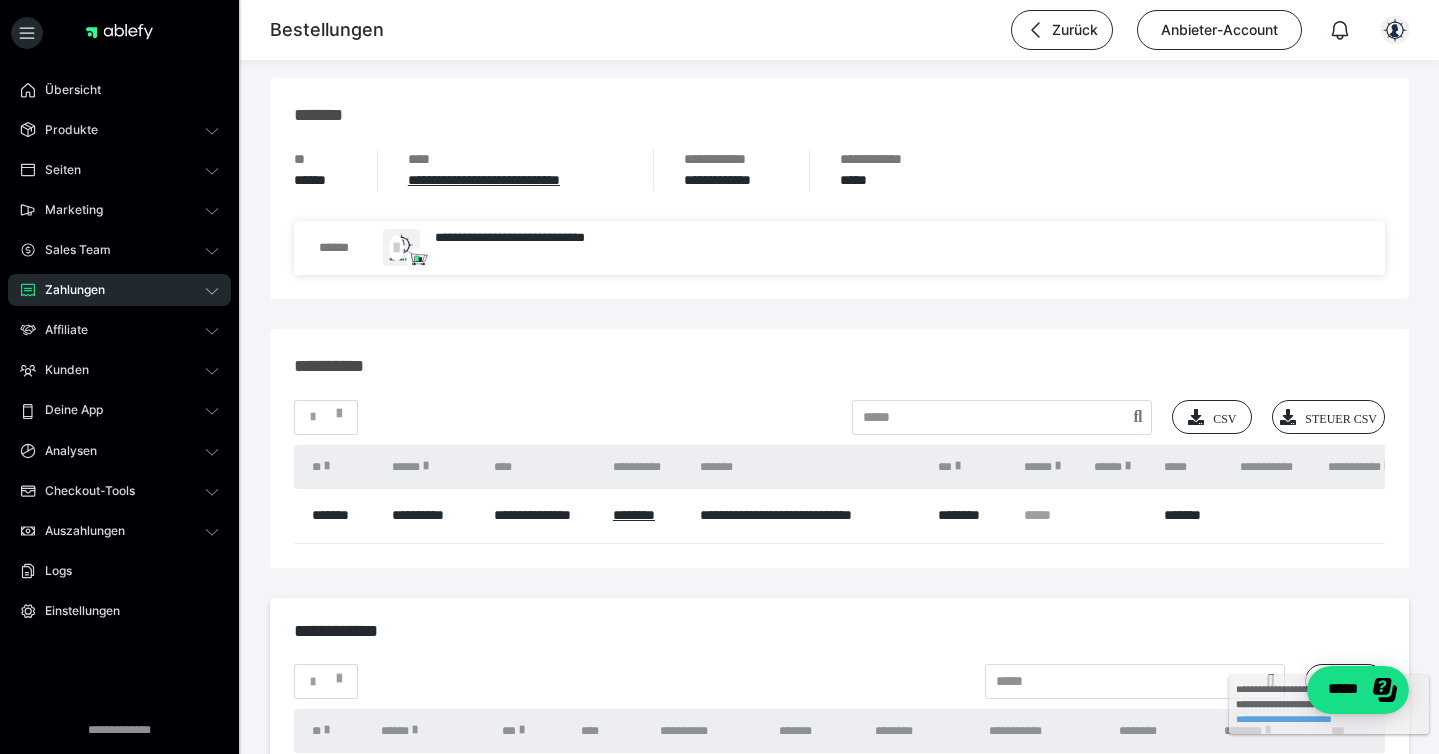 scroll, scrollTop: 1681, scrollLeft: 0, axis: vertical 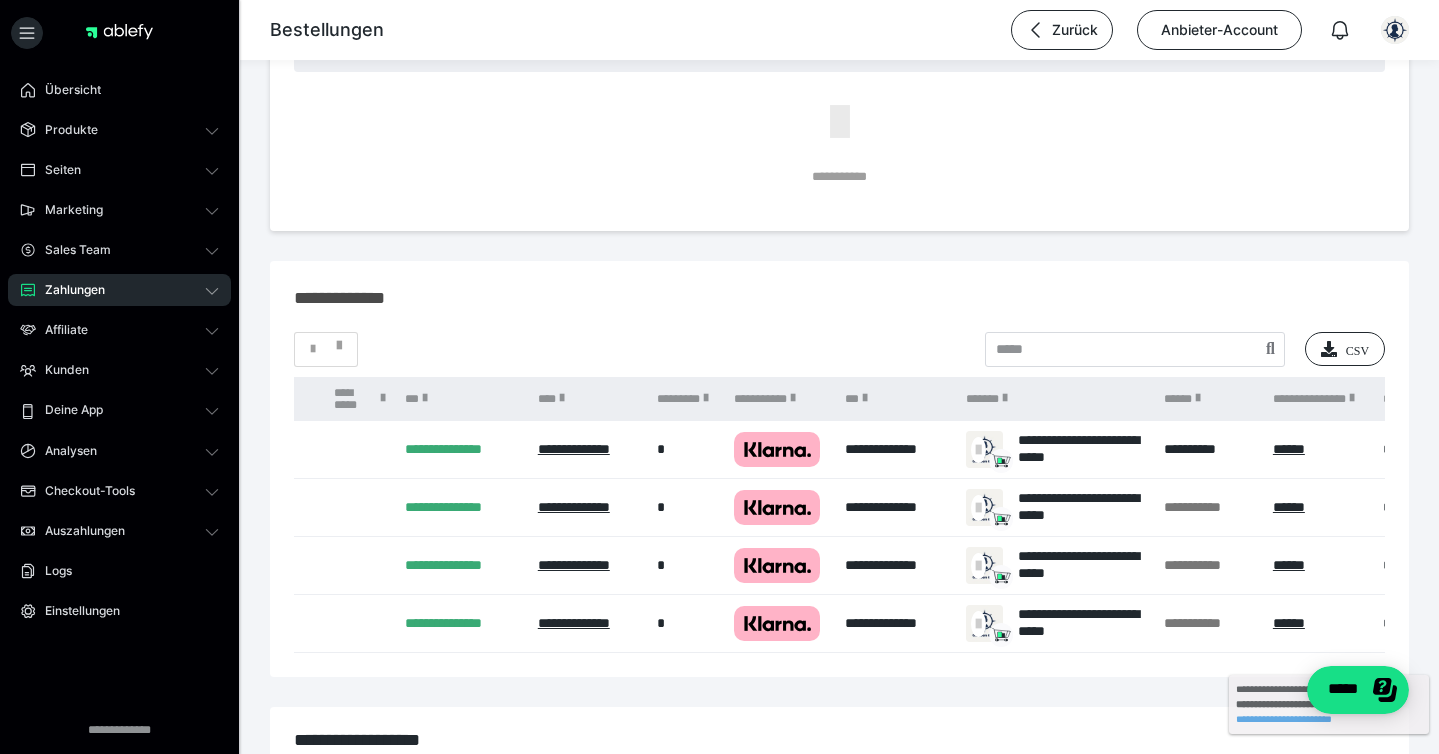 click on "Zahlungen" at bounding box center [68, 290] 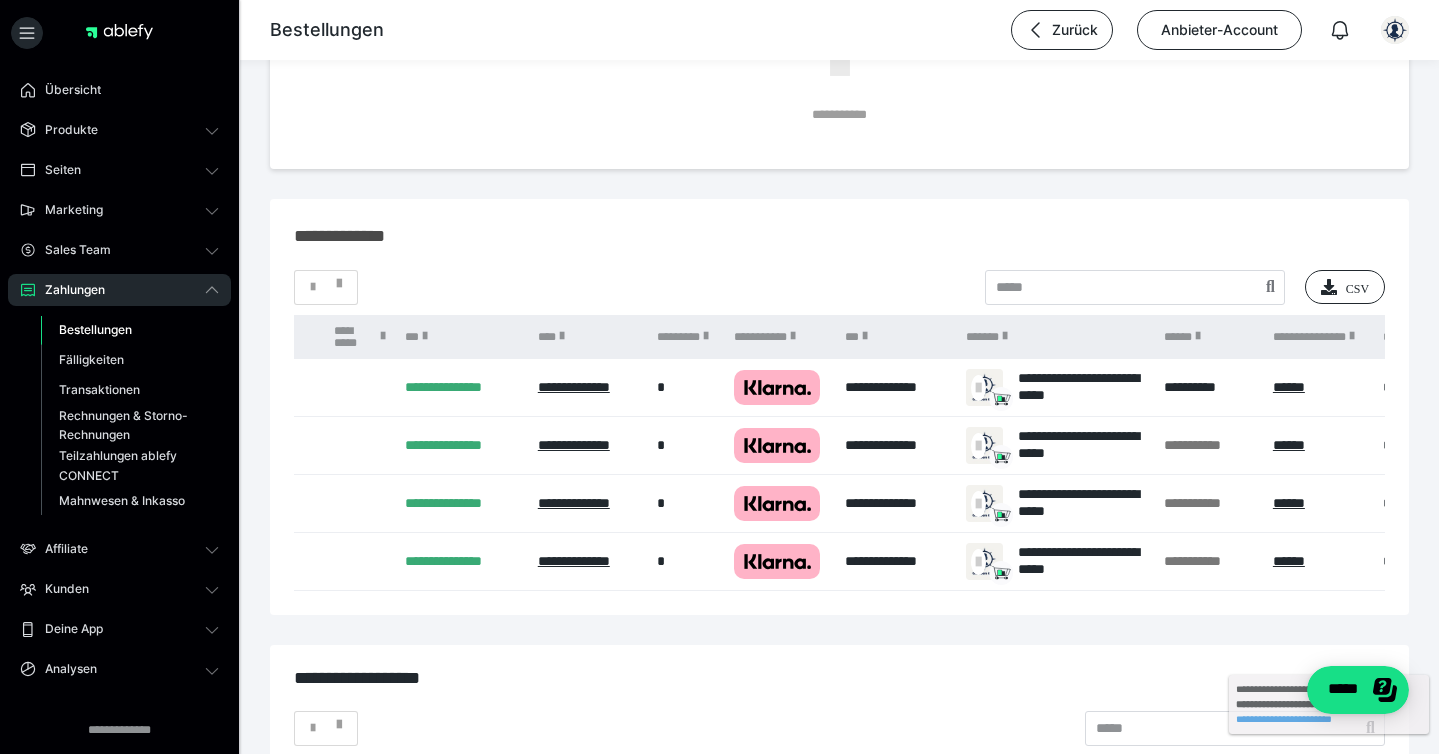 scroll, scrollTop: 2236, scrollLeft: 0, axis: vertical 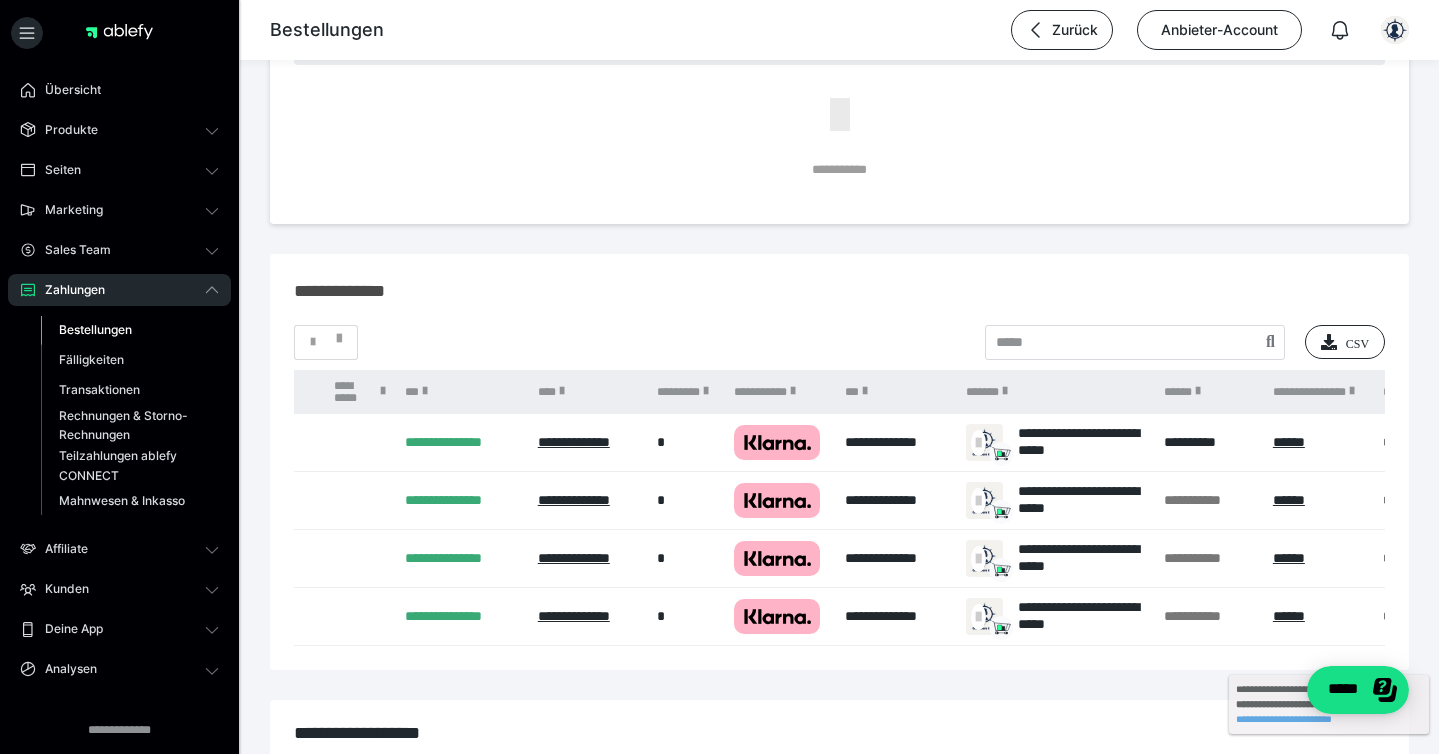 click on "Bestellungen" at bounding box center (95, 329) 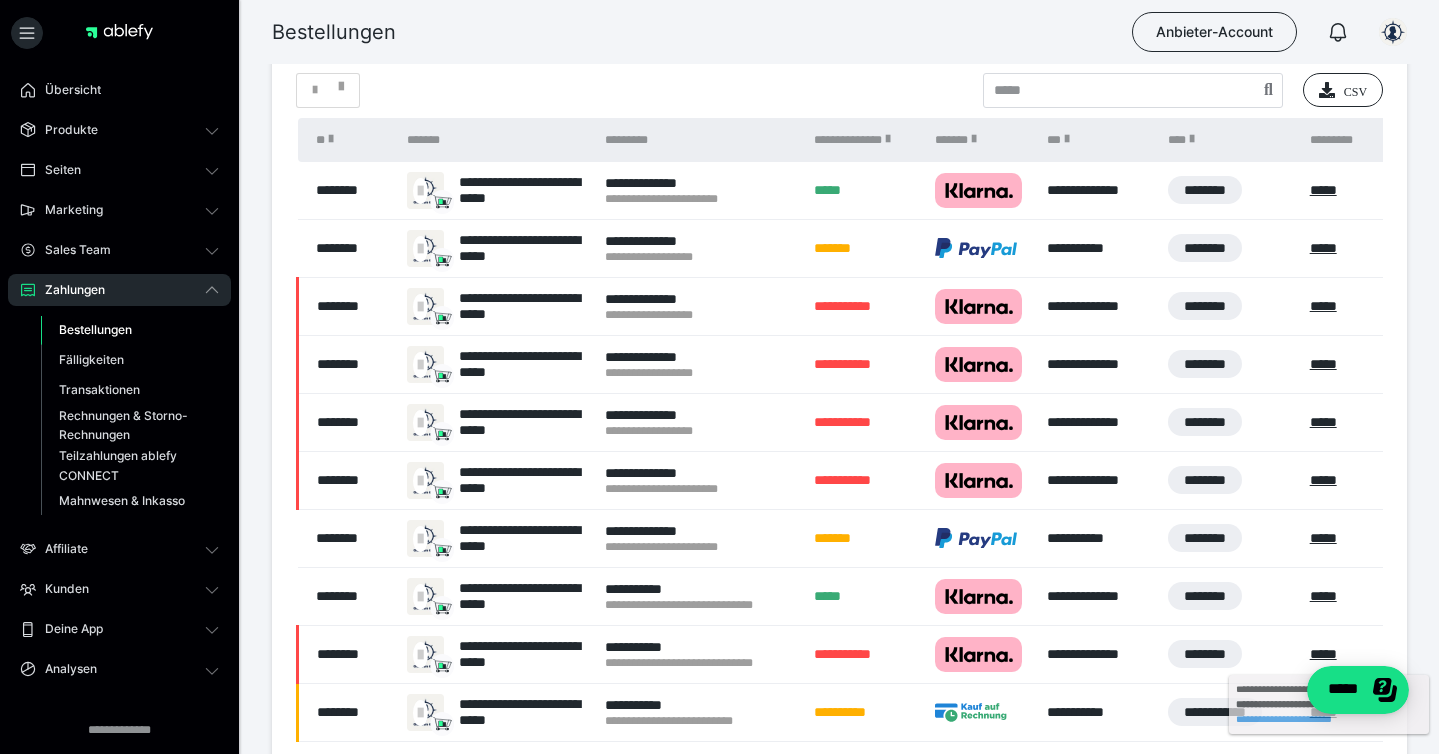 scroll, scrollTop: 405, scrollLeft: 0, axis: vertical 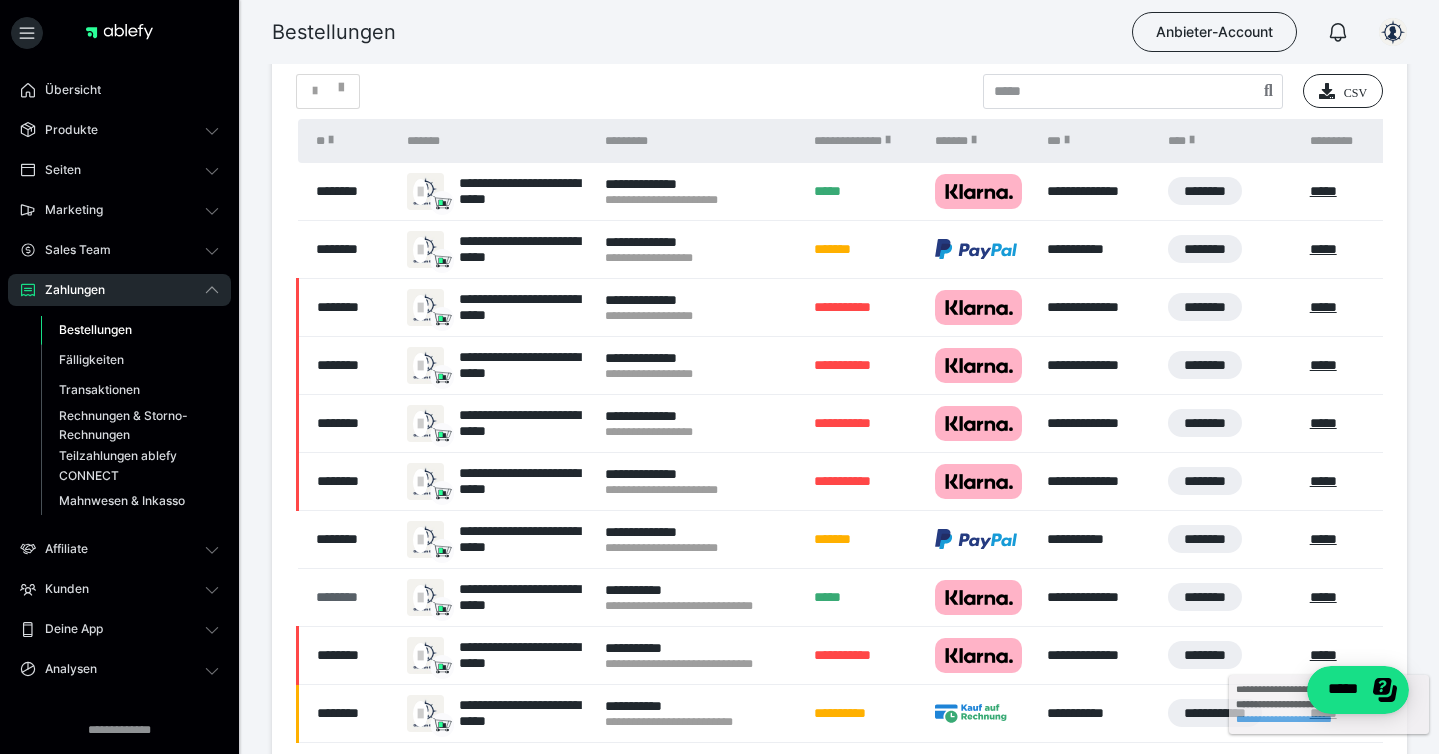 click on "********" at bounding box center (352, 597) 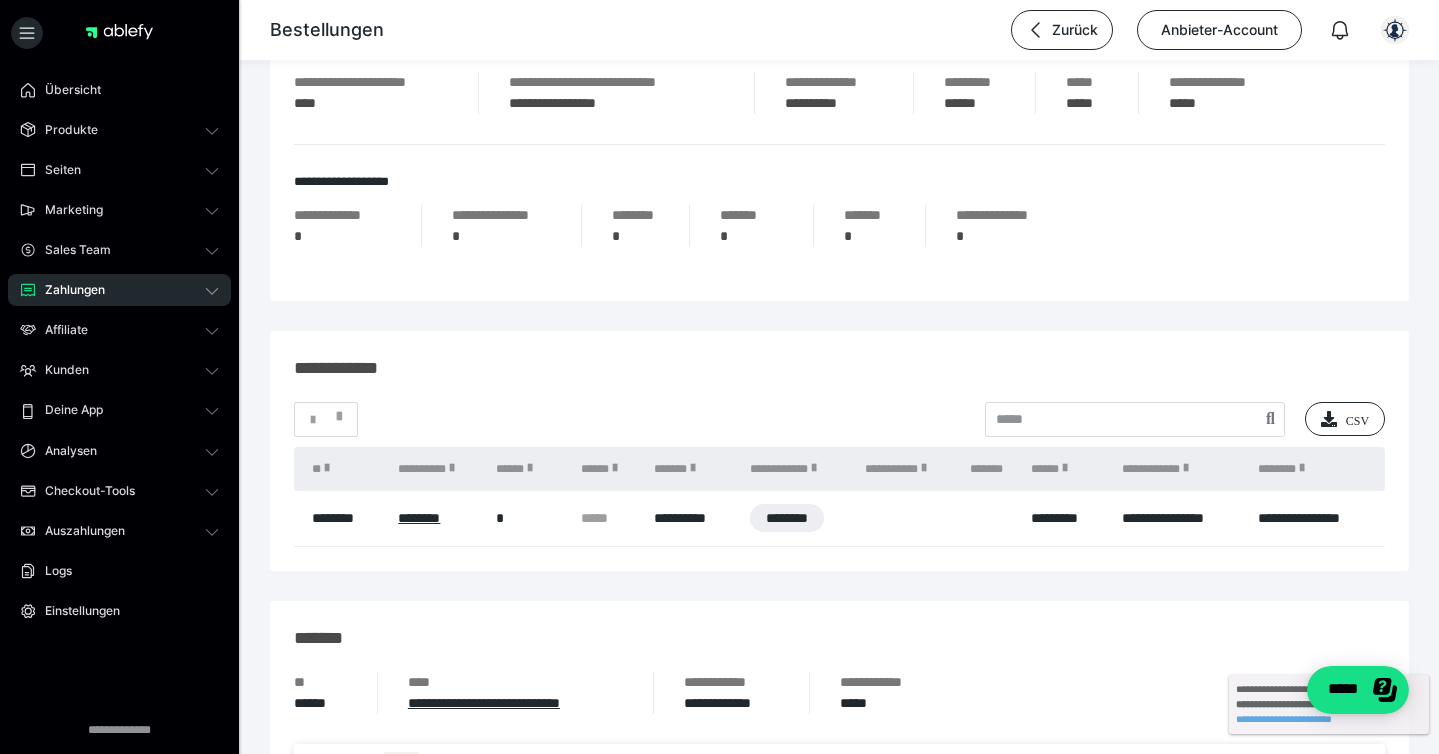 scroll, scrollTop: 716, scrollLeft: 0, axis: vertical 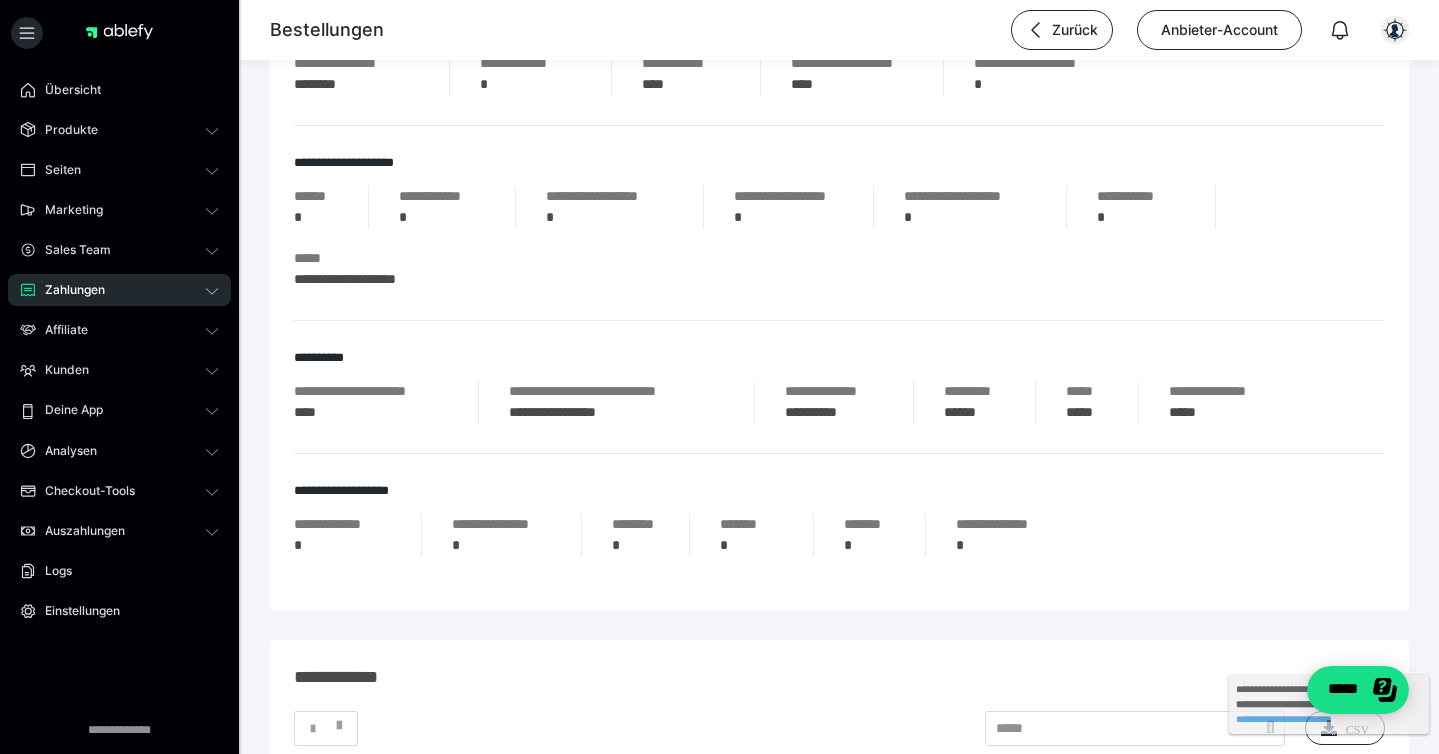 click on "Zahlungen" at bounding box center [68, 290] 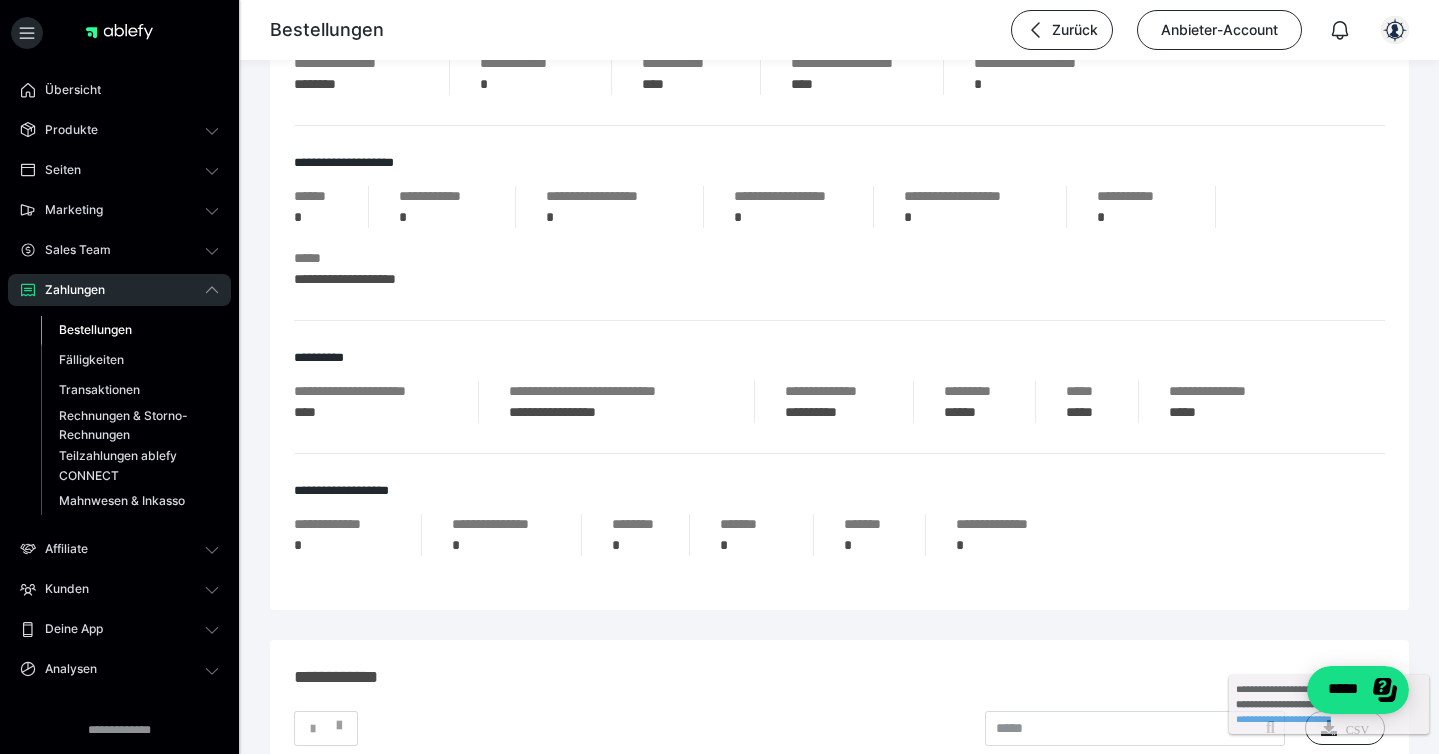 click on "Bestellungen" at bounding box center (95, 329) 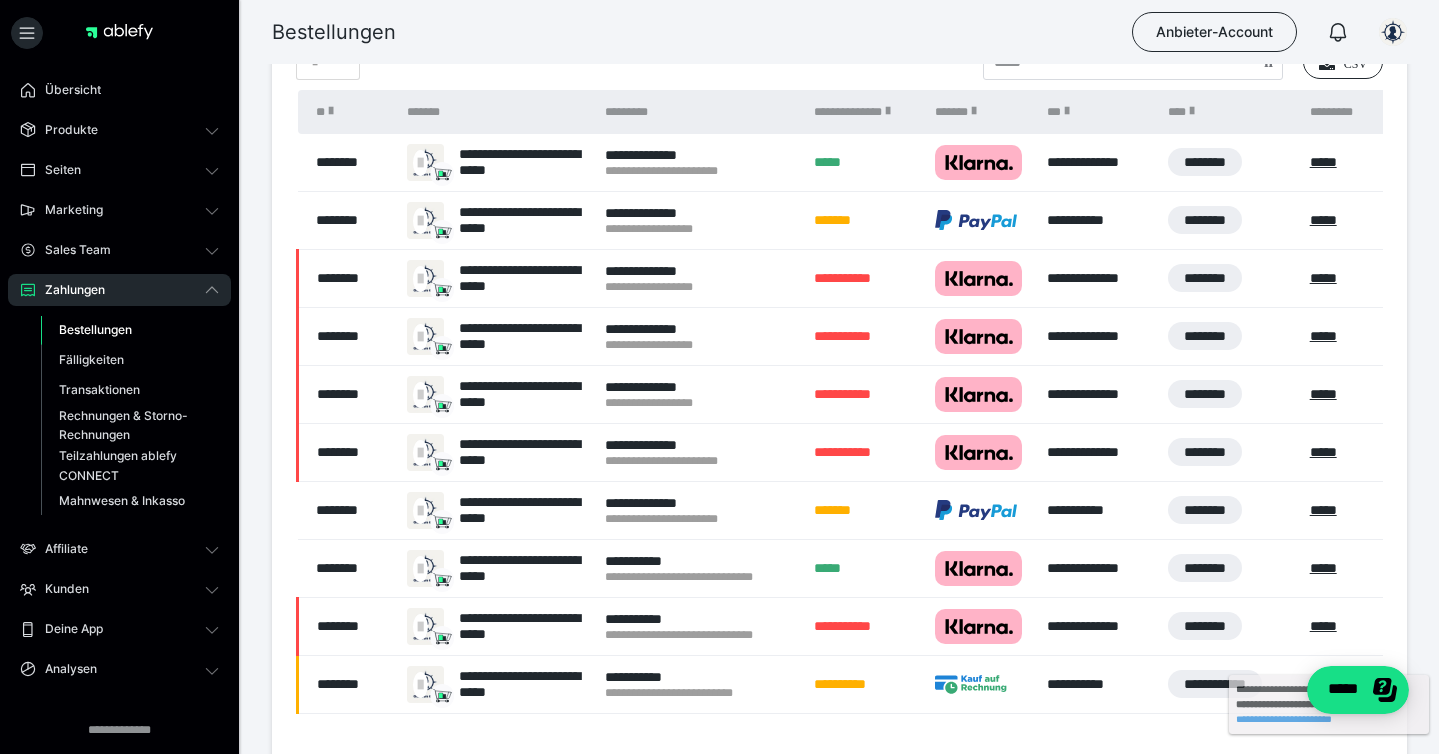 scroll, scrollTop: 482, scrollLeft: 0, axis: vertical 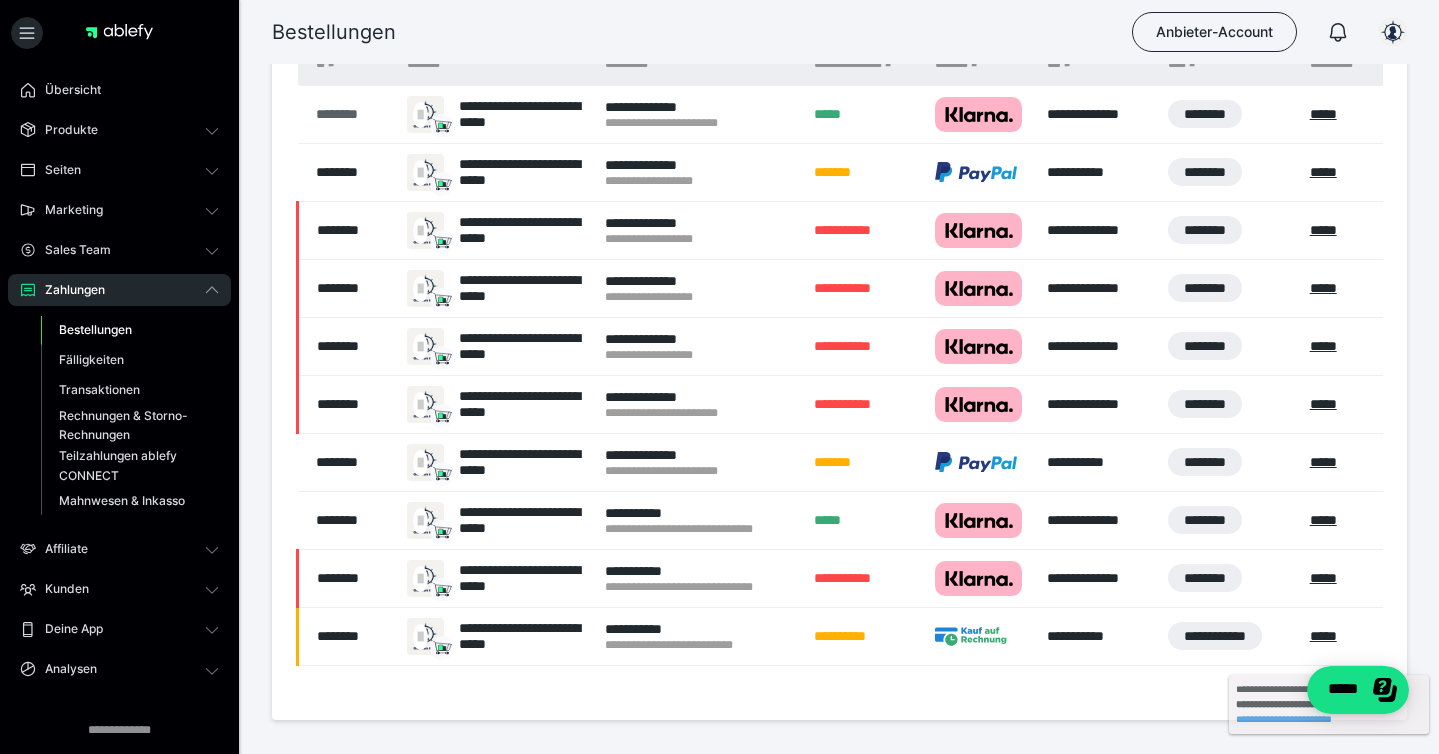 click on "********" at bounding box center (352, 114) 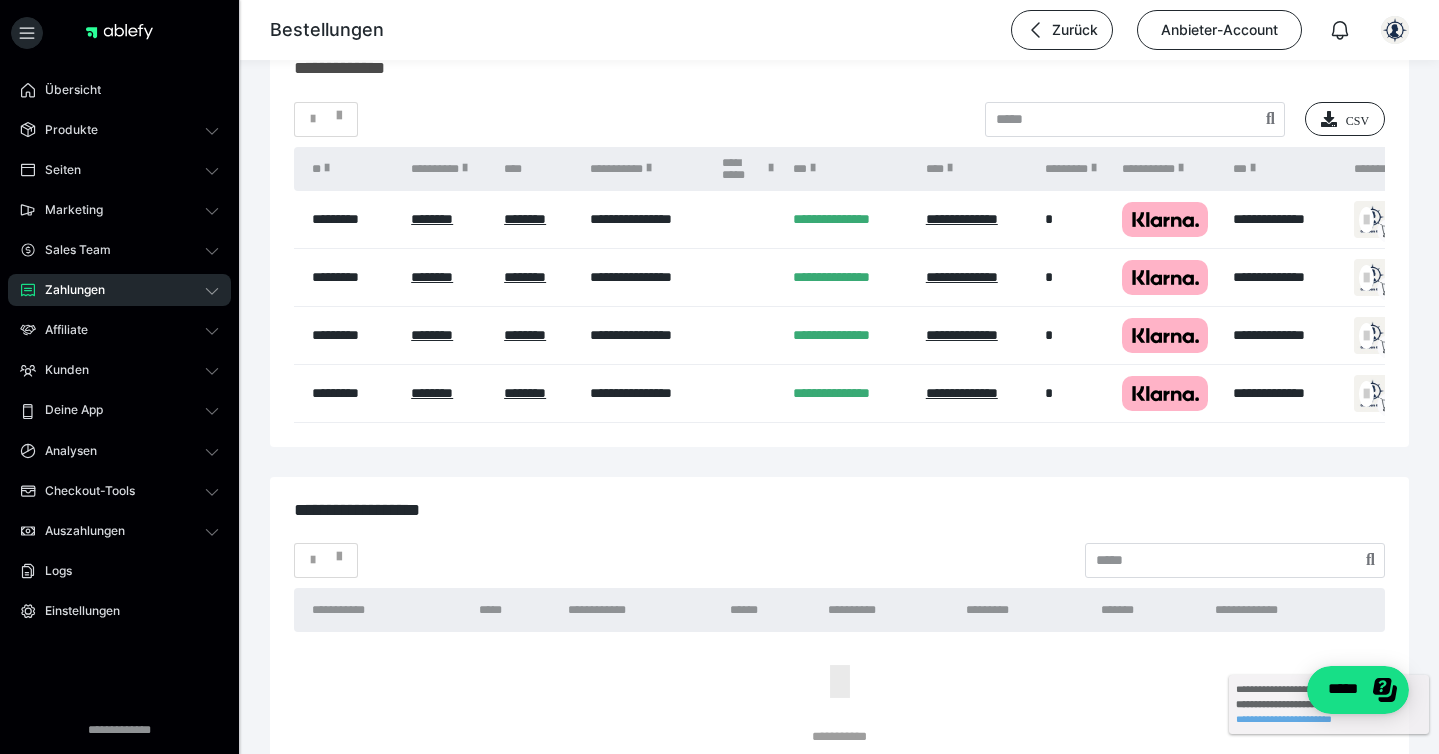 scroll, scrollTop: 2456, scrollLeft: 0, axis: vertical 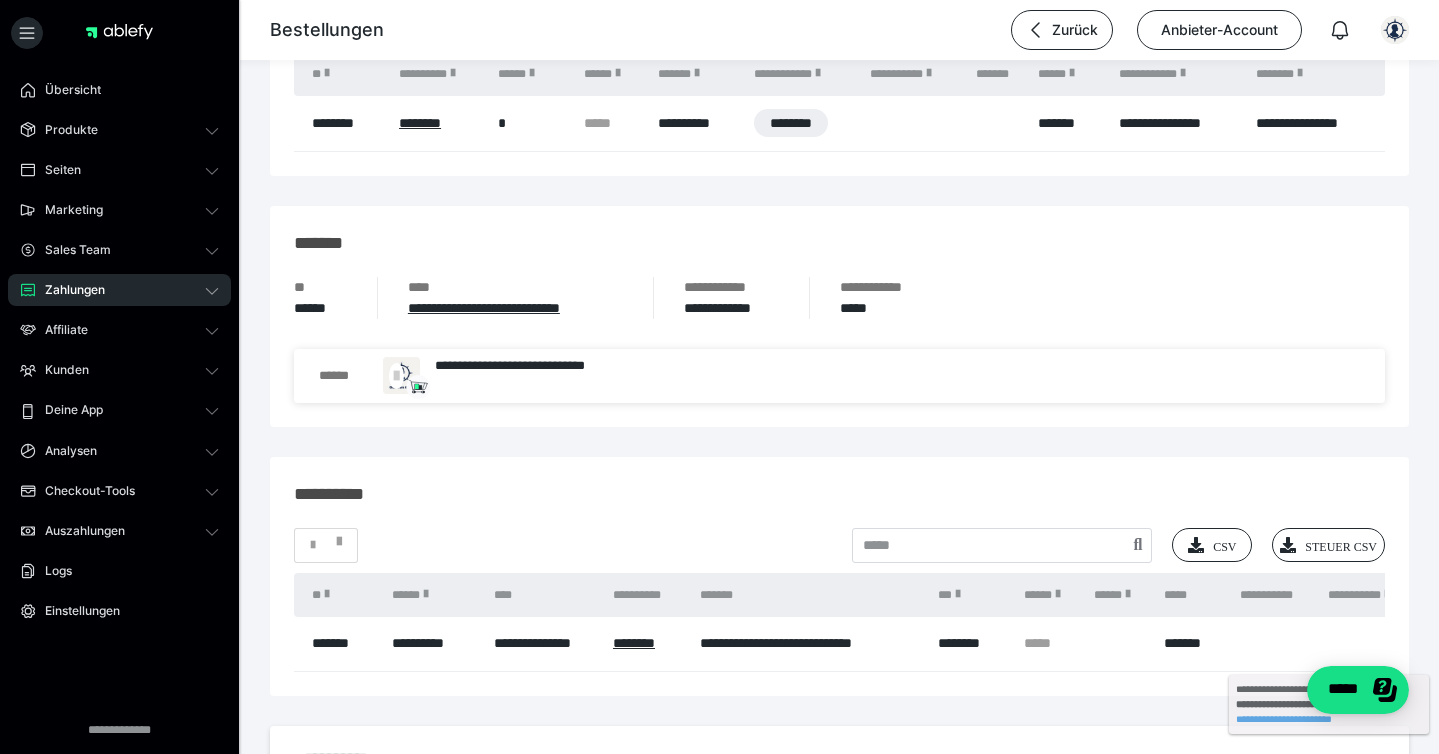 click on "Zahlungen" at bounding box center (119, 290) 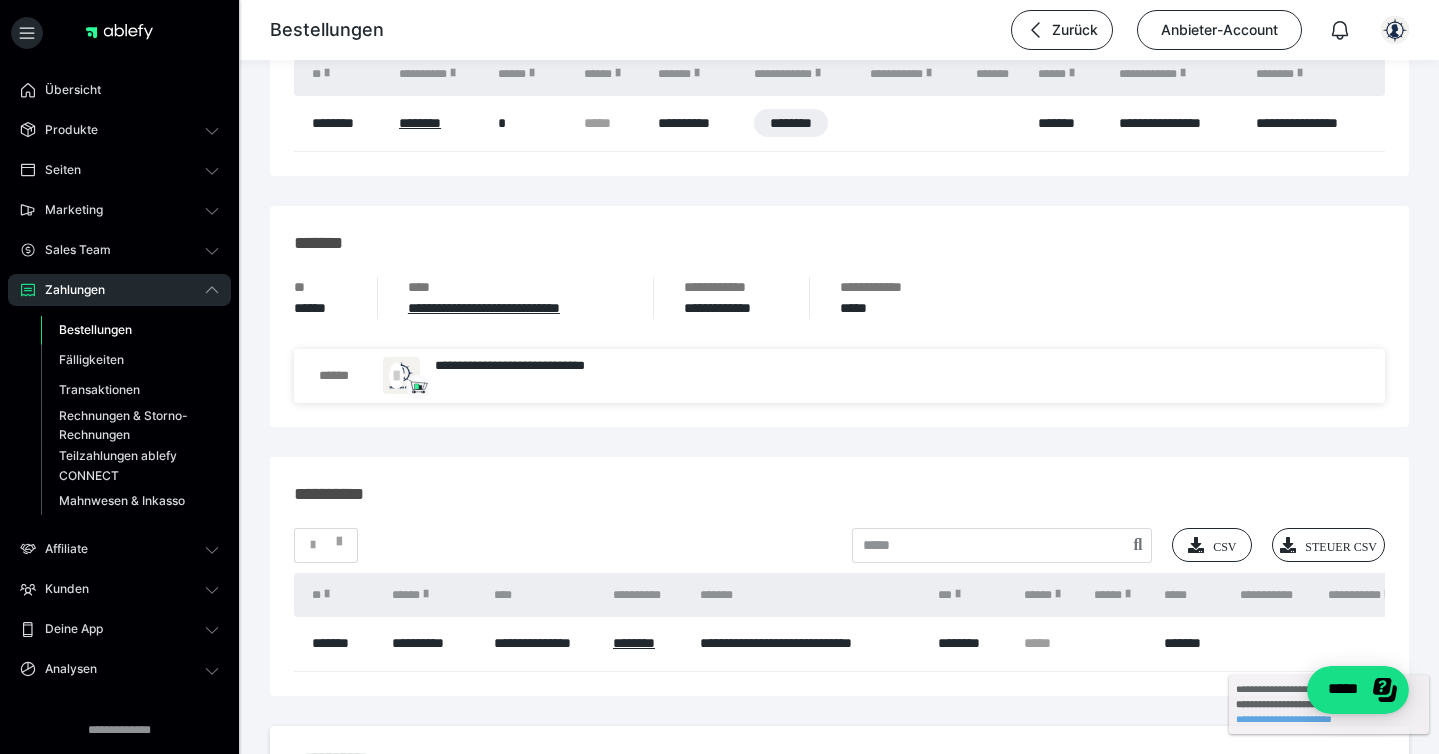 click on "Bestellungen" at bounding box center (95, 329) 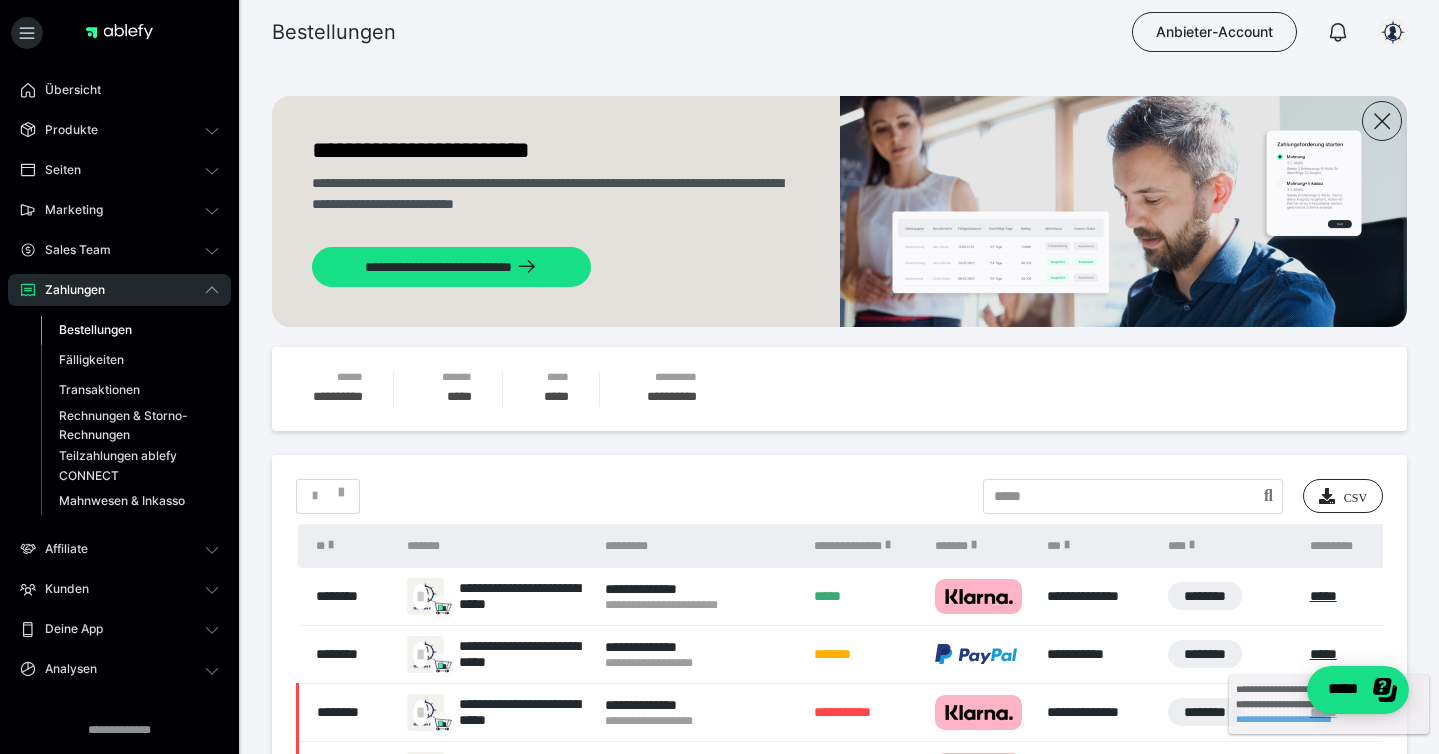 scroll, scrollTop: 242, scrollLeft: 0, axis: vertical 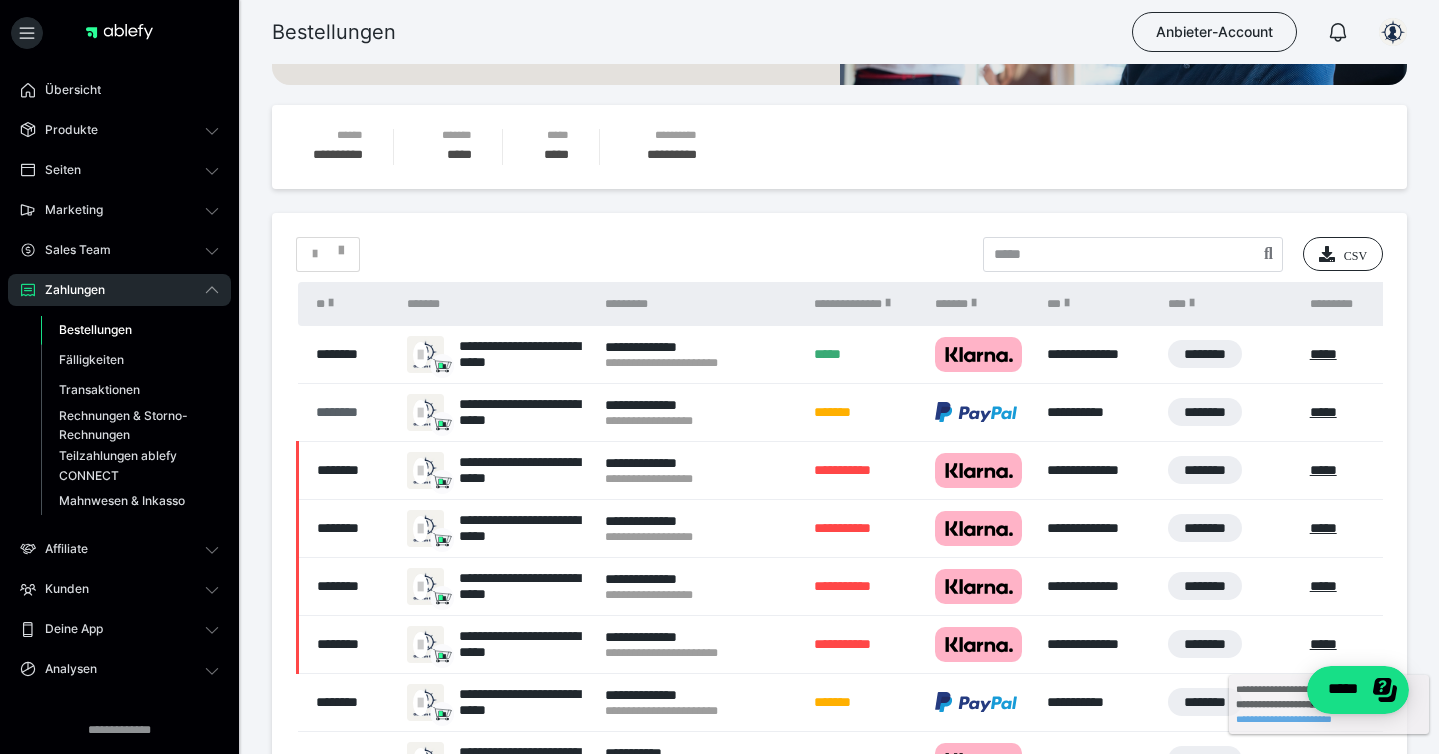 click on "********" at bounding box center [352, 412] 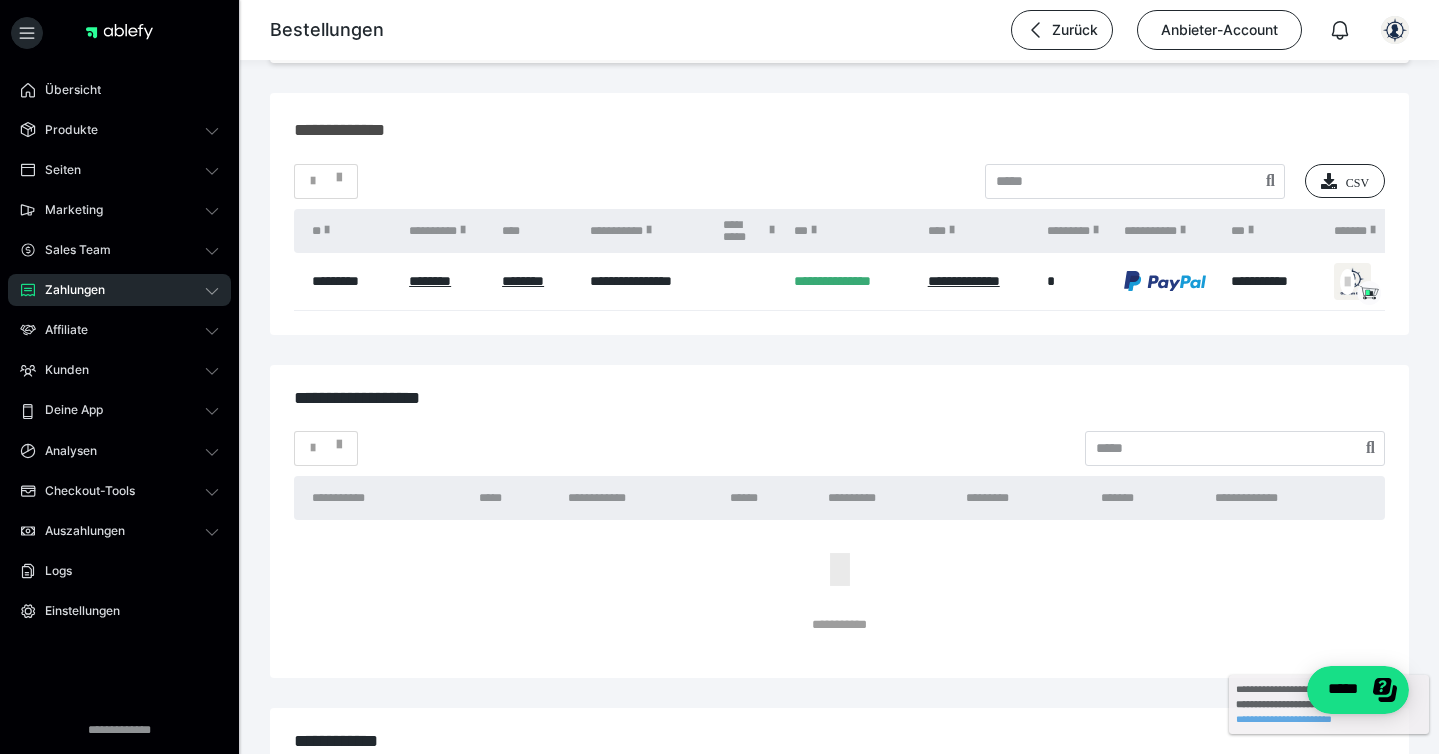 scroll, scrollTop: 2480, scrollLeft: 0, axis: vertical 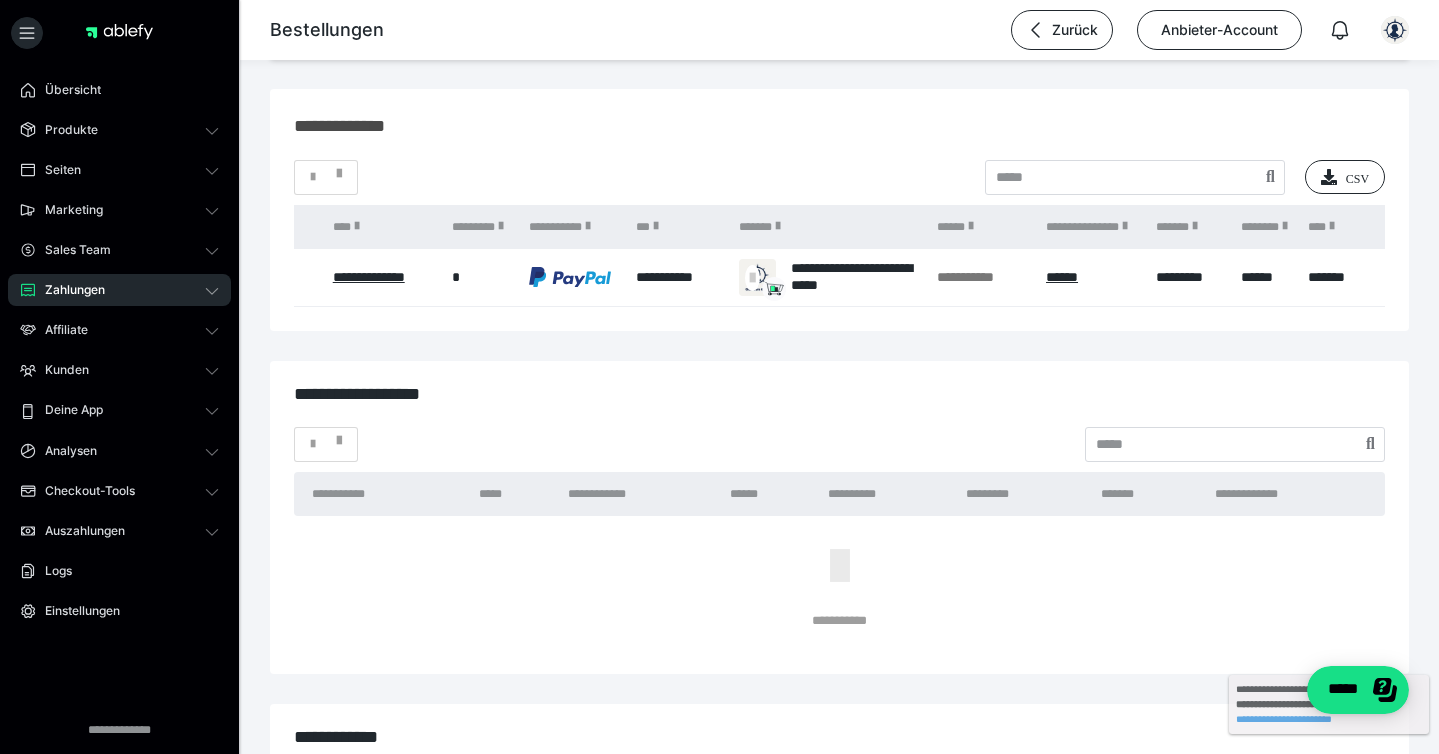 click on "Zahlungen" at bounding box center (119, 290) 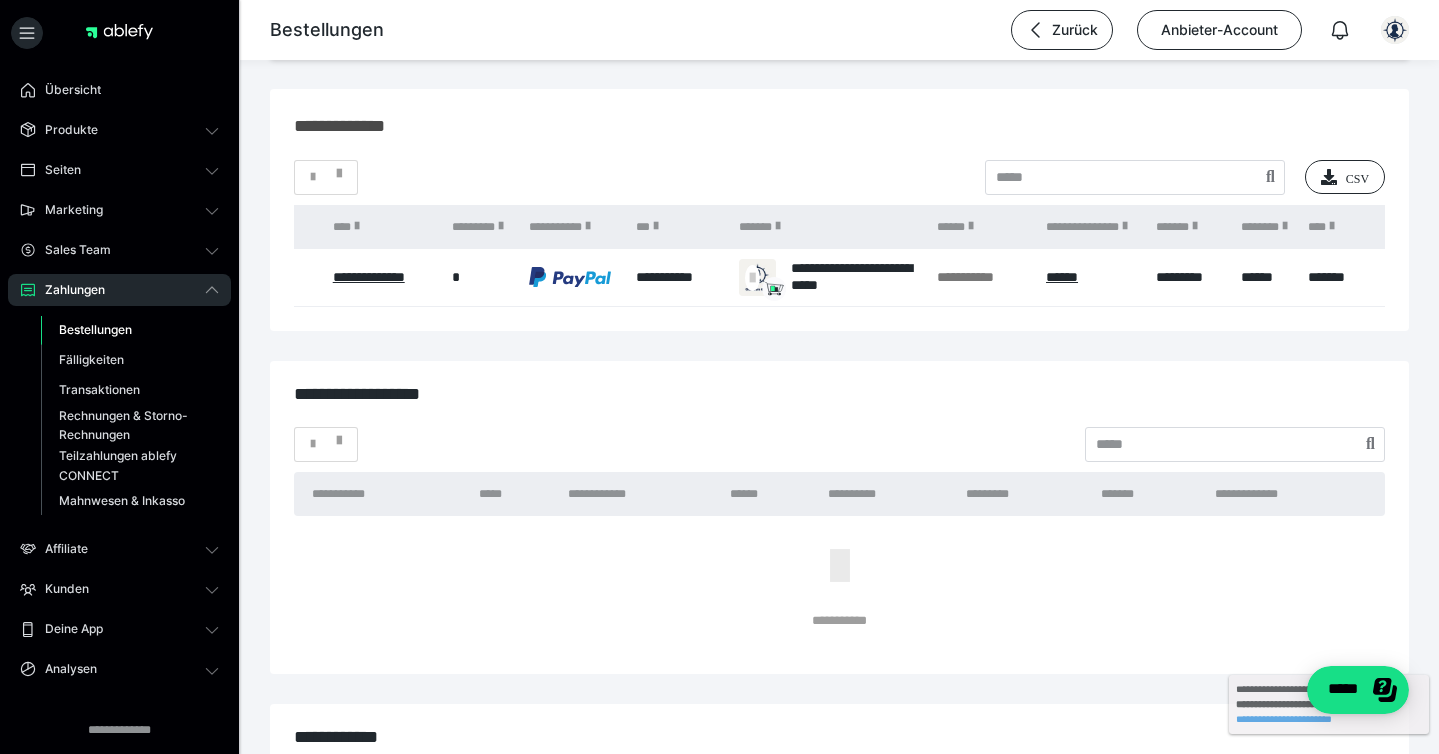 click on "Bestellungen" at bounding box center (95, 329) 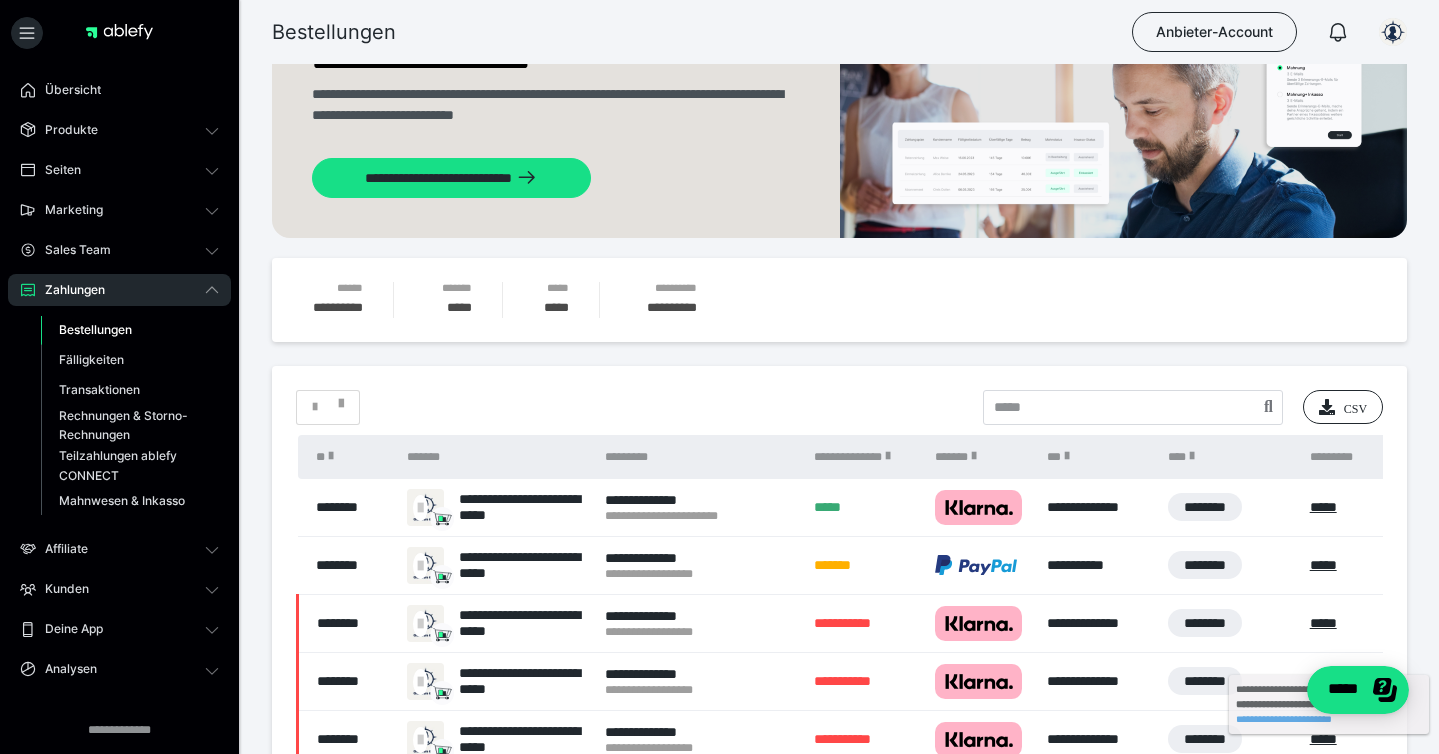 scroll, scrollTop: 203, scrollLeft: 0, axis: vertical 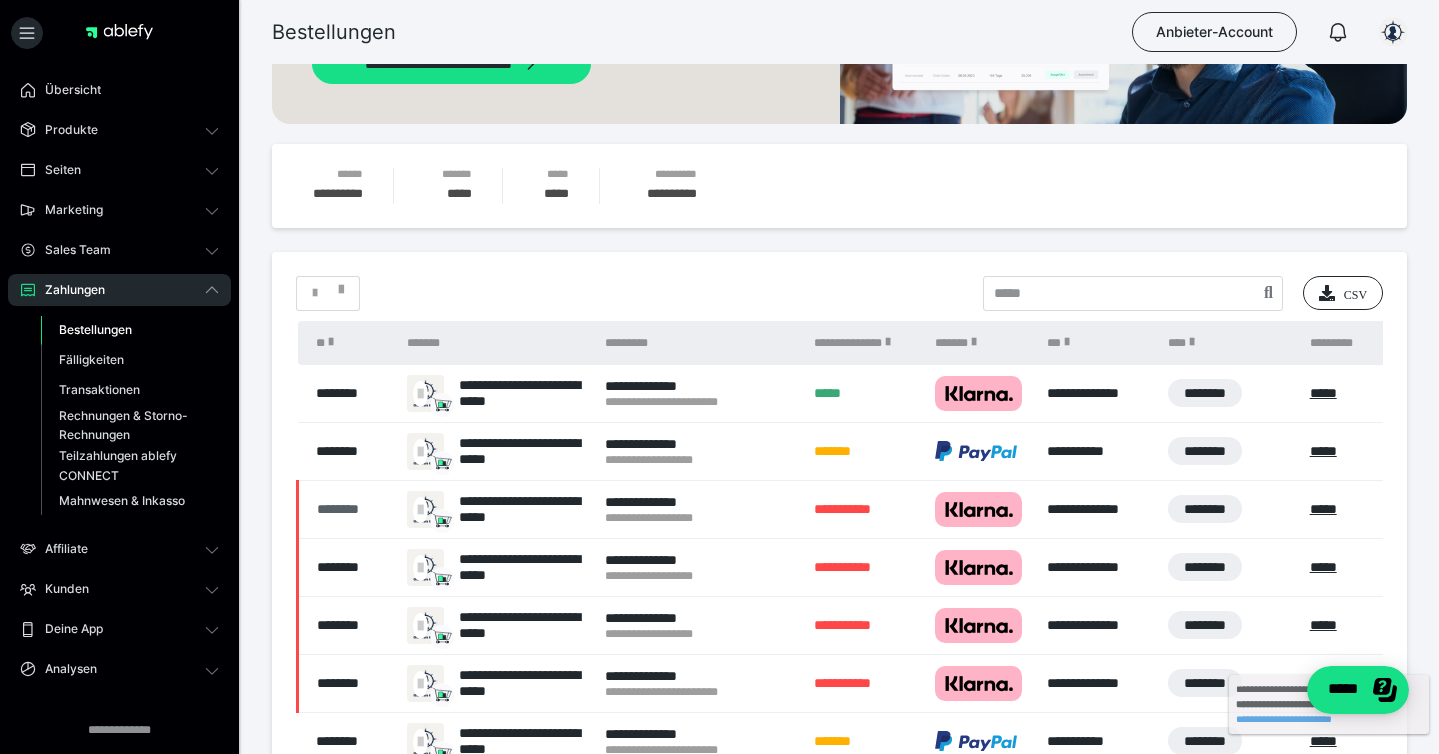 click on "********" at bounding box center (352, 509) 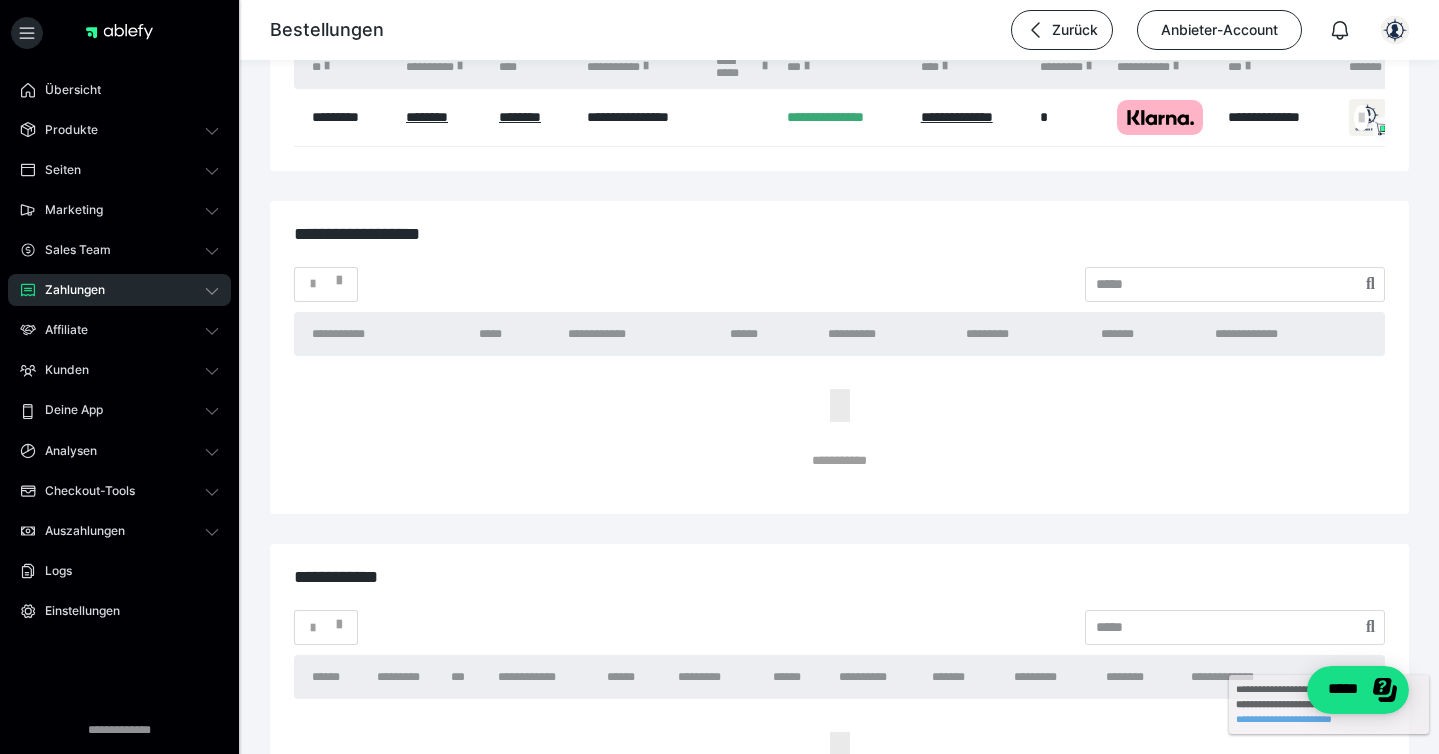 scroll, scrollTop: 2459, scrollLeft: 0, axis: vertical 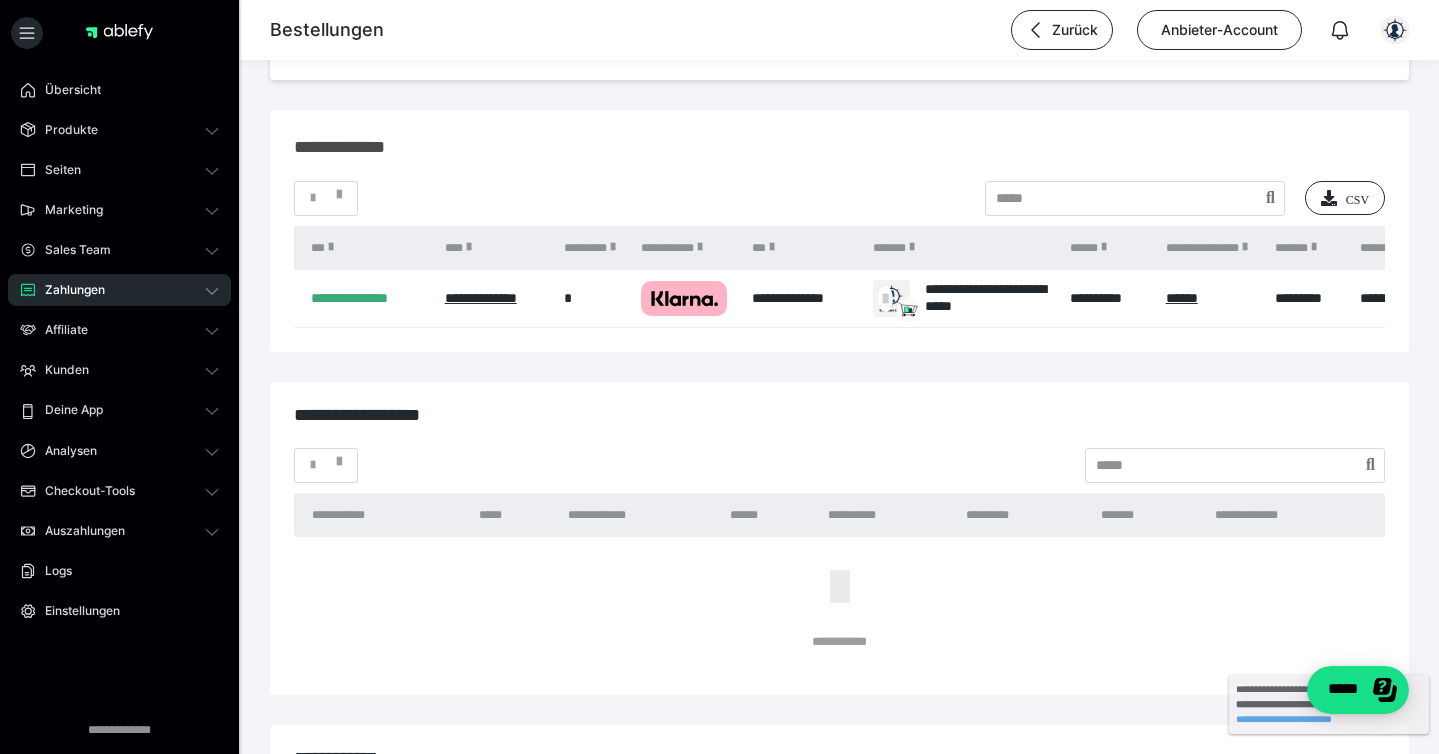 click on "Zahlungen" at bounding box center (68, 290) 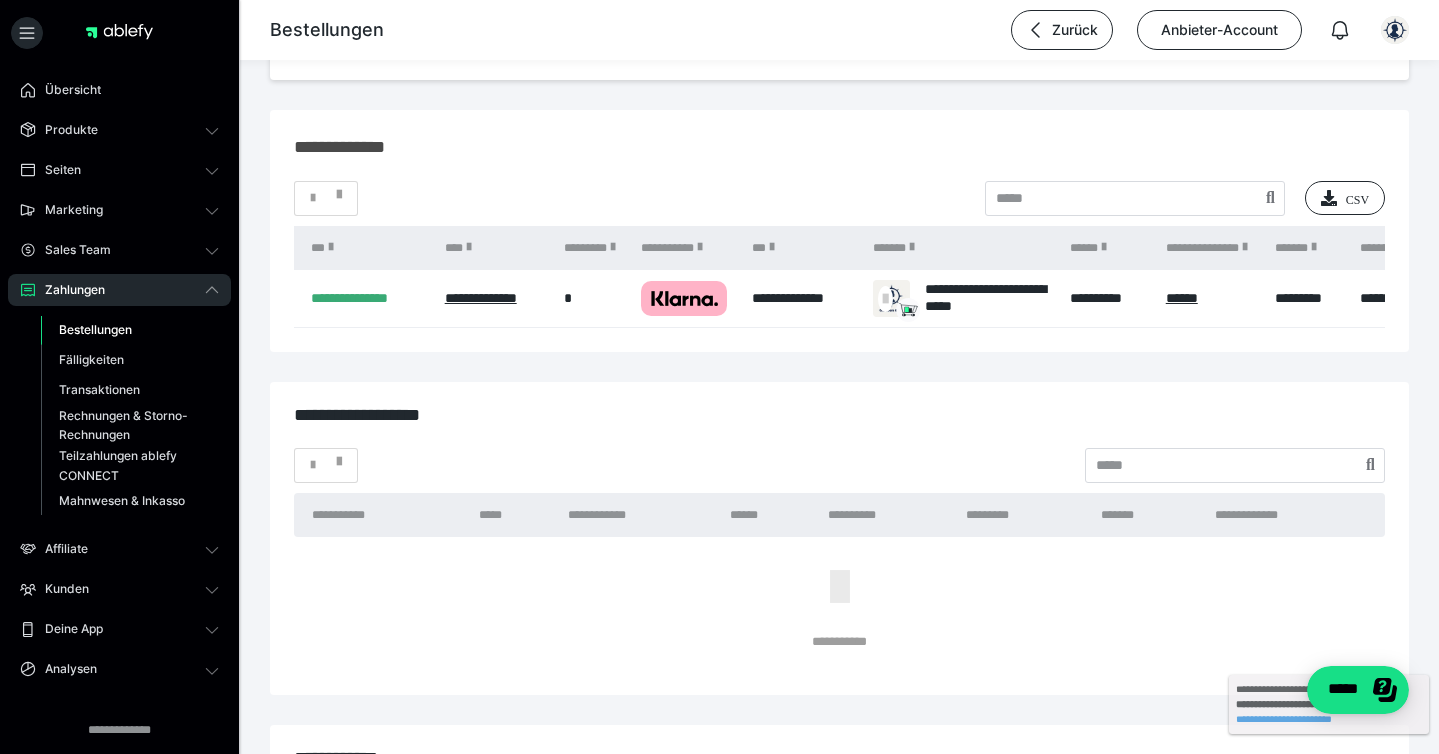 click on "Bestellungen" at bounding box center [130, 330] 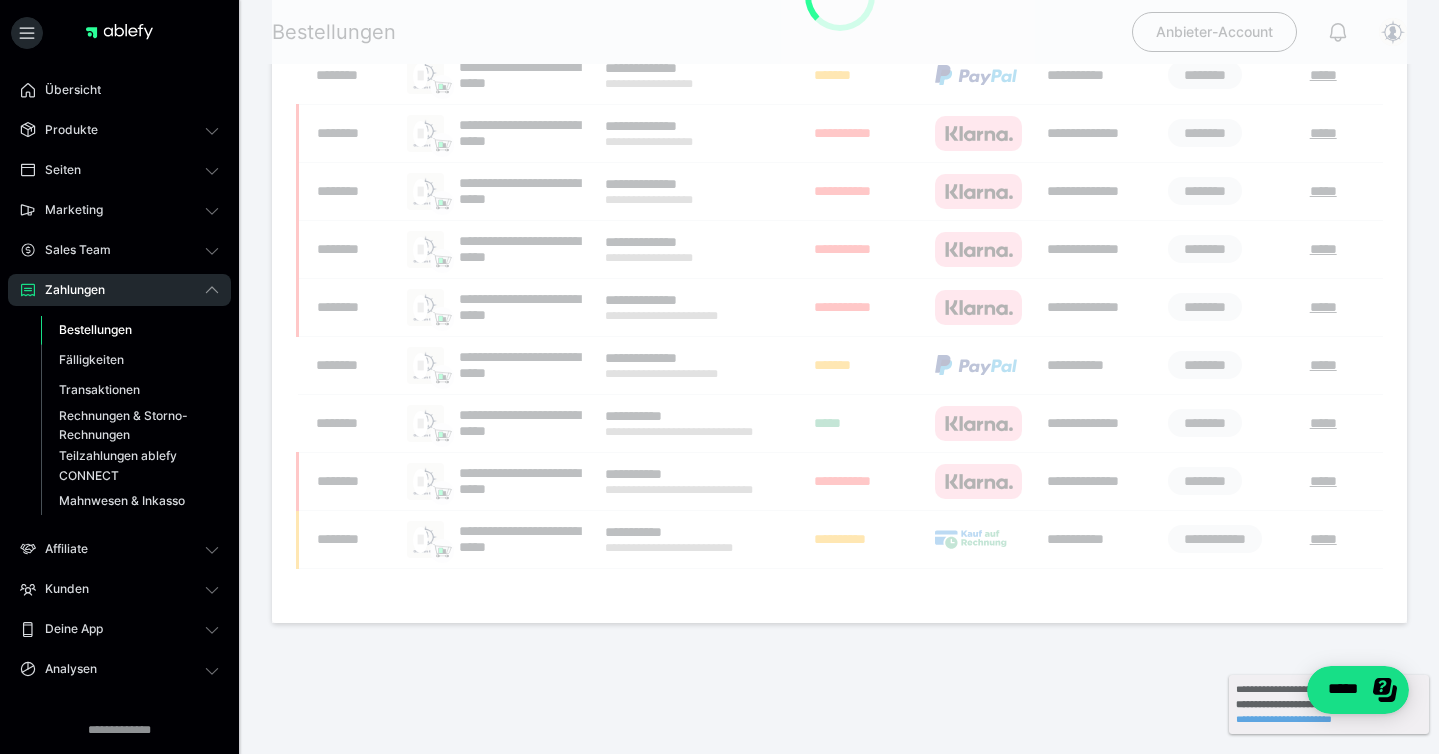 scroll, scrollTop: 0, scrollLeft: 0, axis: both 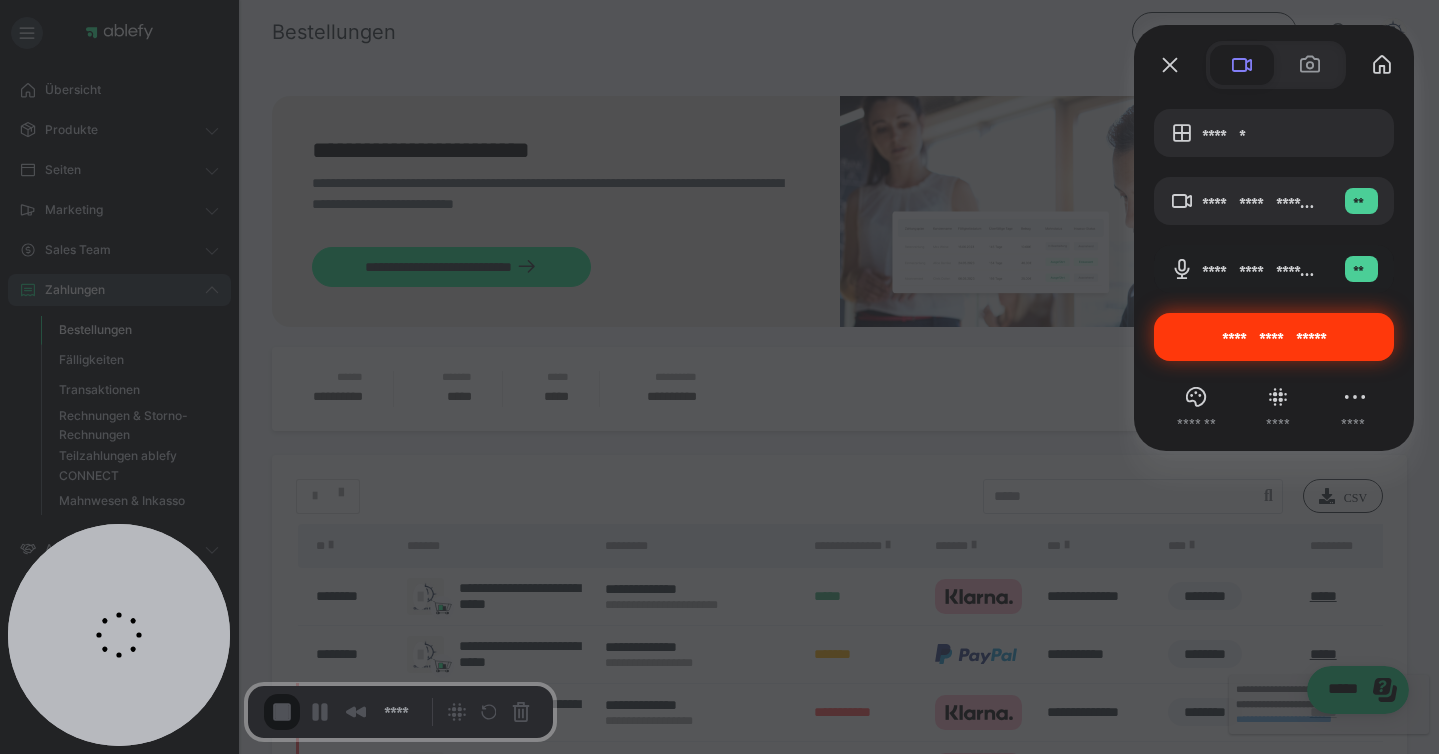click on "**********" at bounding box center [1274, 337] 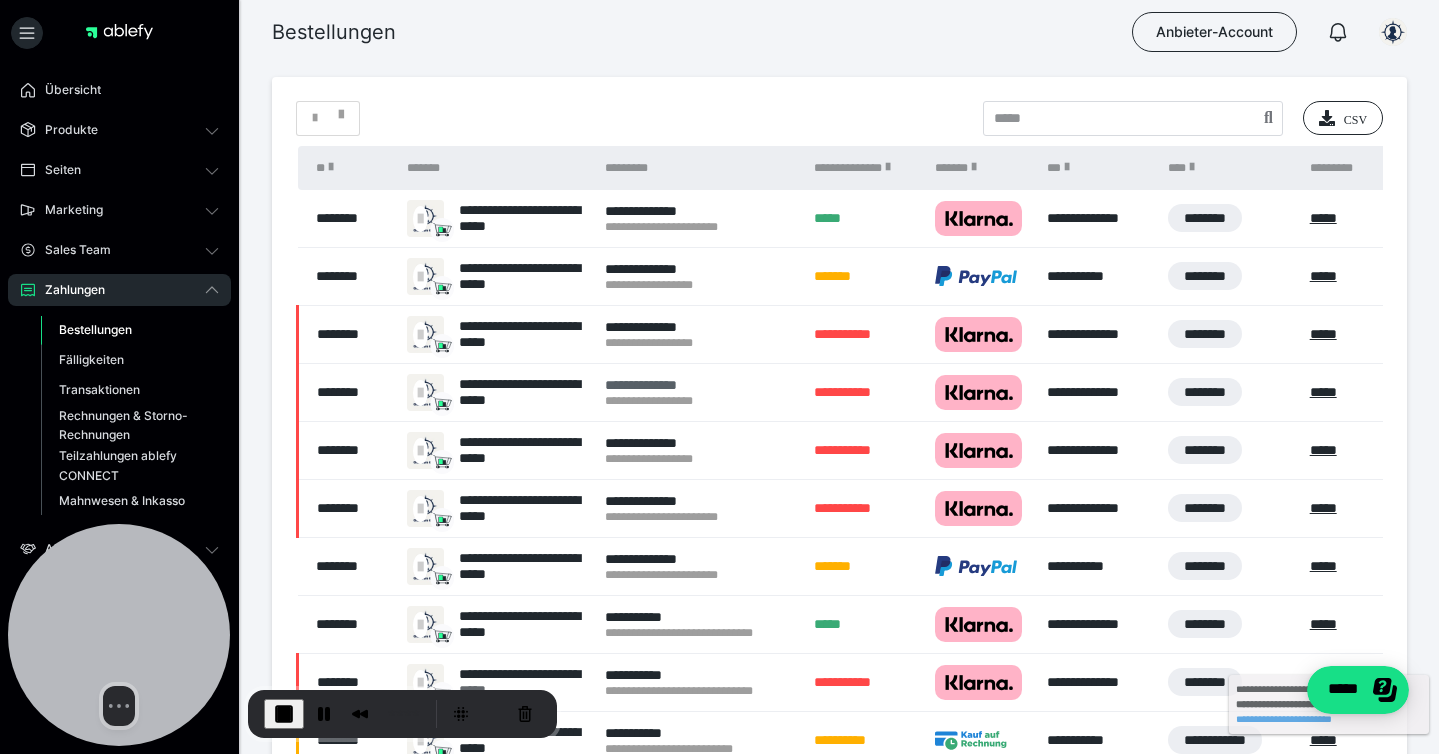 scroll, scrollTop: 312, scrollLeft: 0, axis: vertical 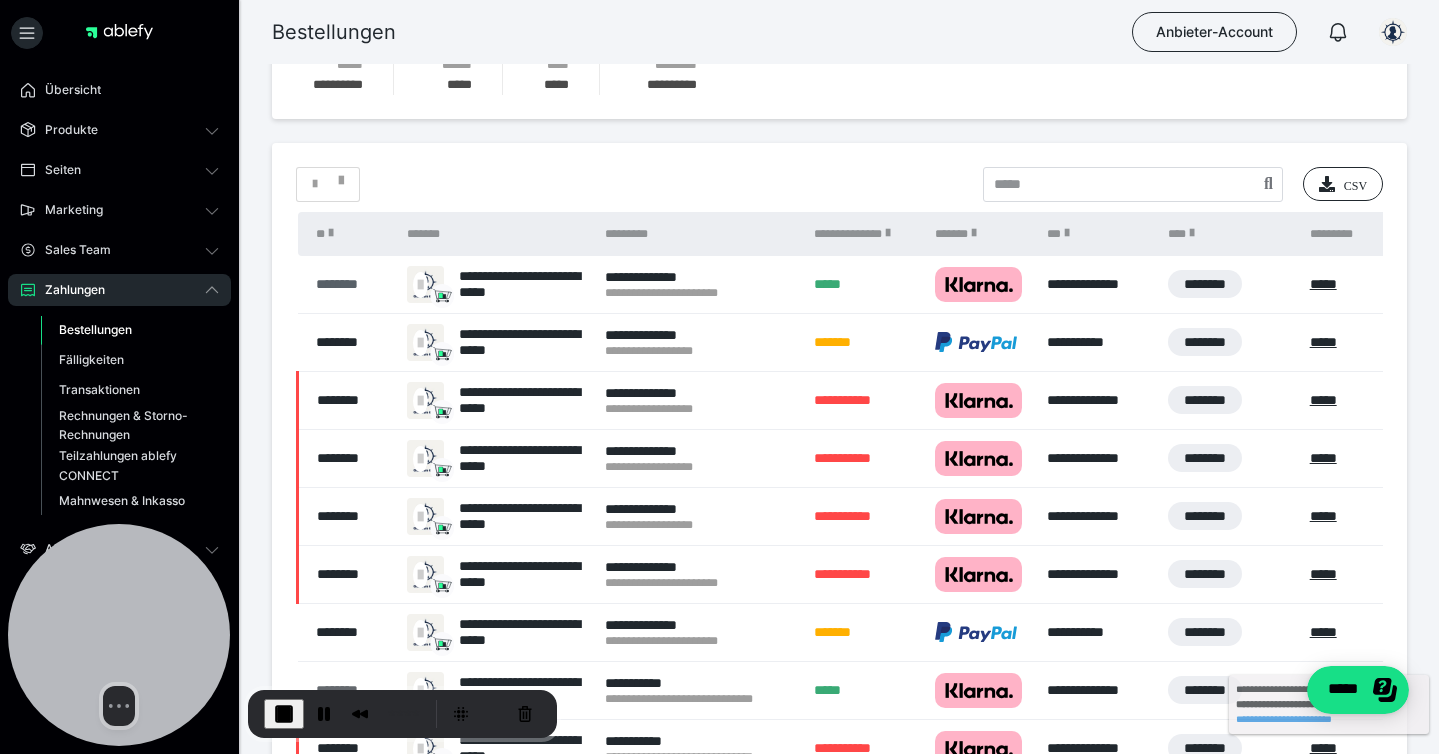 click on "********" at bounding box center (352, 284) 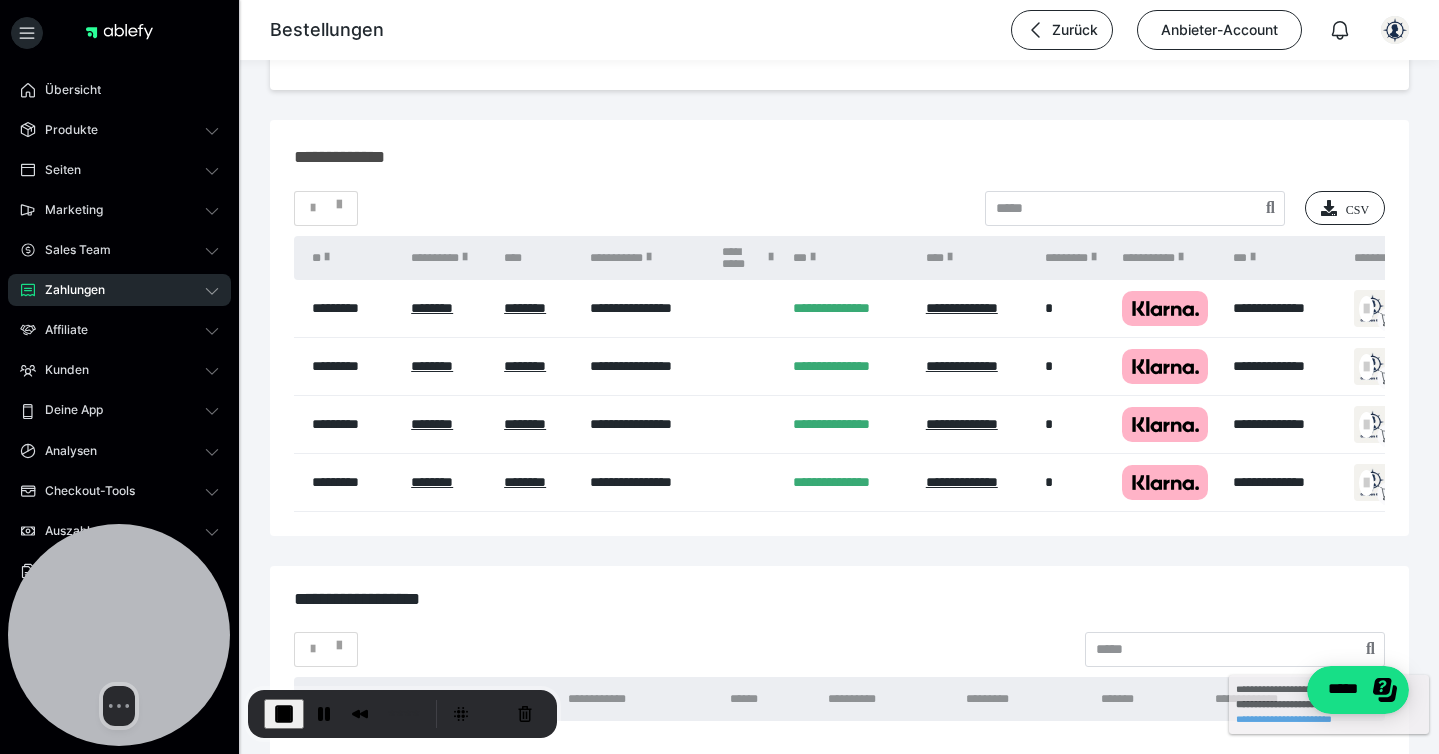 scroll, scrollTop: 2420, scrollLeft: 0, axis: vertical 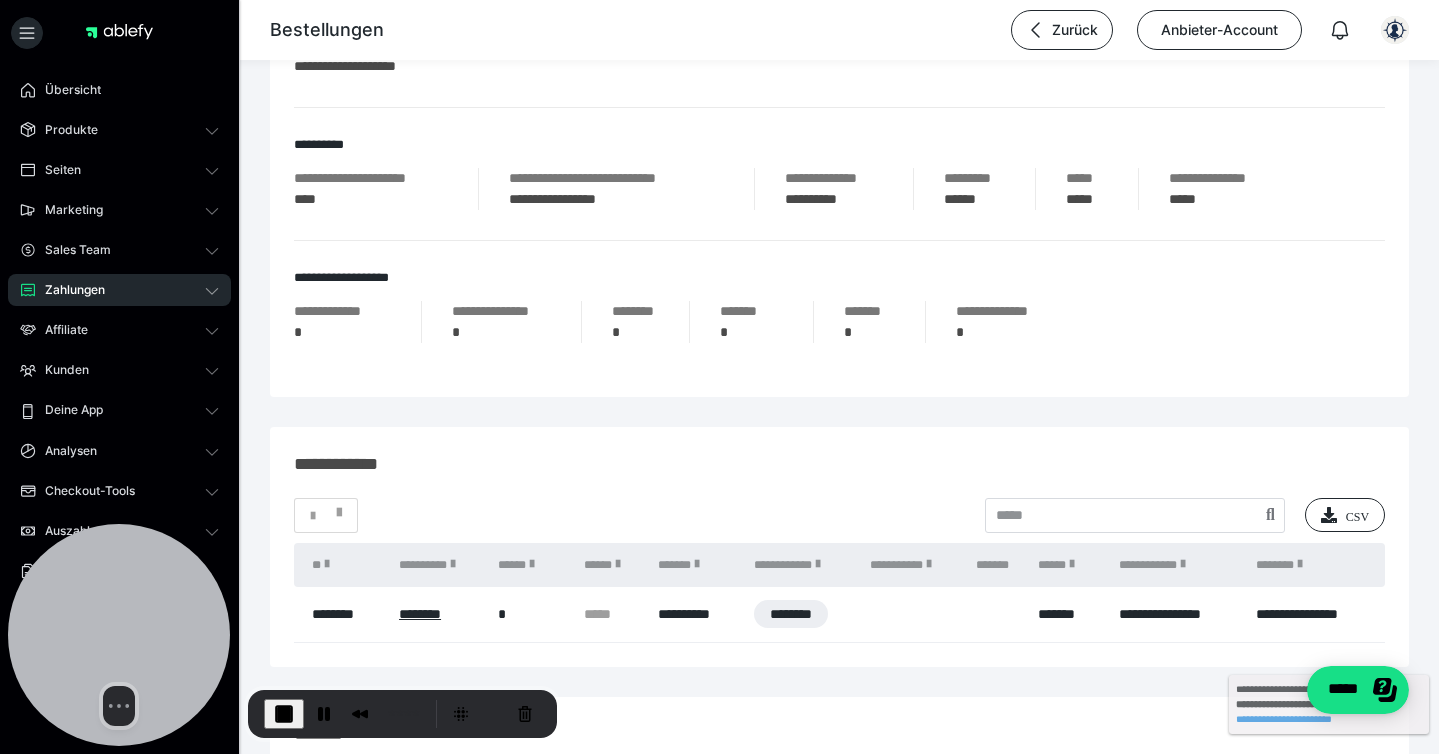 click on "Zahlungen" at bounding box center [68, 290] 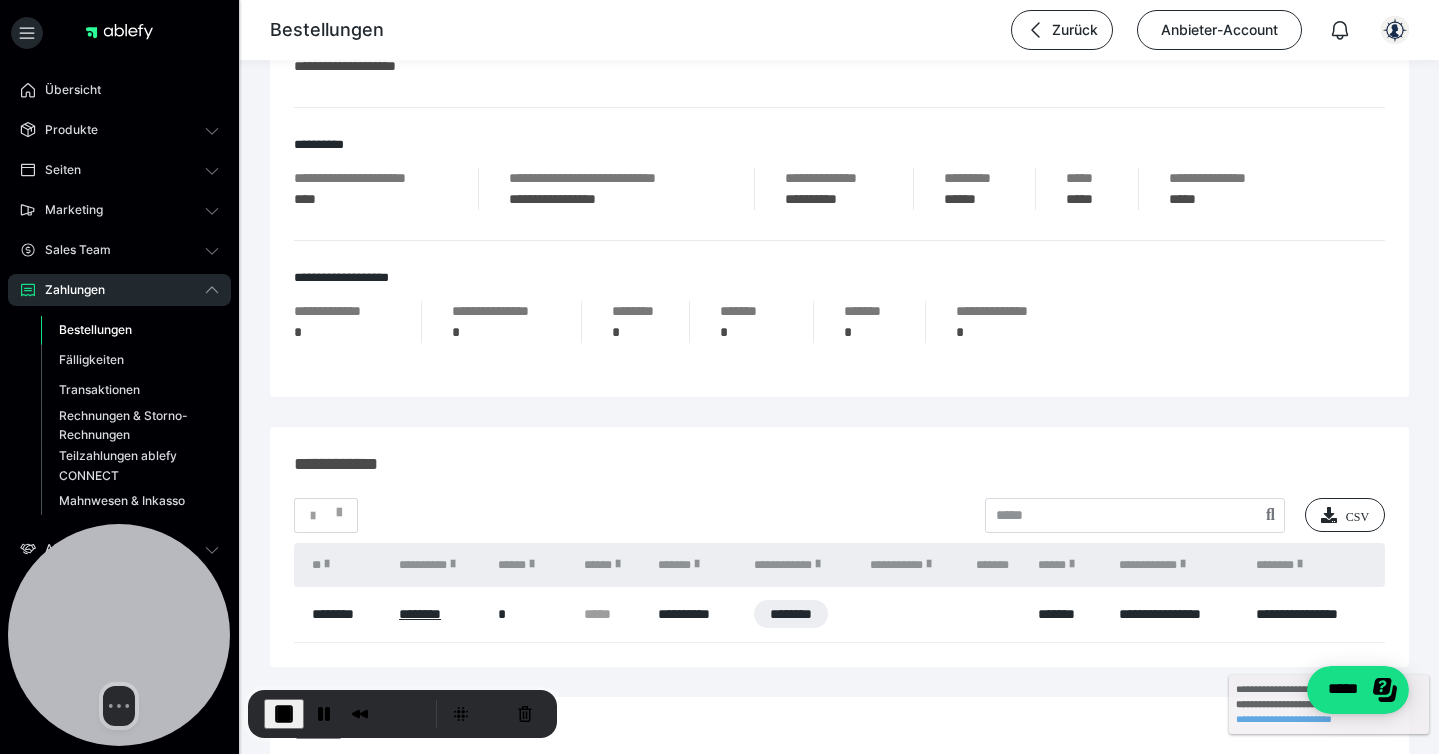 click on "Bestellungen" at bounding box center (95, 329) 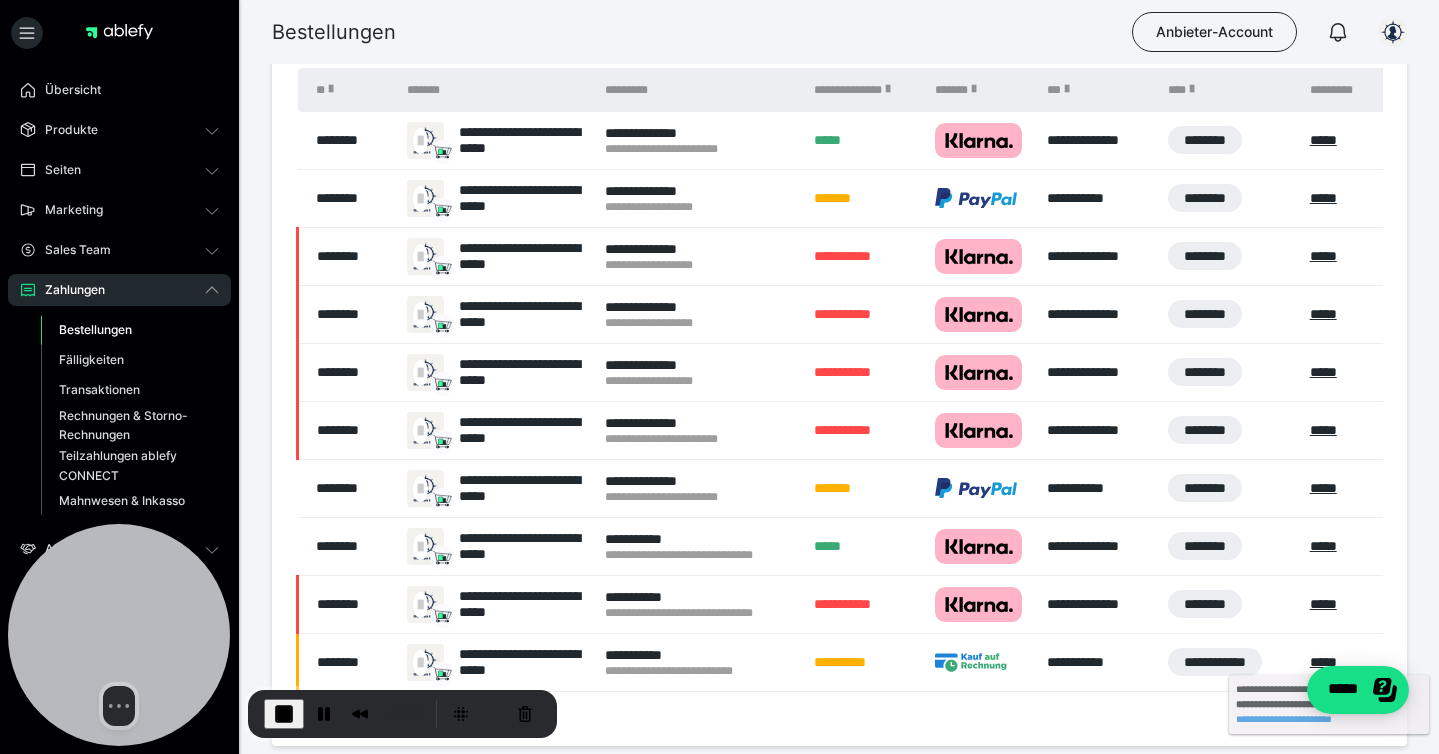 scroll, scrollTop: 457, scrollLeft: 0, axis: vertical 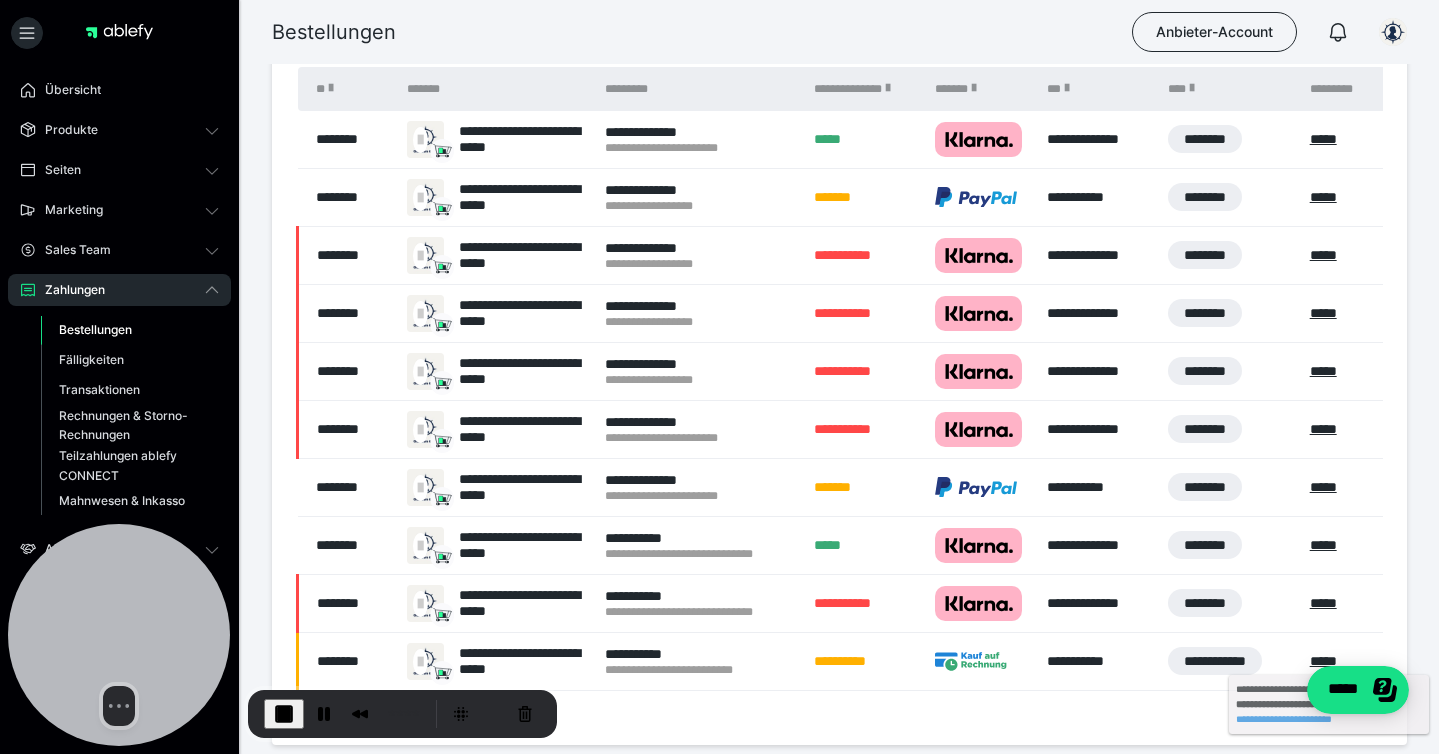 click at bounding box center [284, 714] 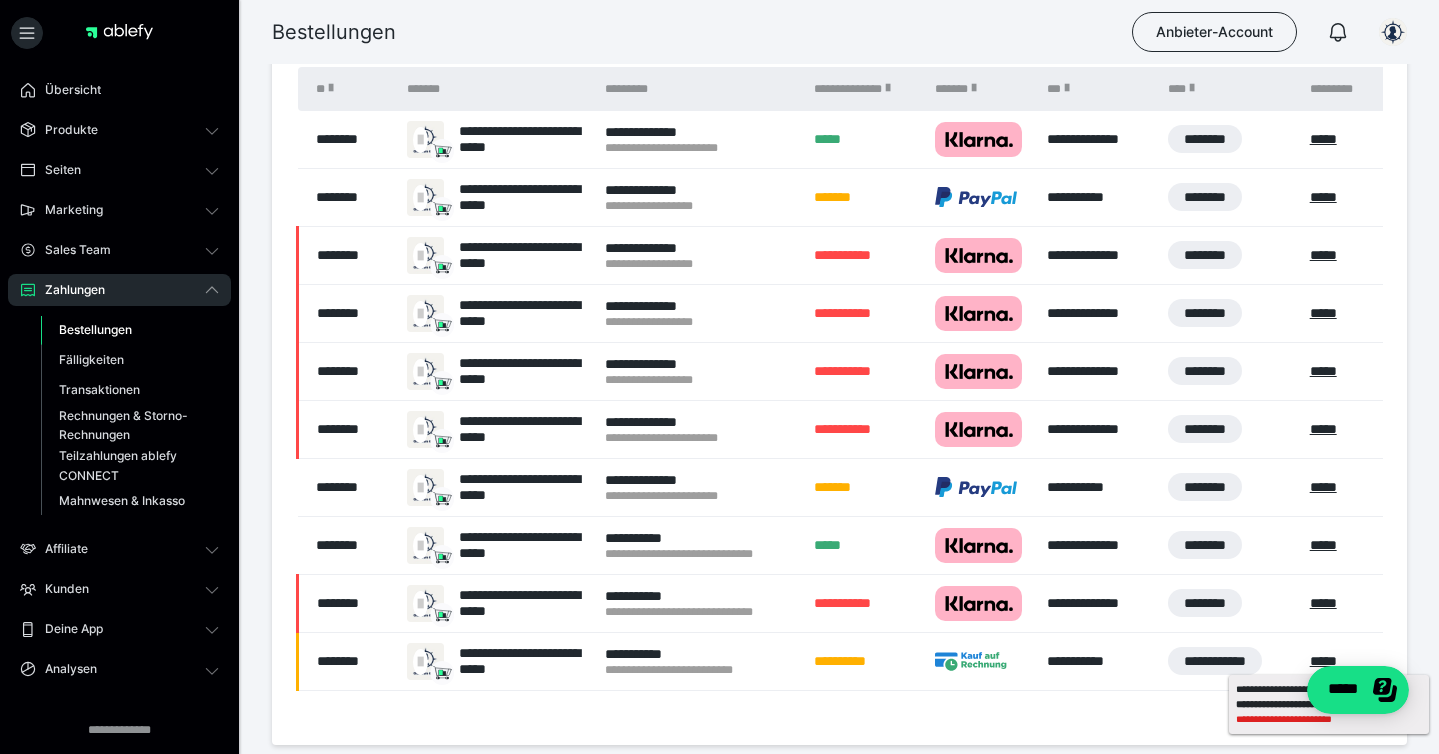 click on "**********" at bounding box center (1329, 719) 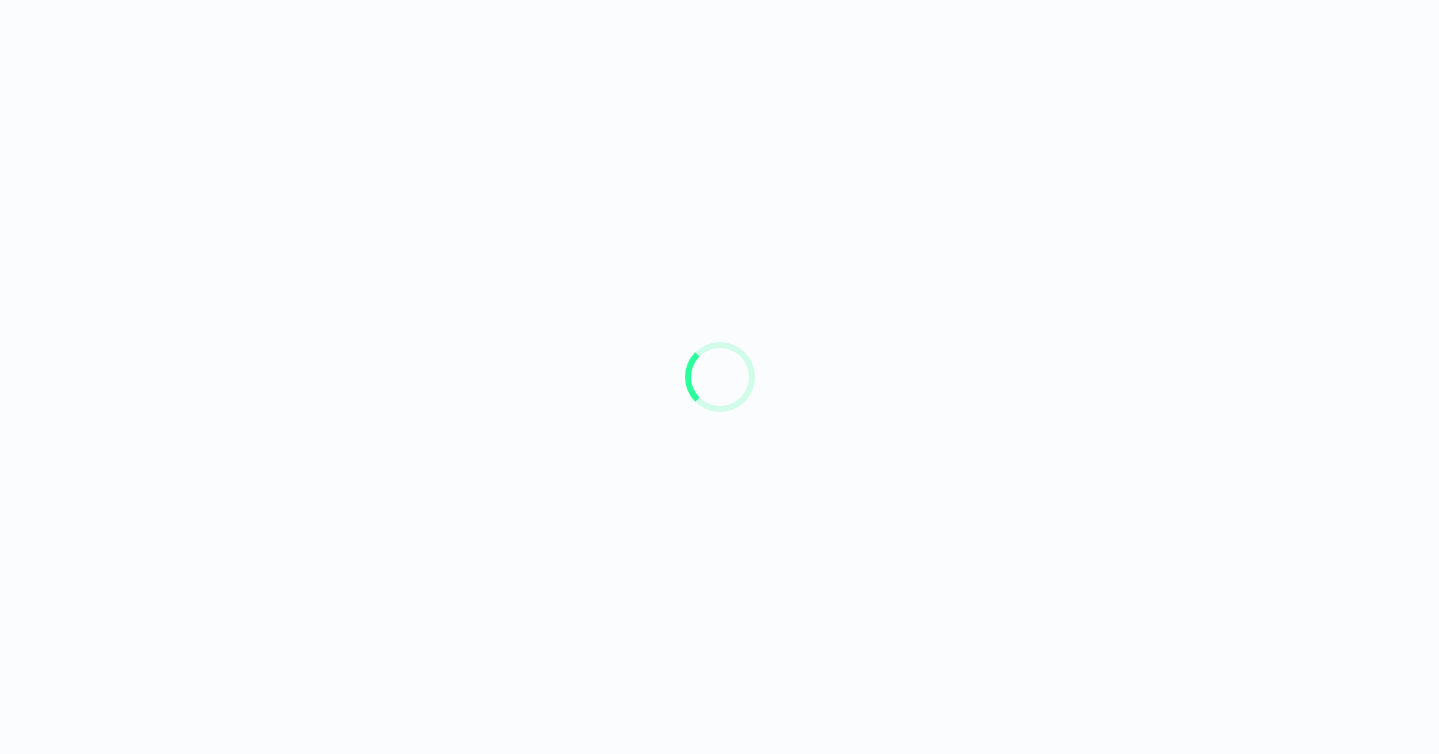 scroll, scrollTop: 0, scrollLeft: 0, axis: both 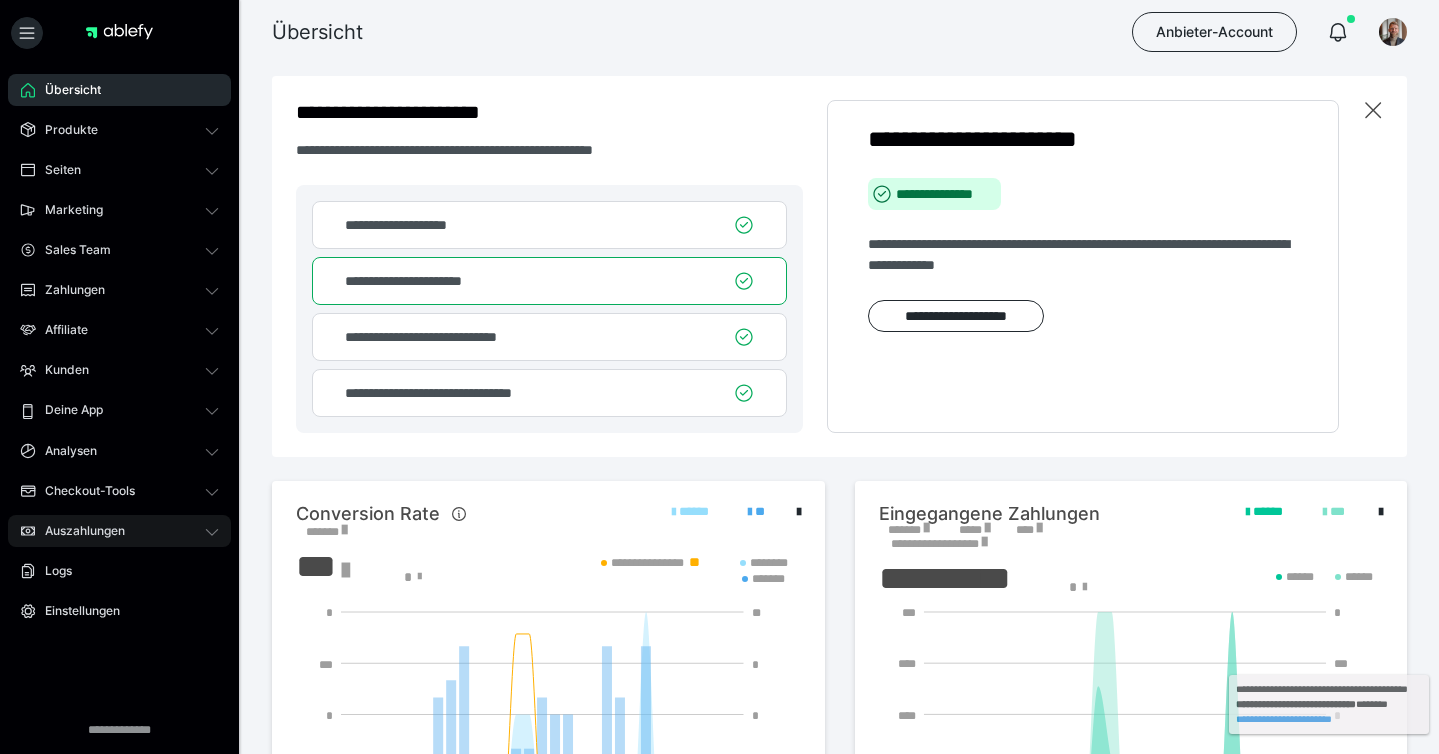 click on "Auszahlungen" at bounding box center (78, 531) 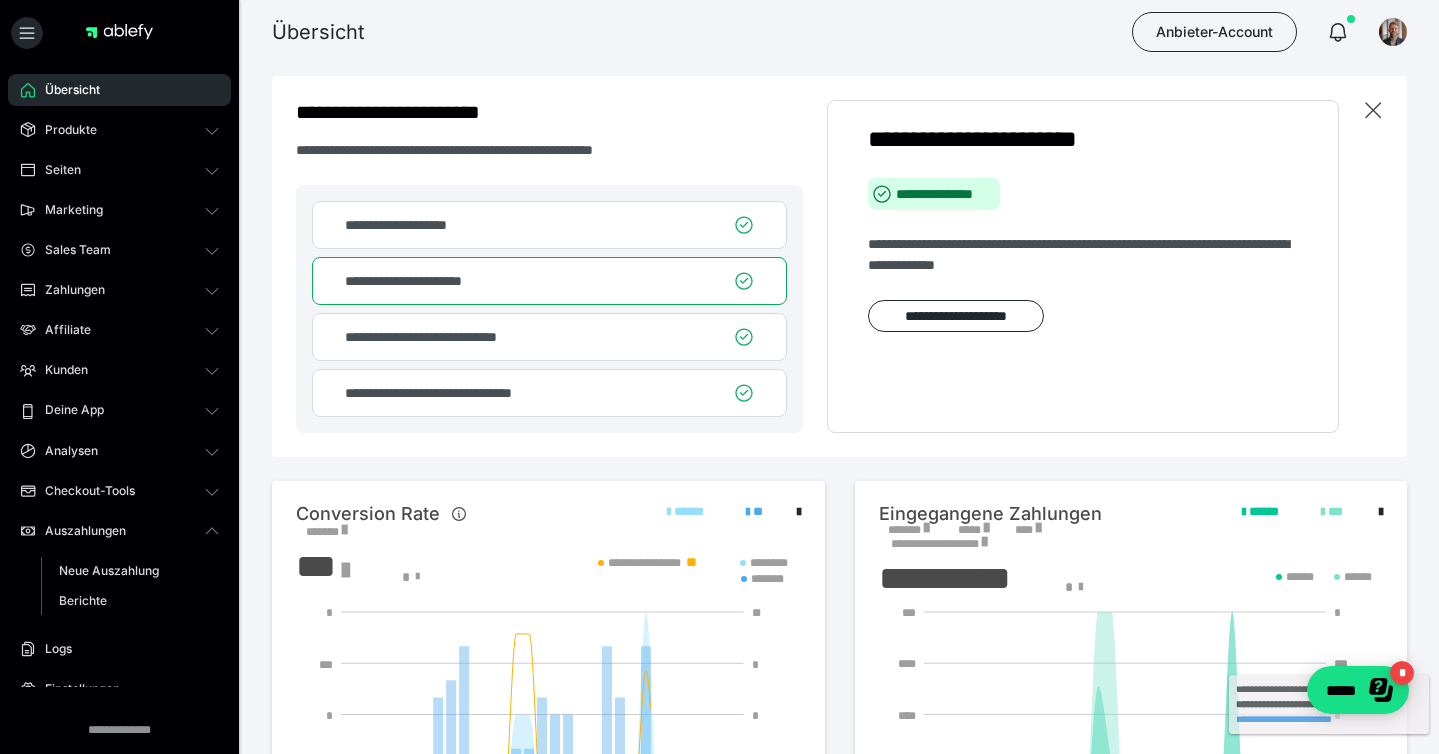 scroll, scrollTop: 0, scrollLeft: 0, axis: both 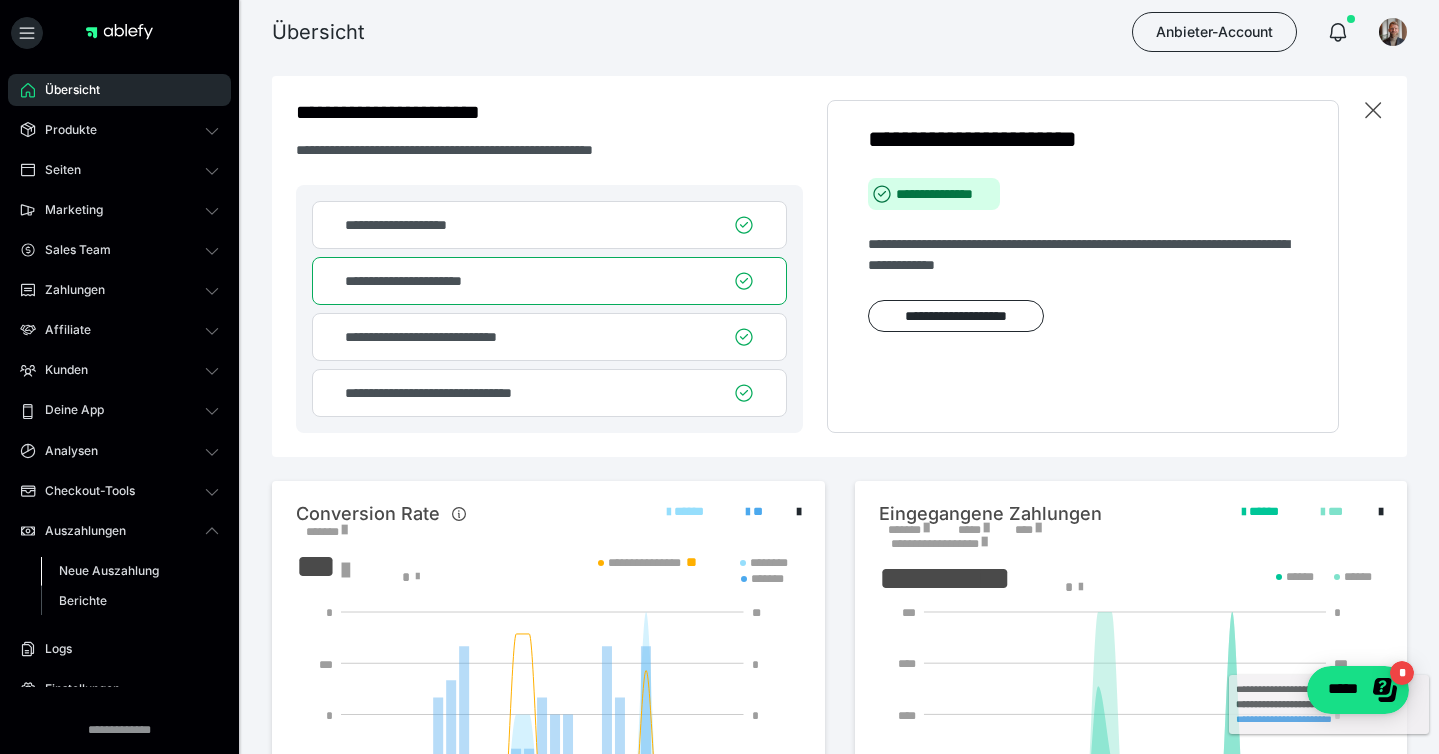 click on "Neue Auszahlung" at bounding box center (109, 570) 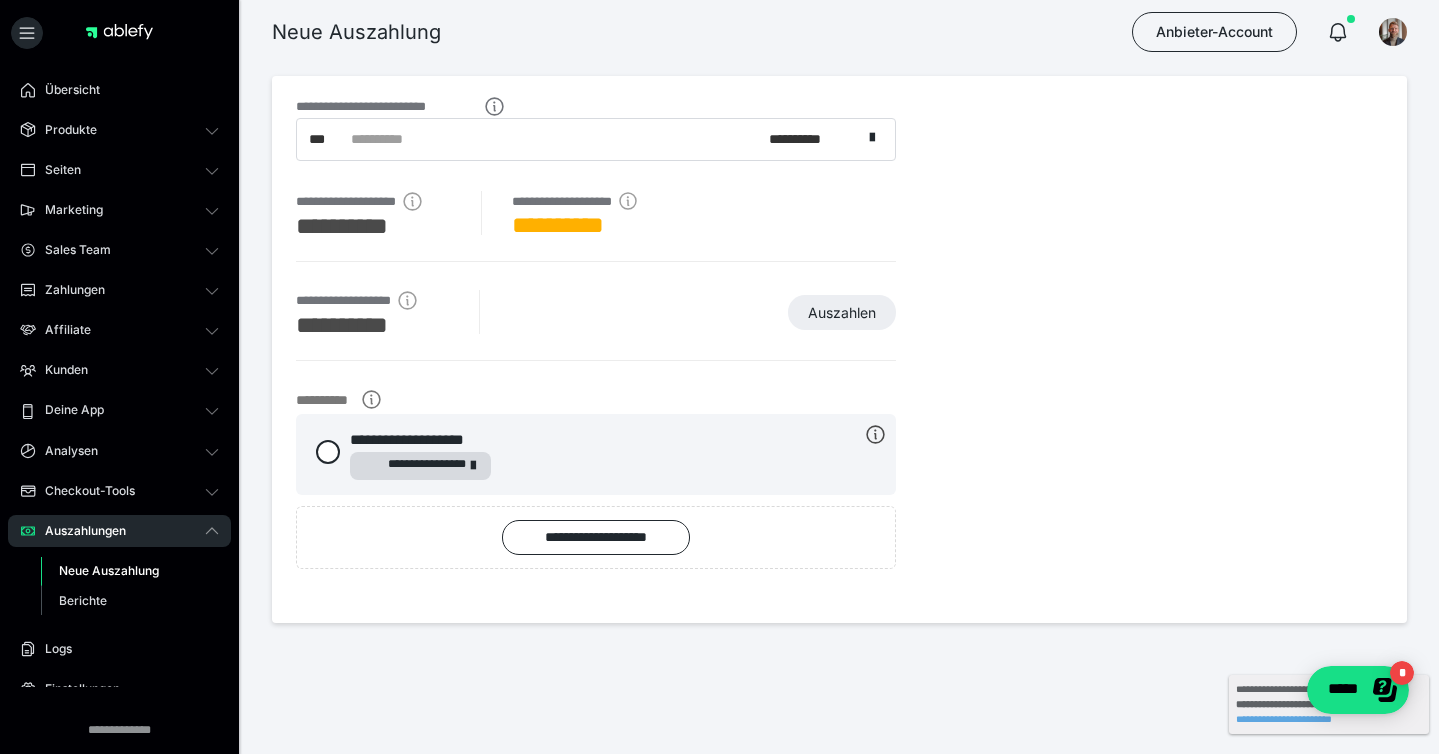 scroll, scrollTop: 63, scrollLeft: 0, axis: vertical 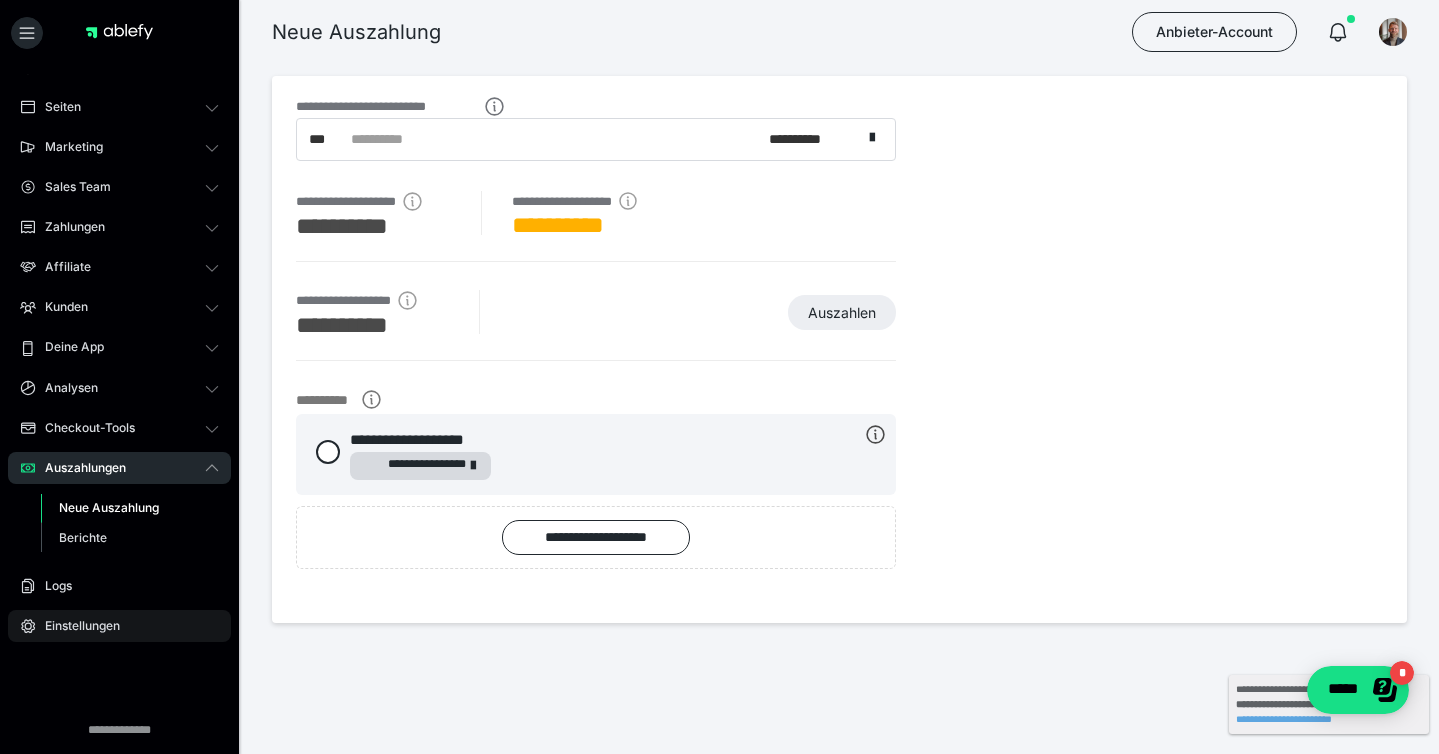 click on "Einstellungen" at bounding box center [75, 626] 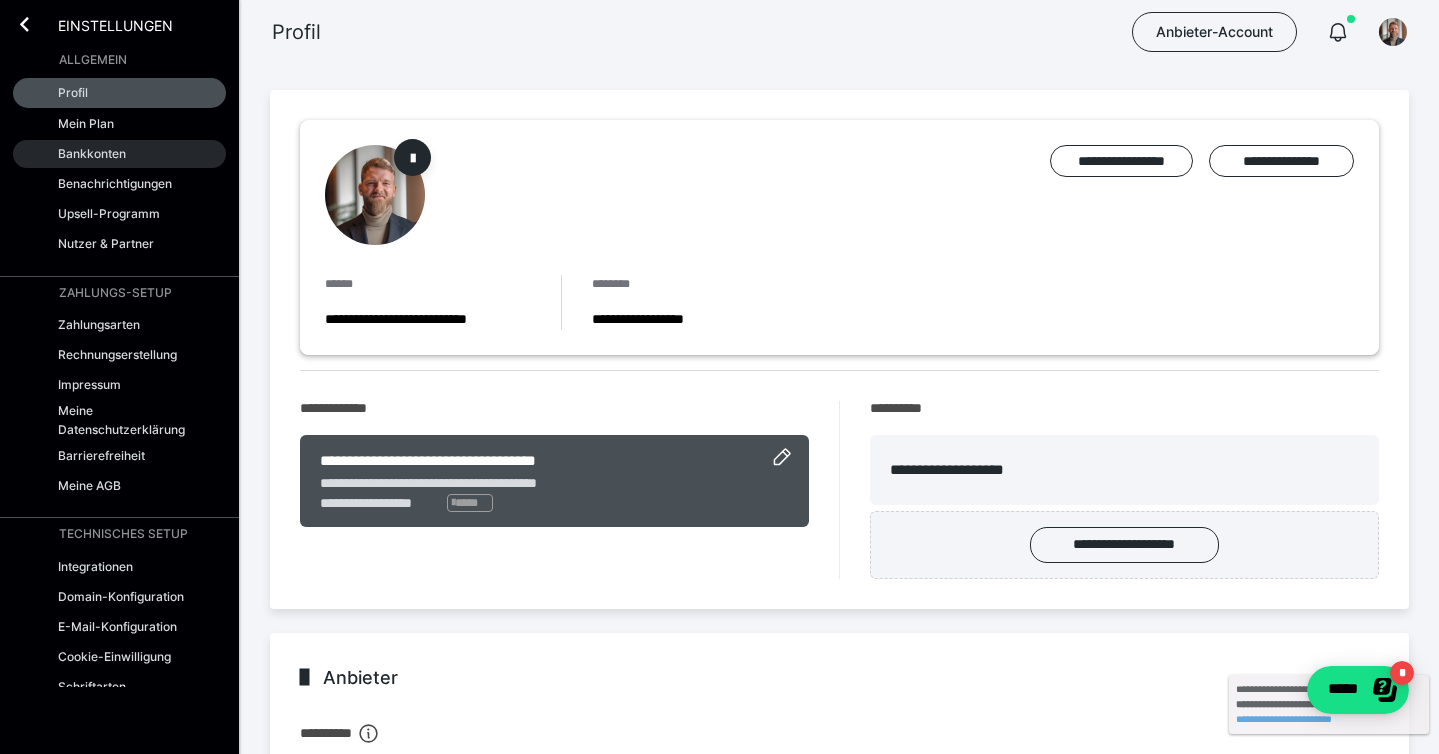 click on "Bankkonten" at bounding box center (92, 153) 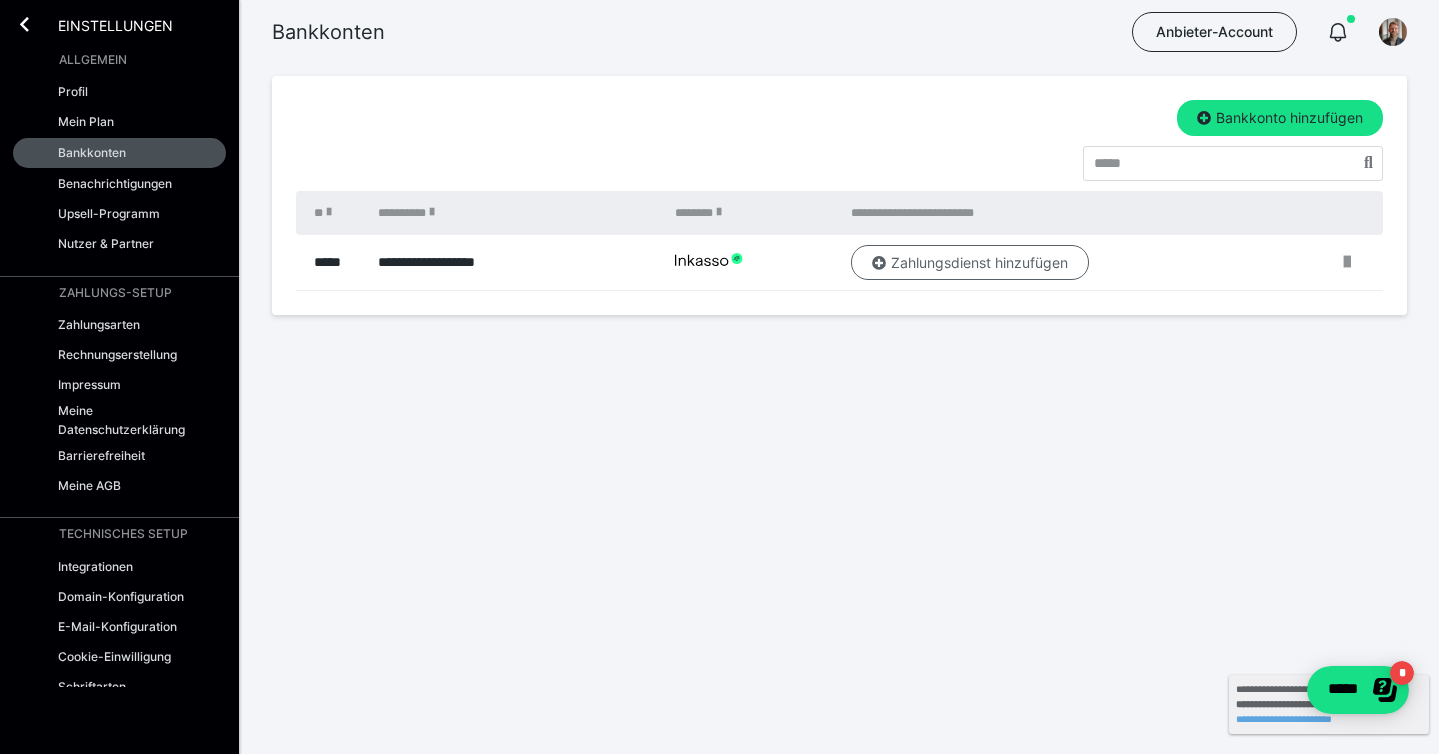 click on "Zahlungsdienst hinzufügen" at bounding box center (970, 263) 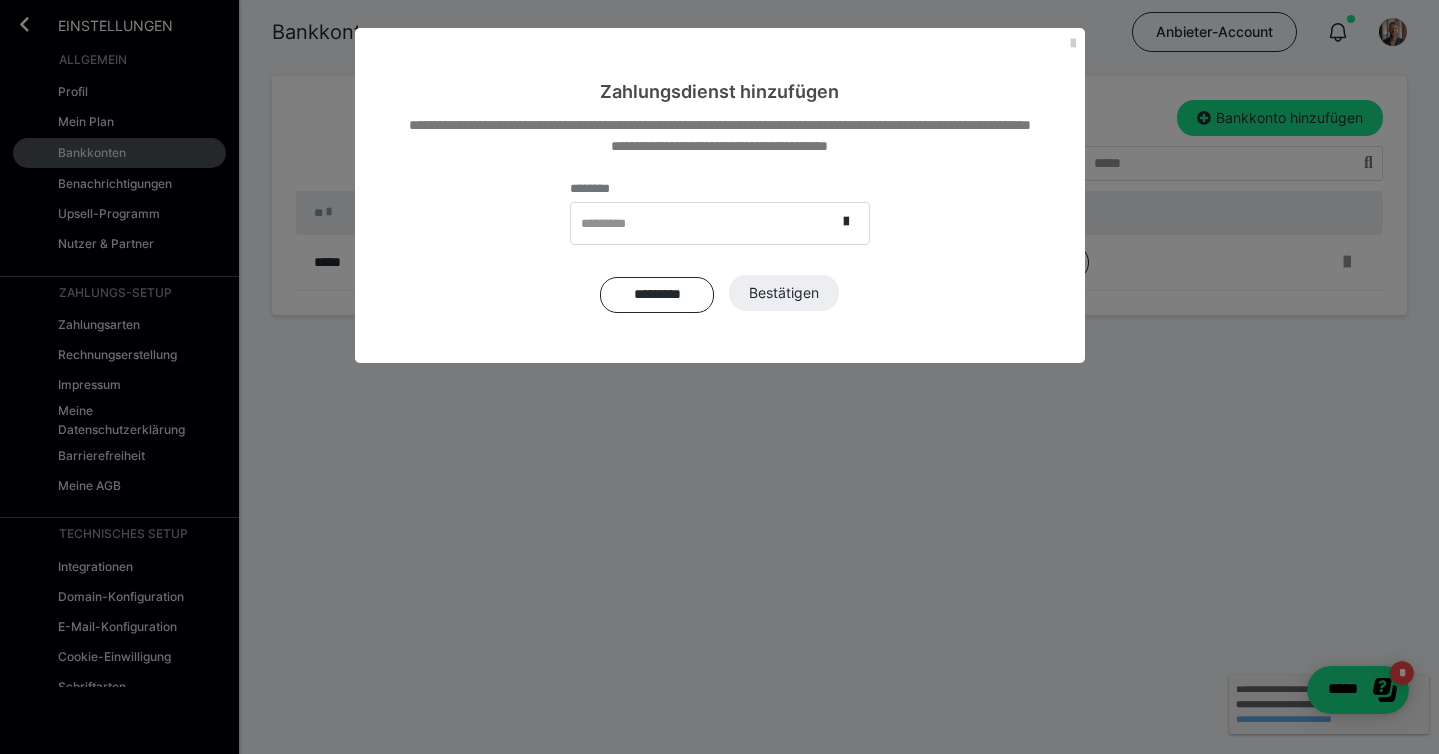 click on "*********" at bounding box center [703, 223] 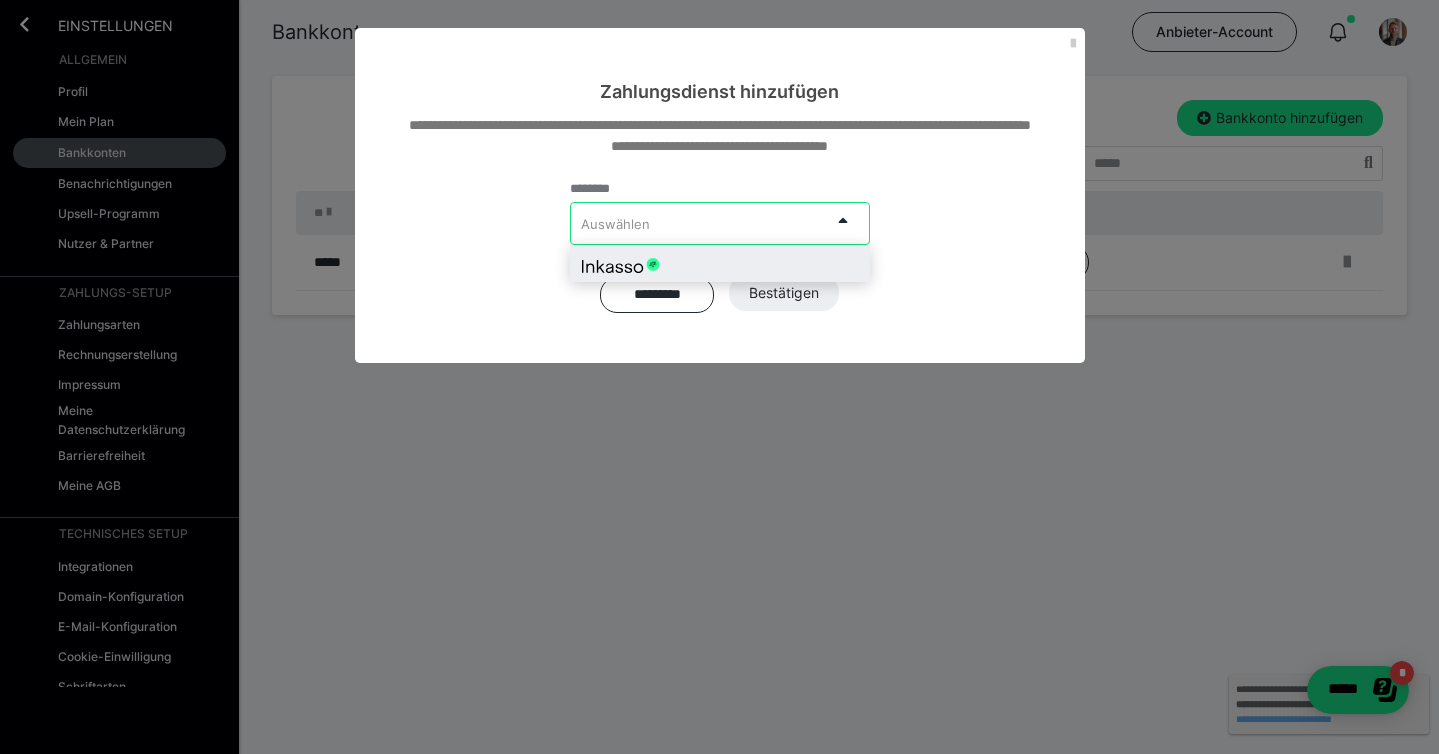 click on "Auswählen" at bounding box center [700, 223] 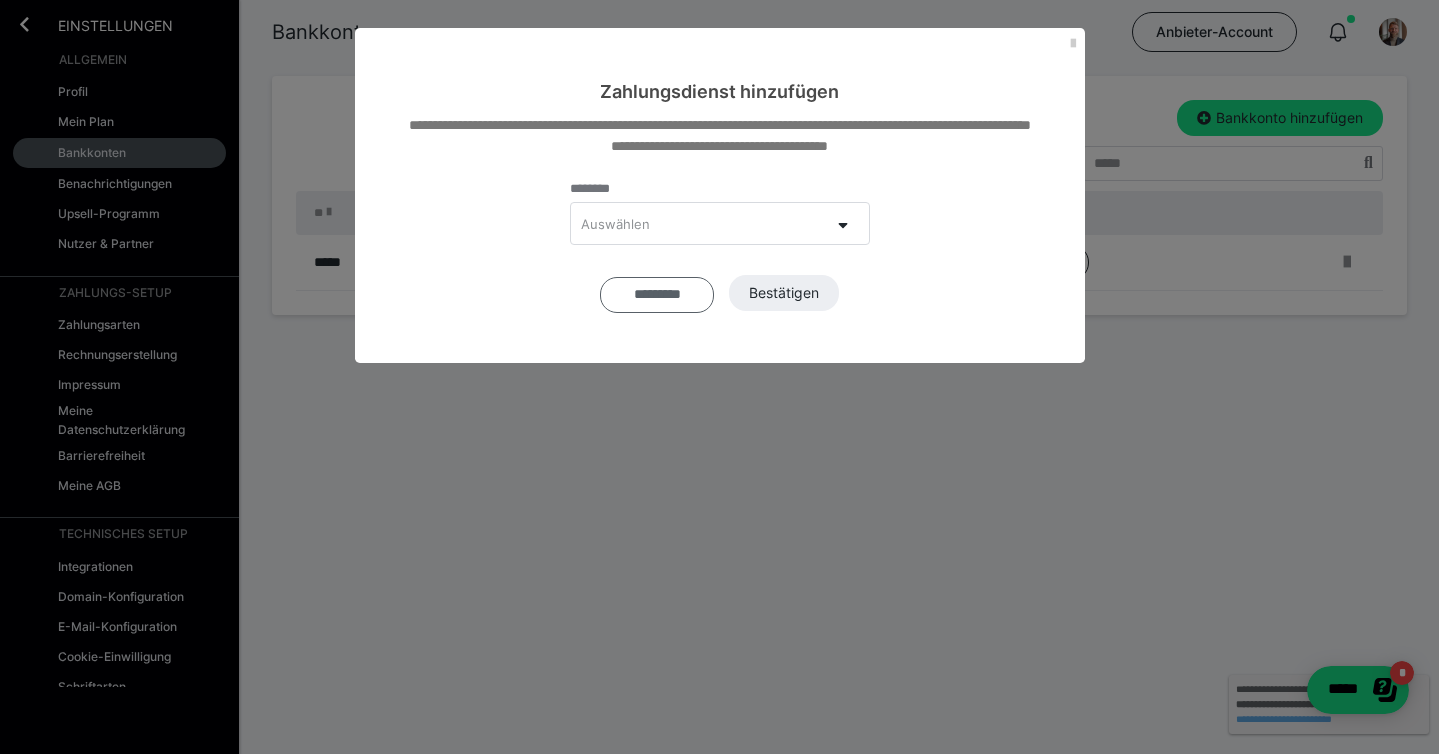 click on "*********" at bounding box center (657, 295) 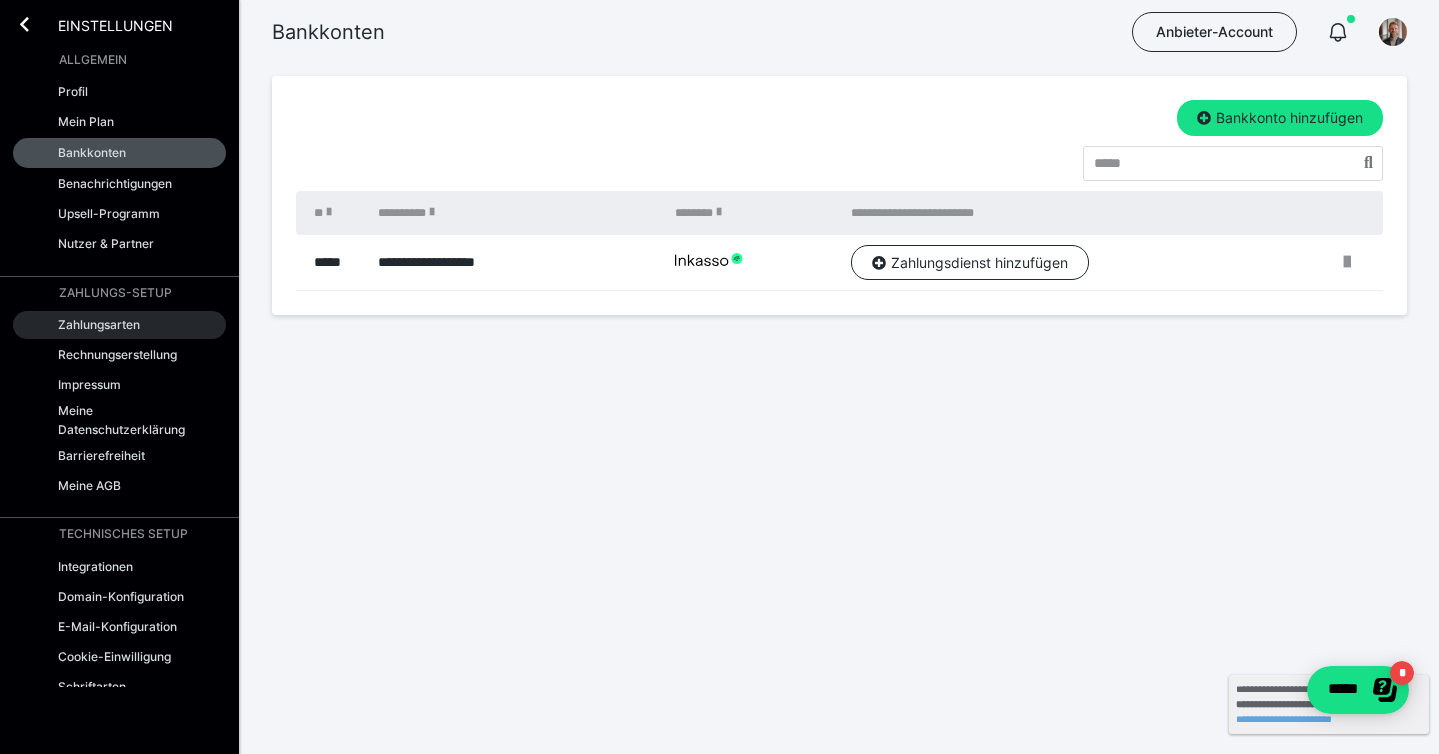 click on "Zahlungsarten" at bounding box center [119, 325] 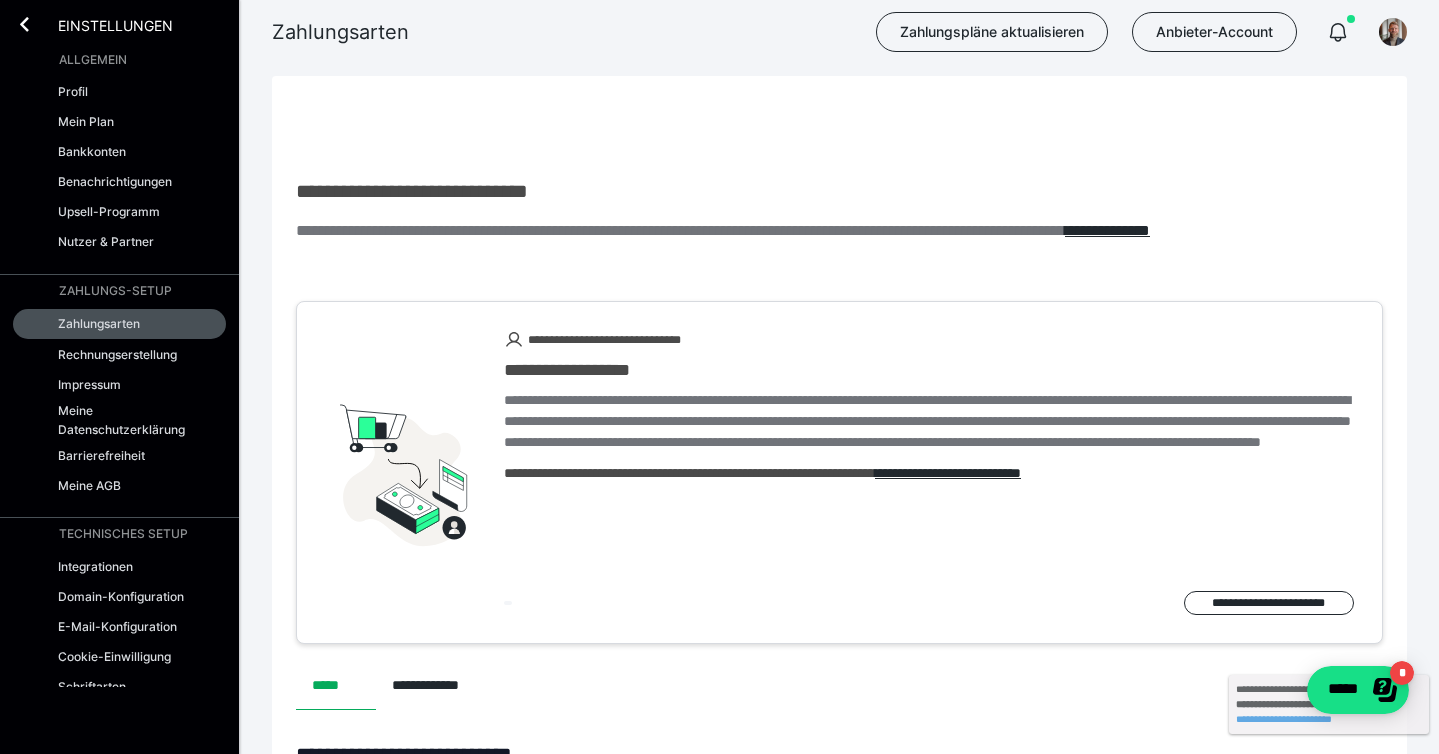 scroll, scrollTop: 411, scrollLeft: 0, axis: vertical 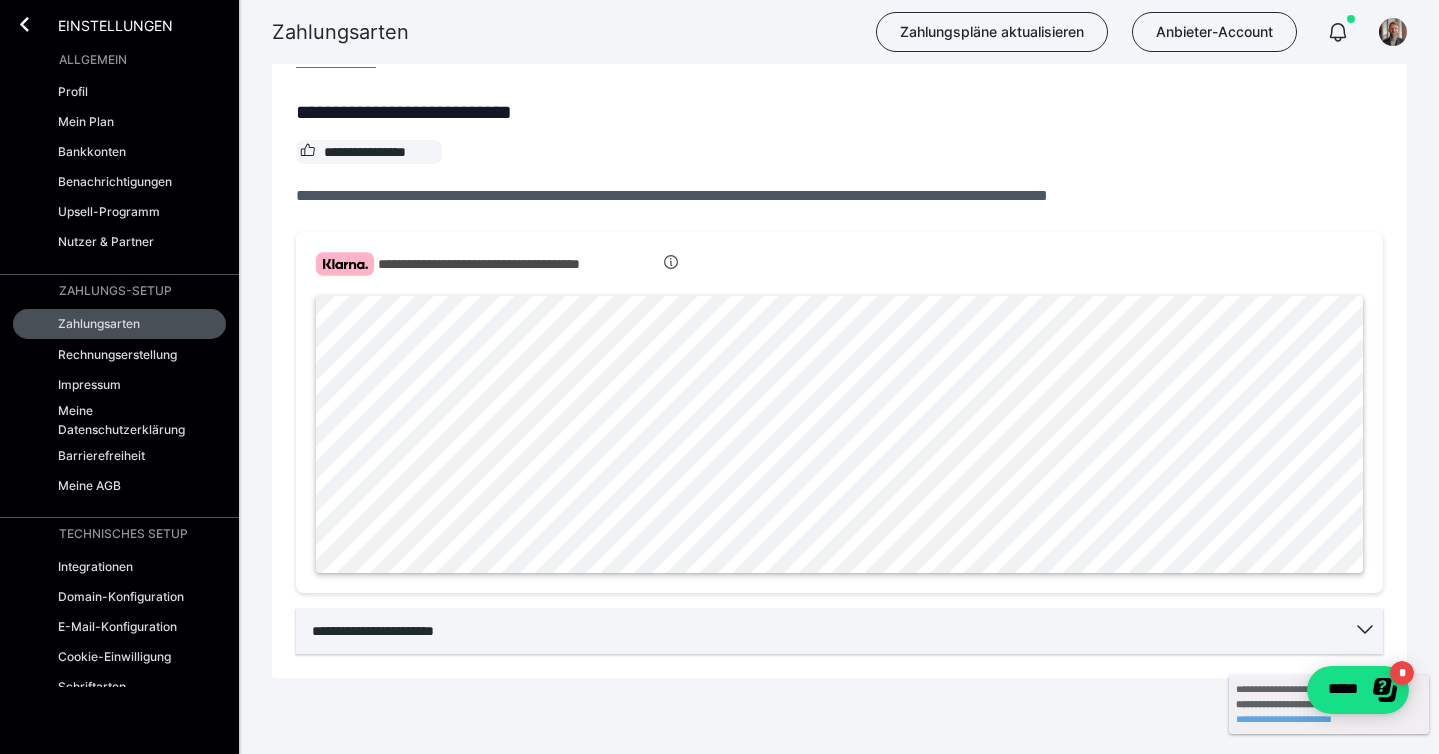 click on "**********" at bounding box center [839, 631] 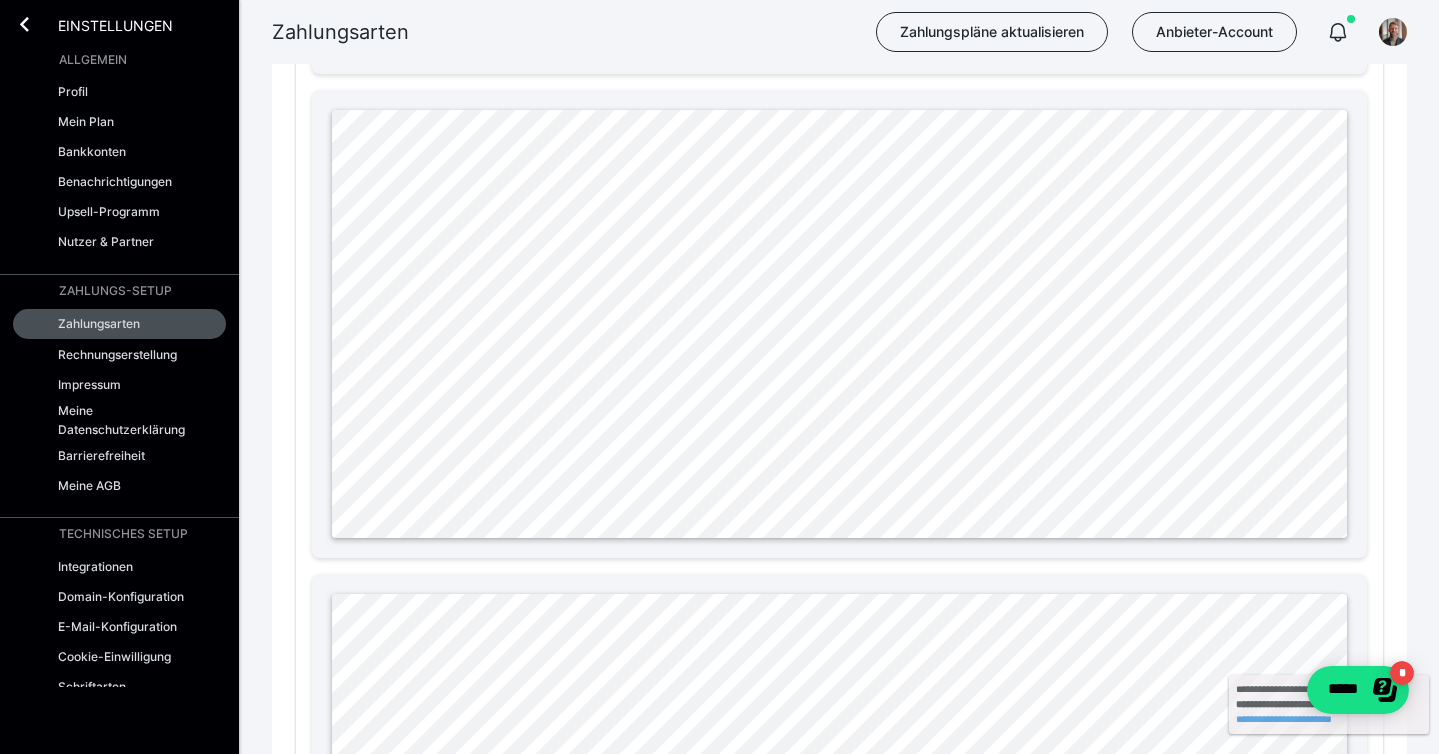 scroll, scrollTop: 1538, scrollLeft: 0, axis: vertical 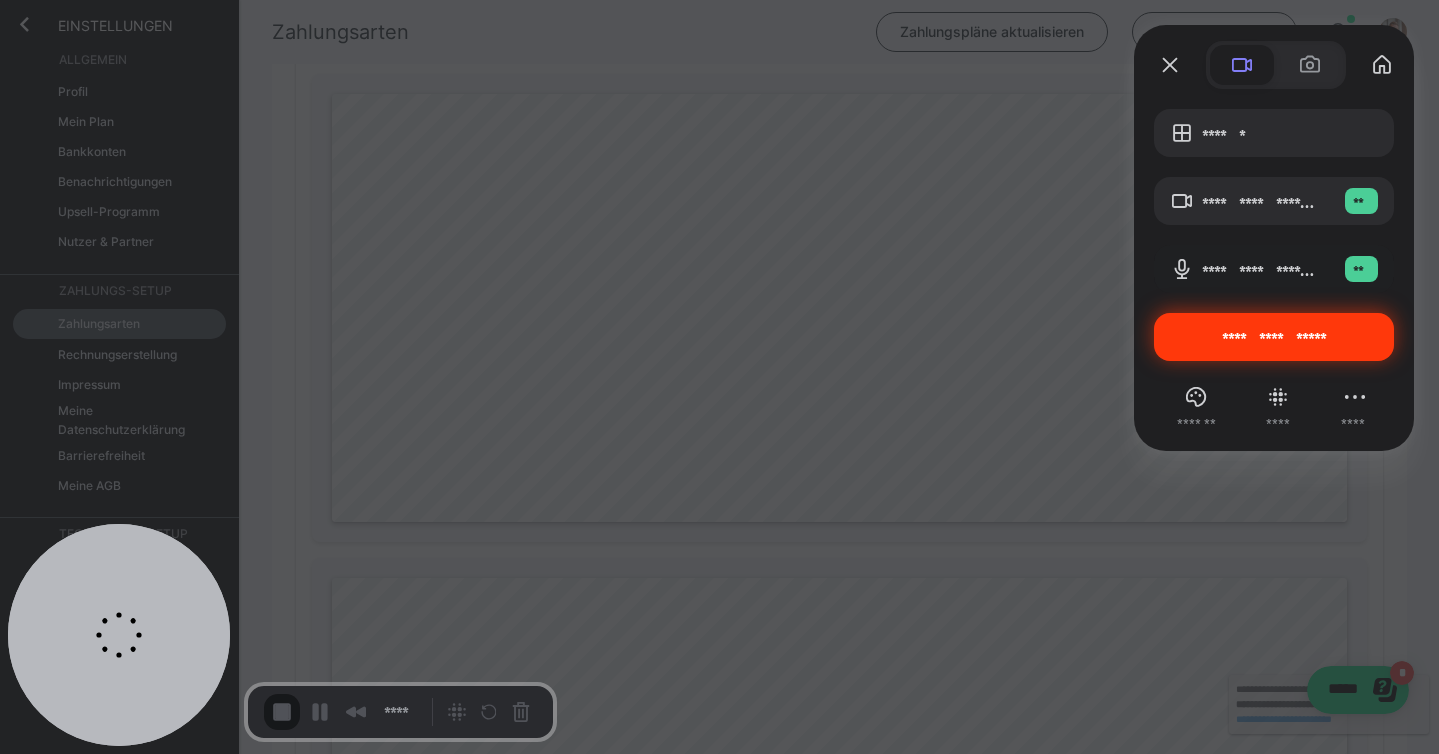 click on "**********" at bounding box center (1274, 337) 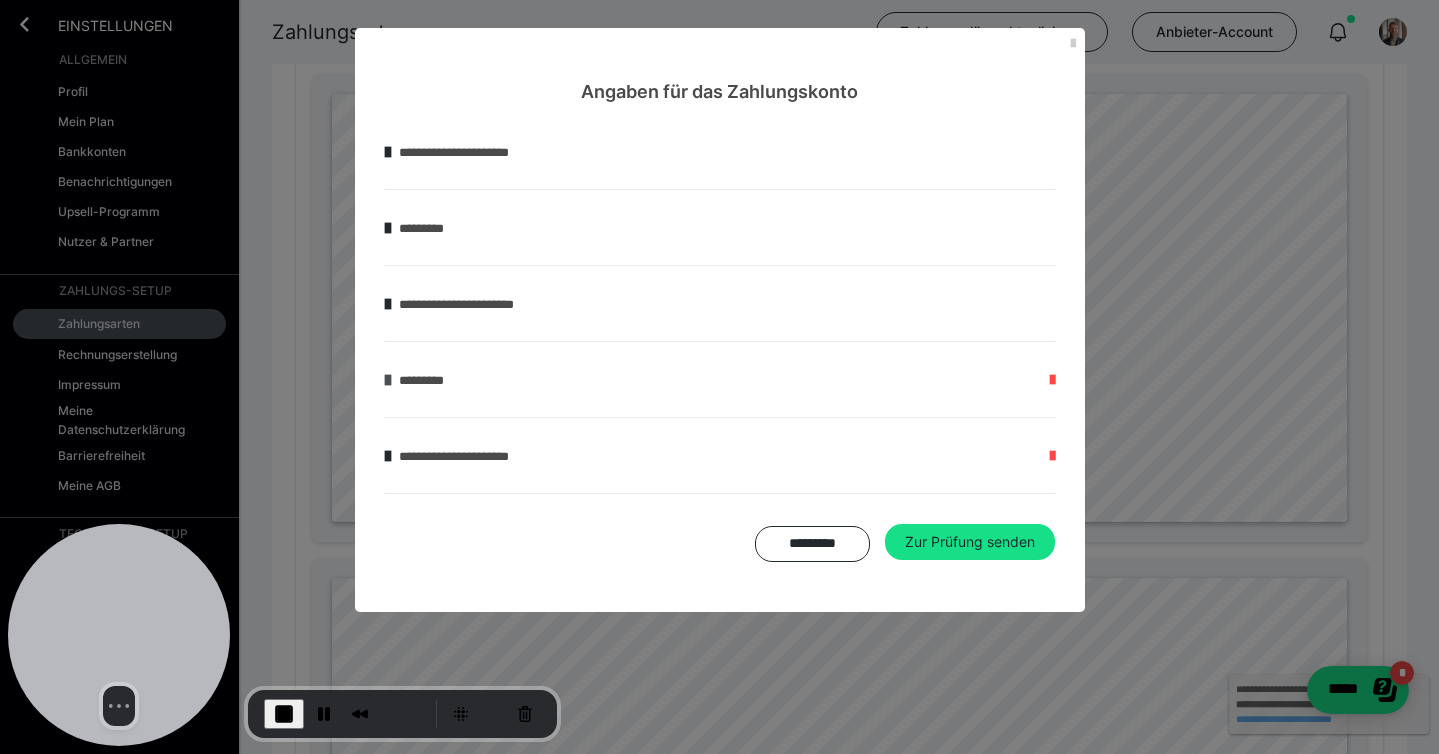 click at bounding box center [388, 380] 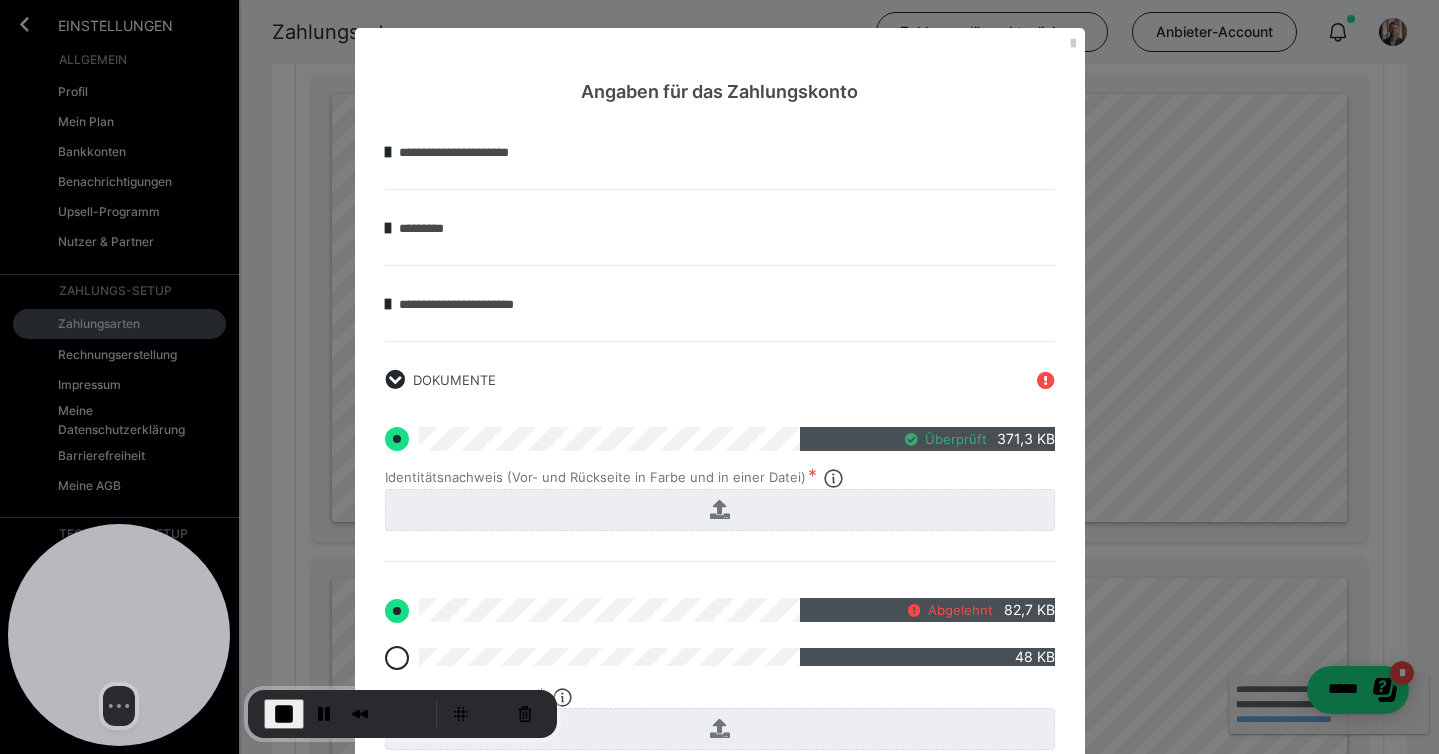 radio on "true" 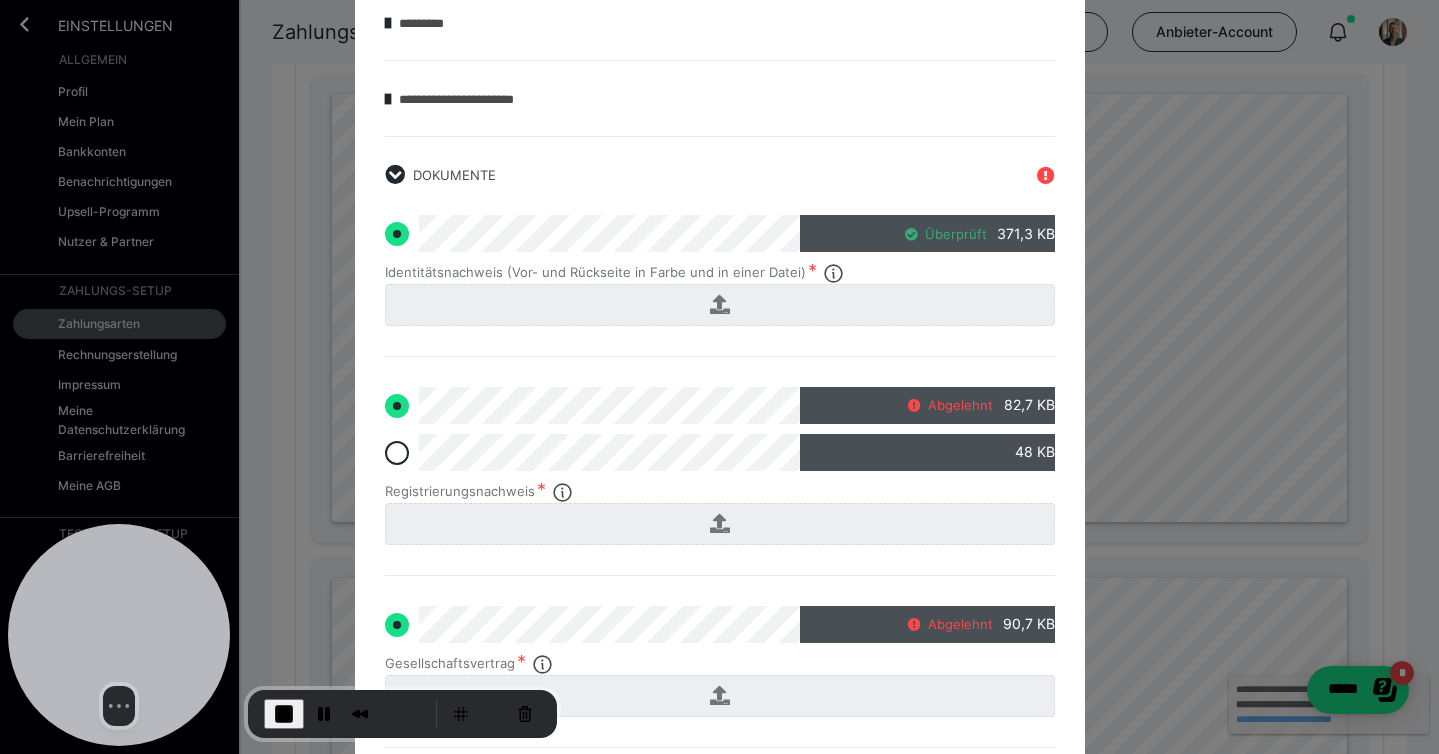 scroll, scrollTop: 635, scrollLeft: 0, axis: vertical 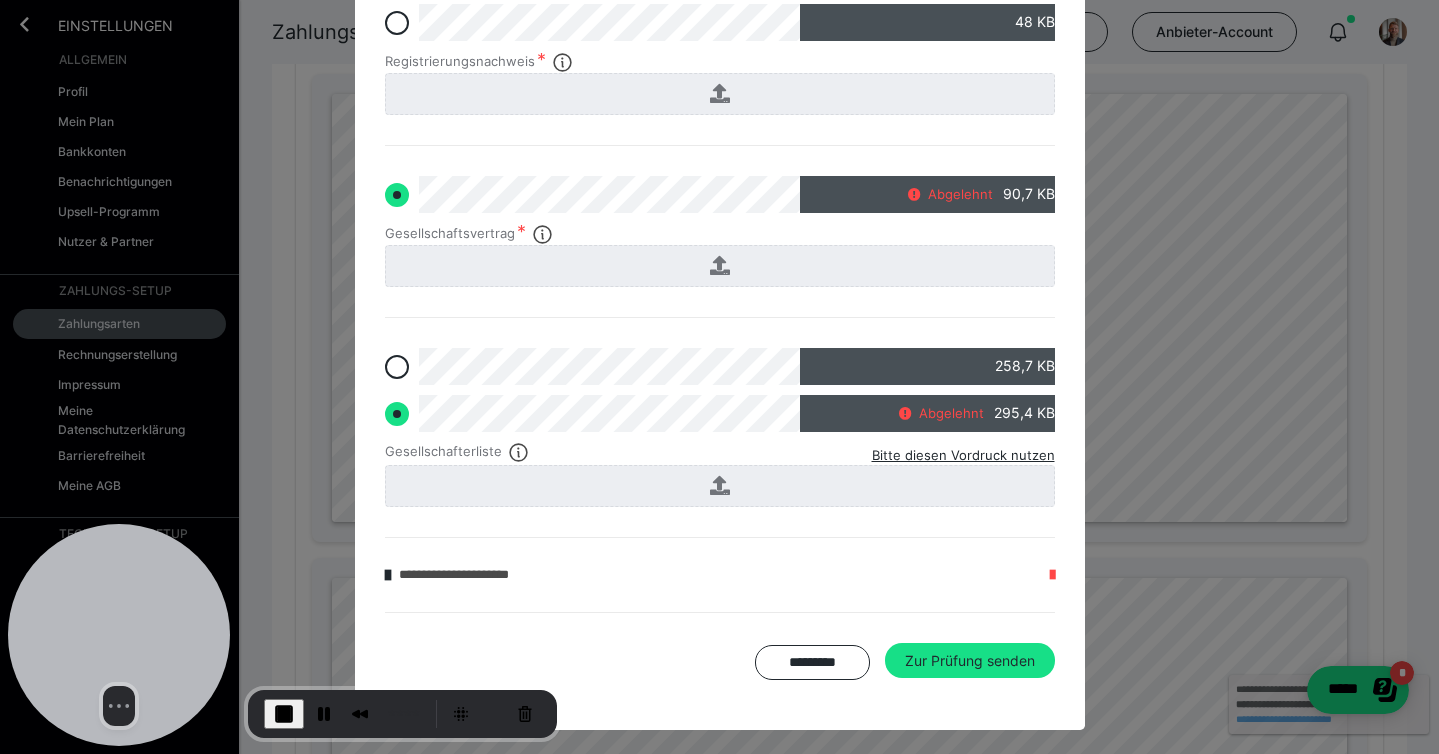 click on "Gesellschafterliste Bitte diesen Vordruck nutzen" at bounding box center [720, 474] 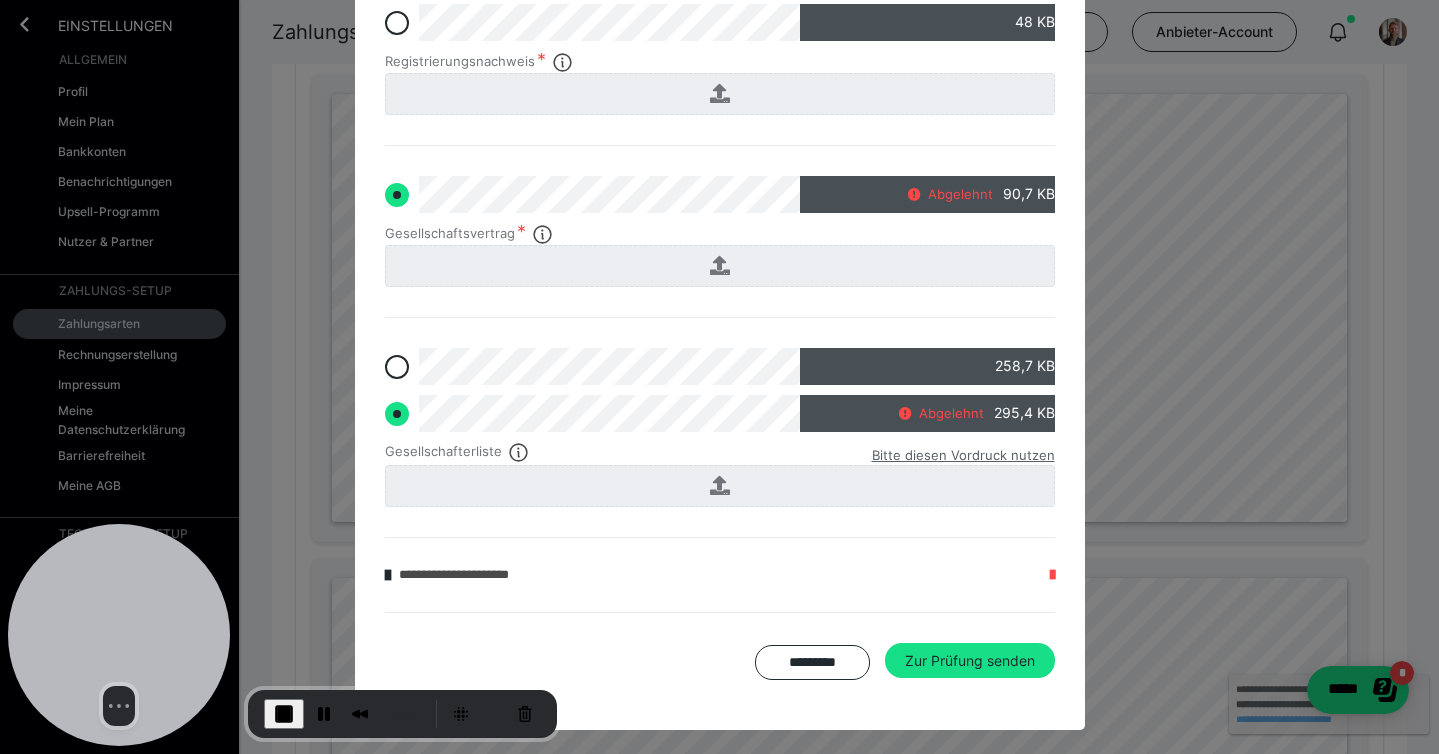 click on "Bitte diesen Vordruck nutzen" at bounding box center [963, 455] 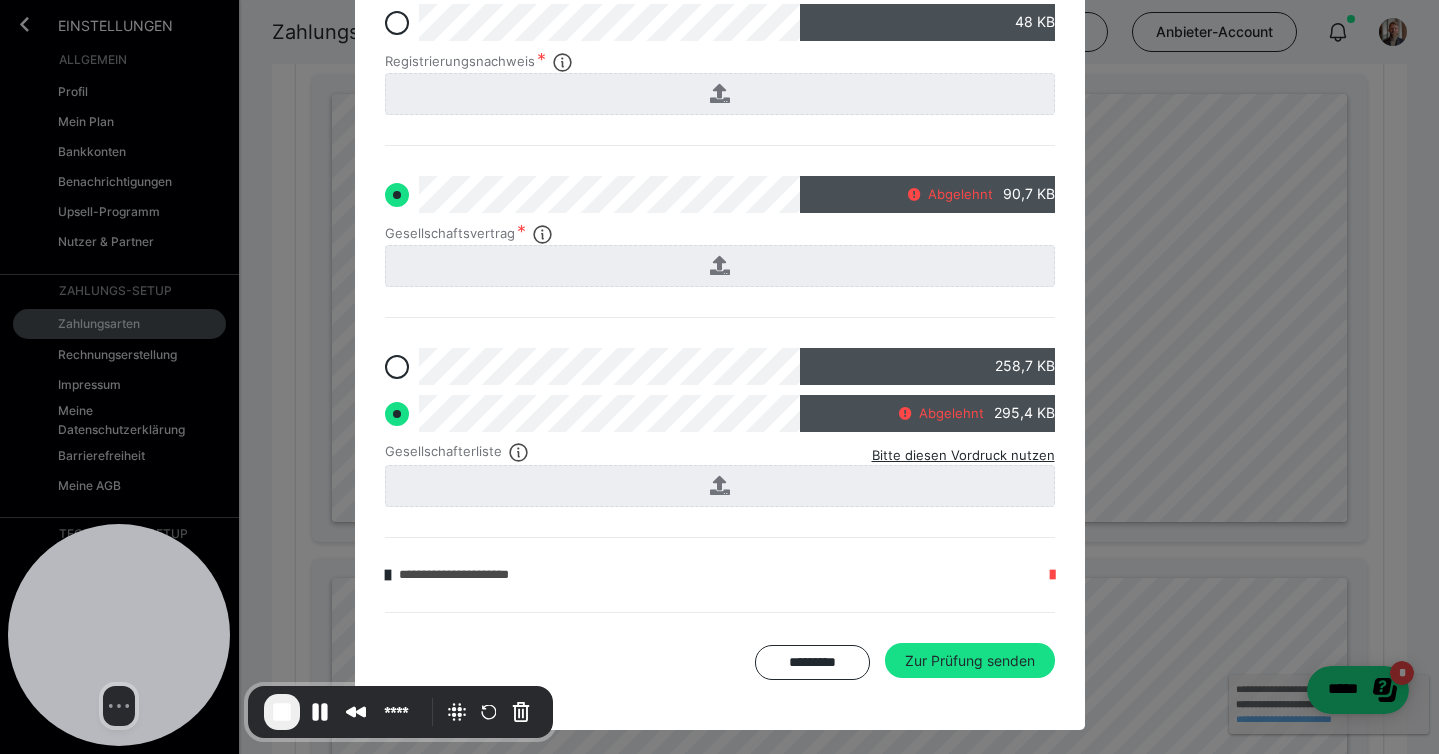 scroll, scrollTop: 1718, scrollLeft: 0, axis: vertical 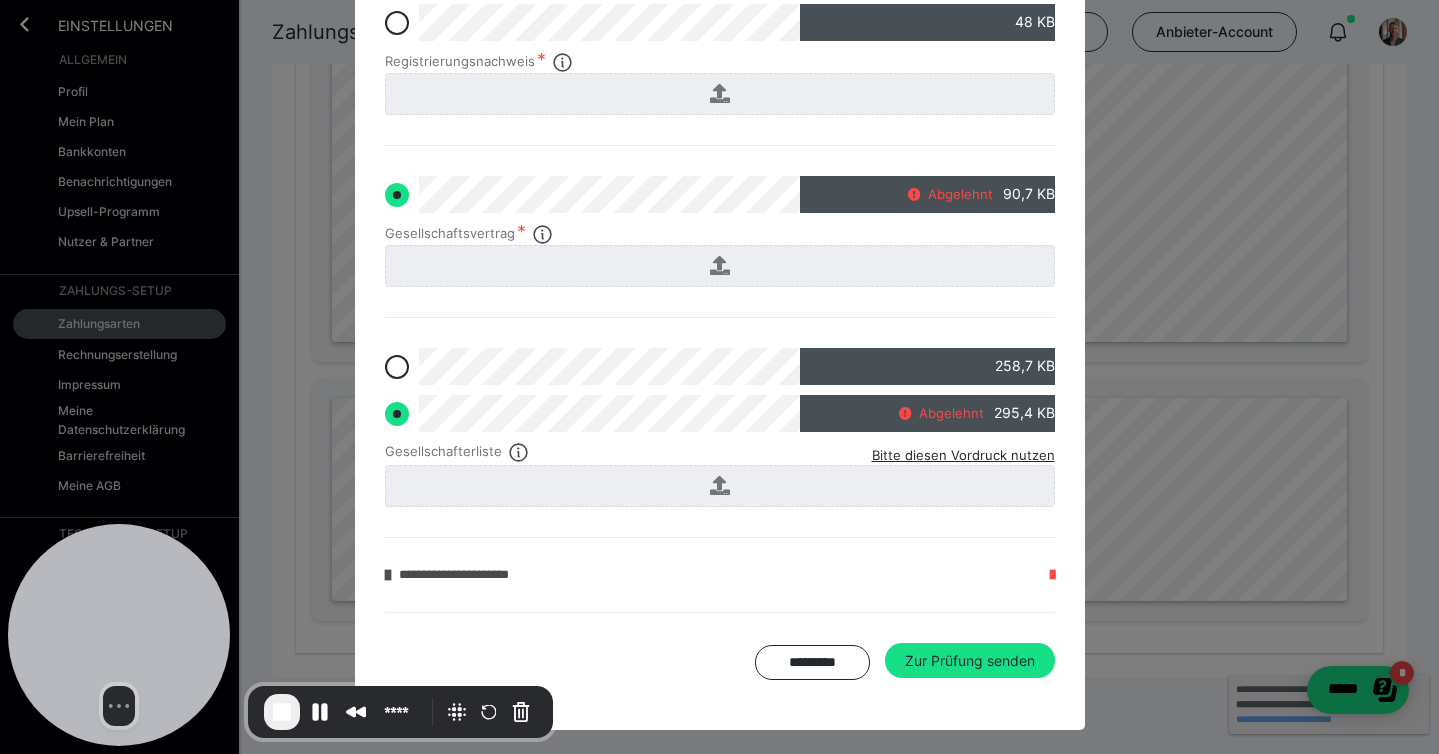 click at bounding box center (388, 575) 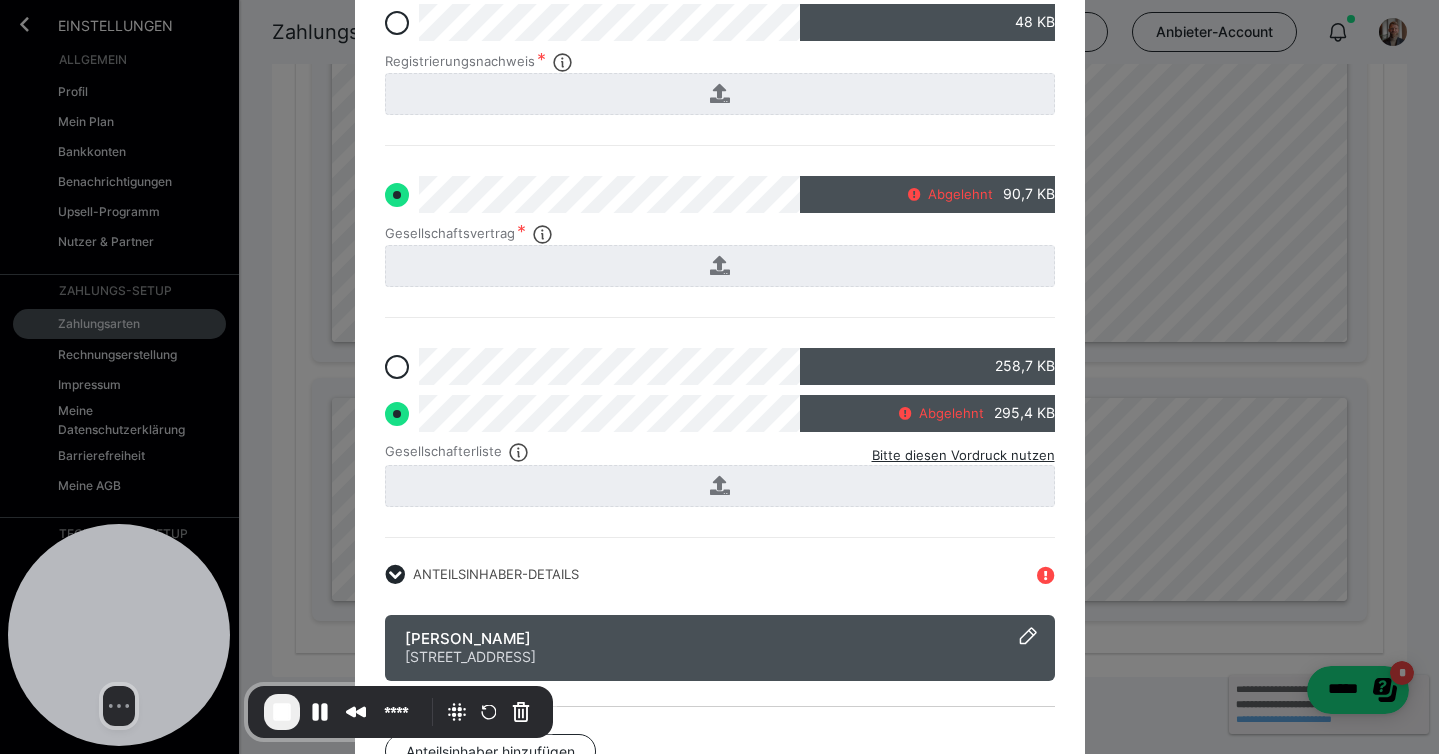 scroll, scrollTop: 820, scrollLeft: 0, axis: vertical 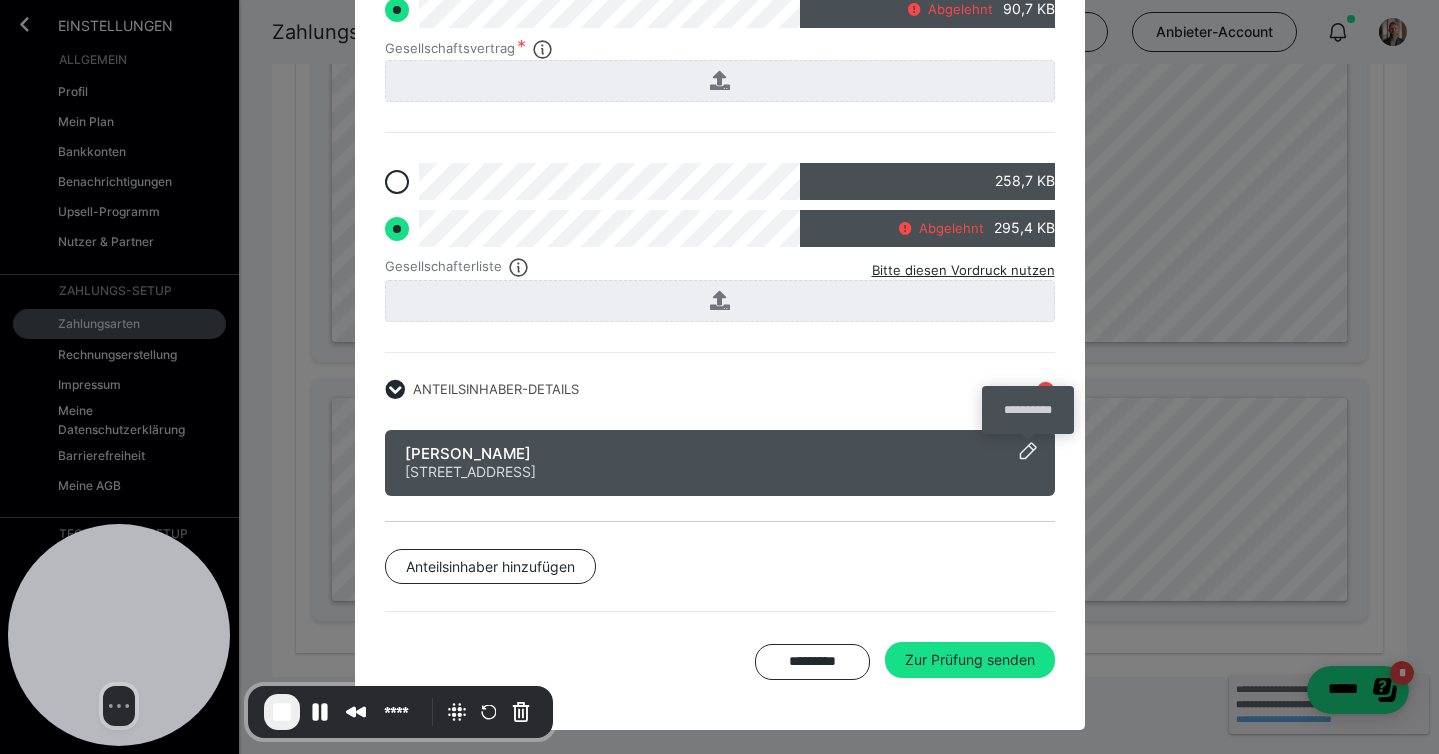 click 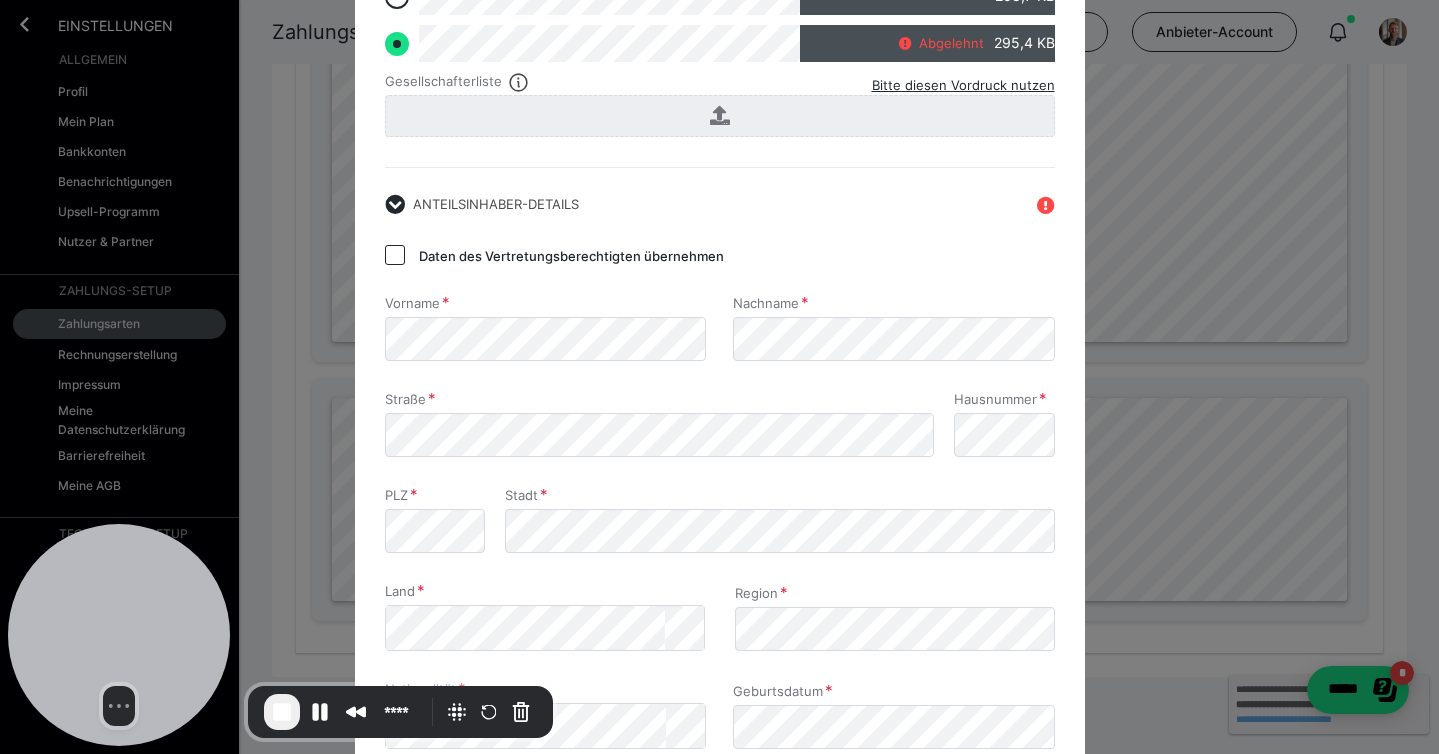 scroll, scrollTop: 971, scrollLeft: 0, axis: vertical 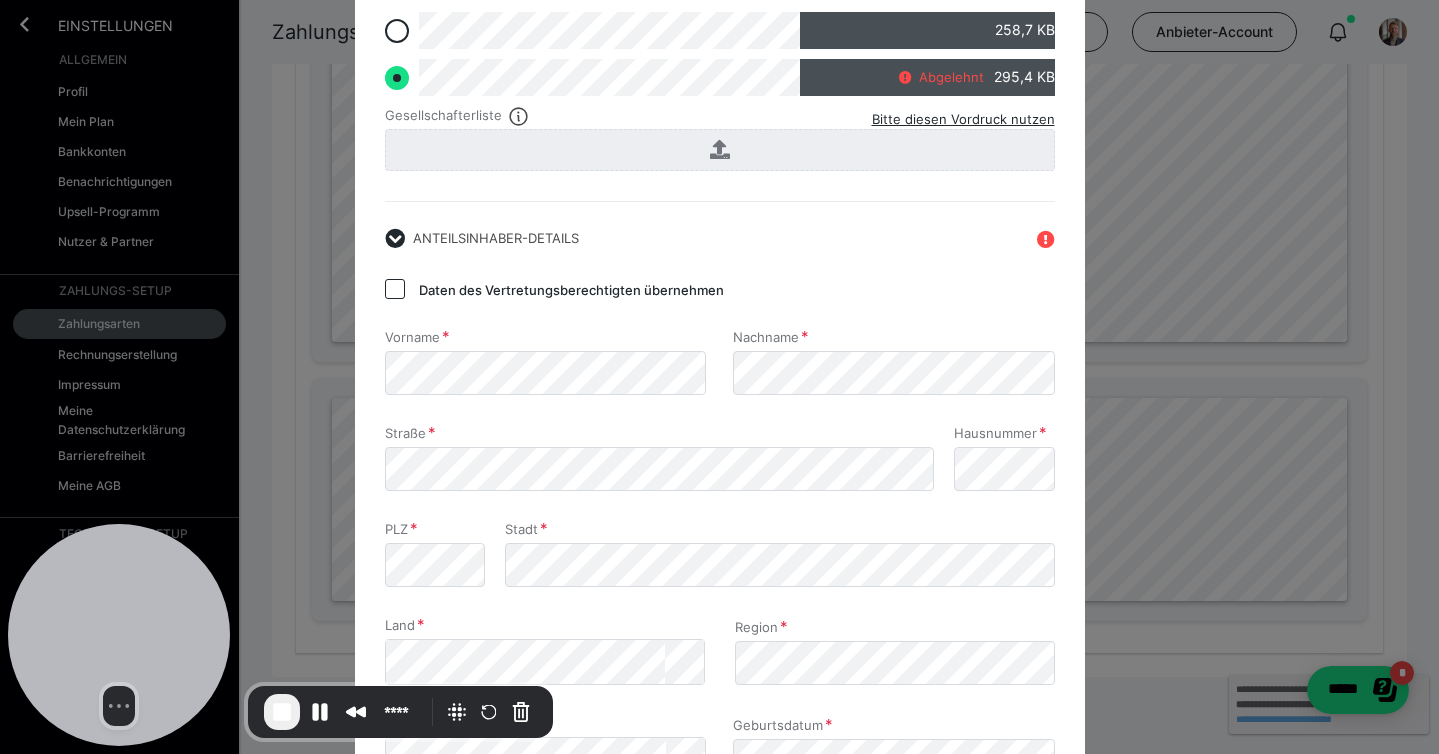 click at bounding box center [395, 289] 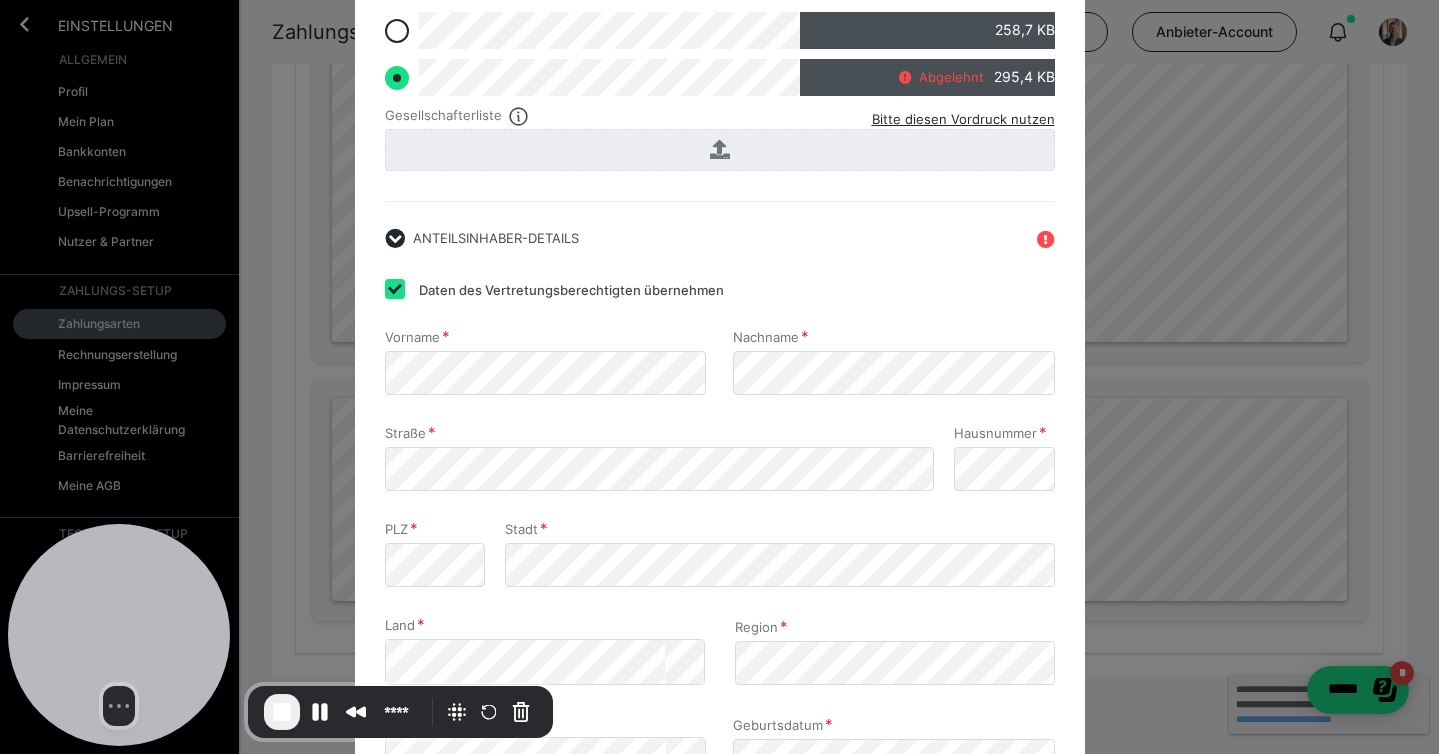 click at bounding box center (395, 289) 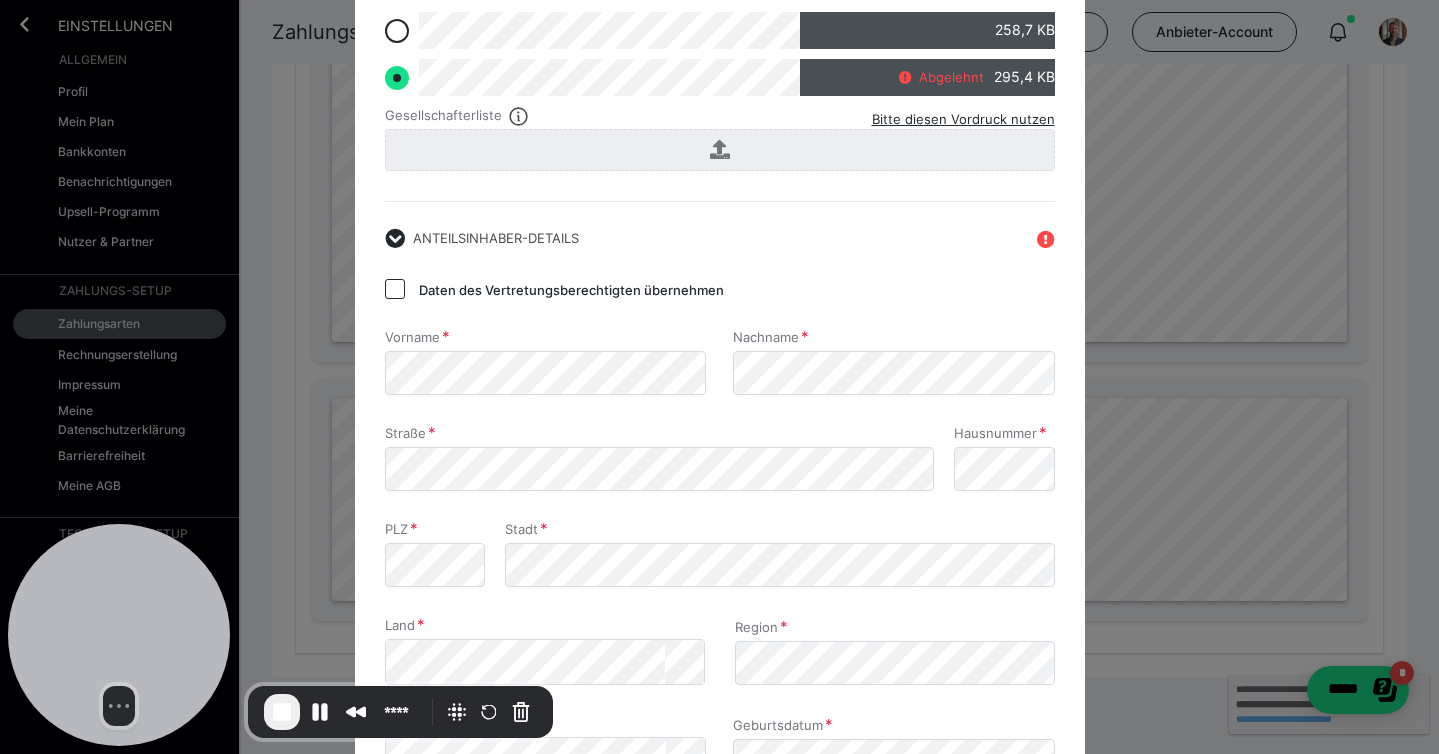 click at bounding box center (395, 289) 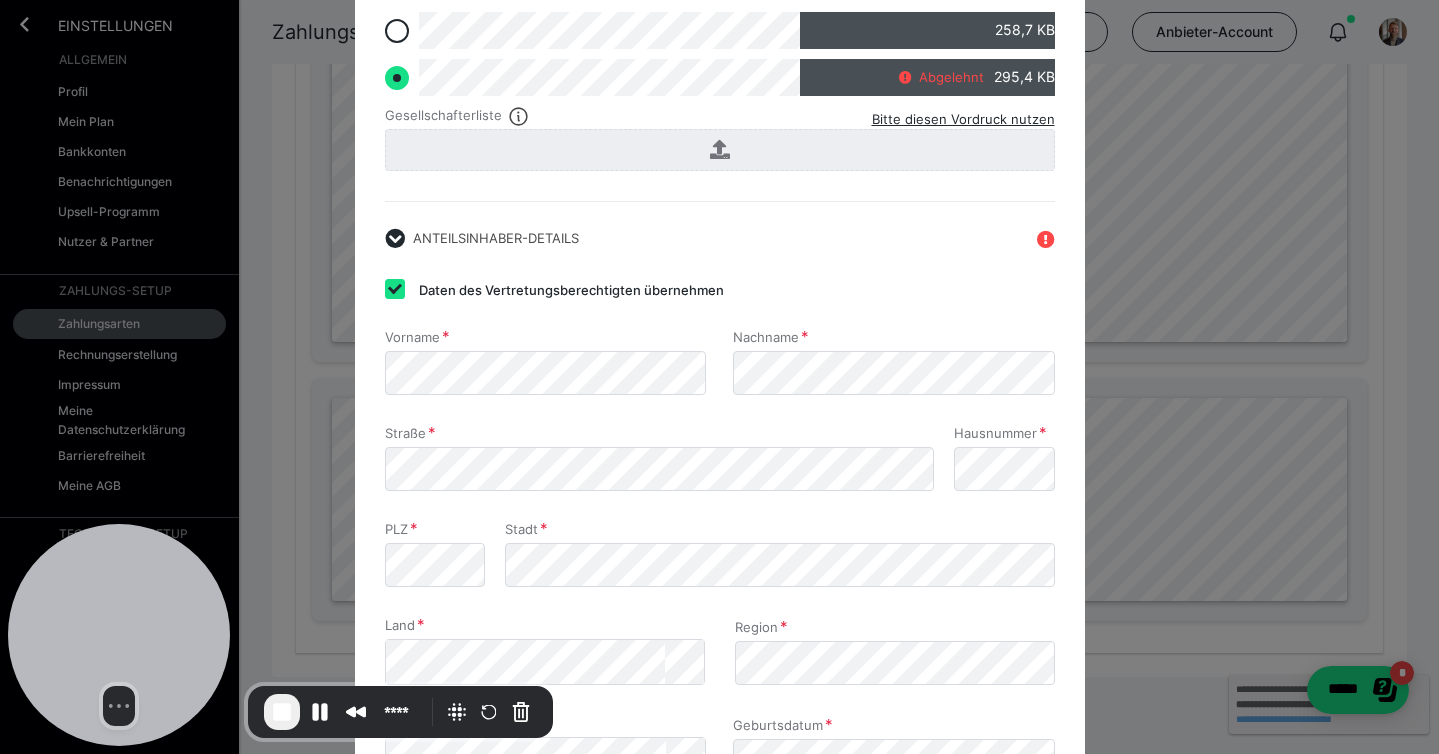 checkbox on "true" 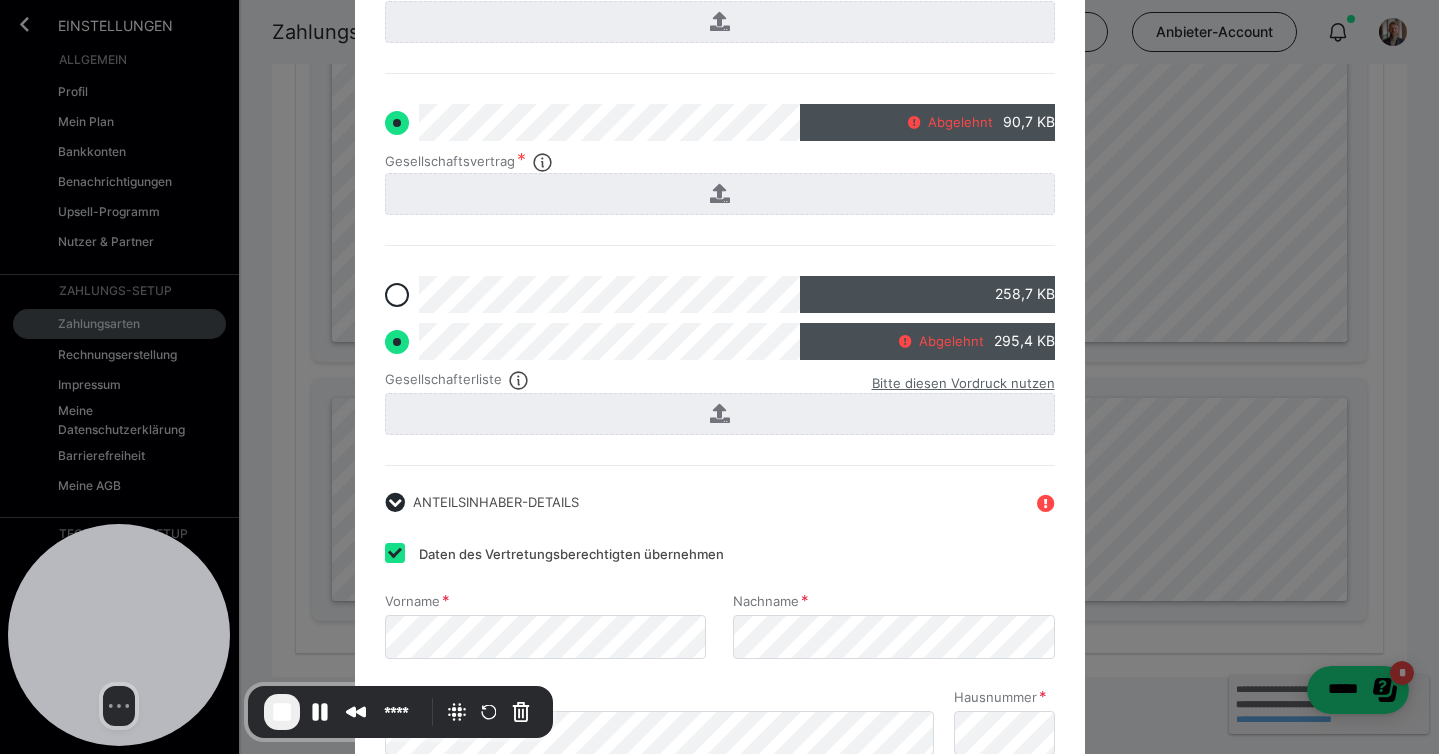 scroll, scrollTop: 0, scrollLeft: 0, axis: both 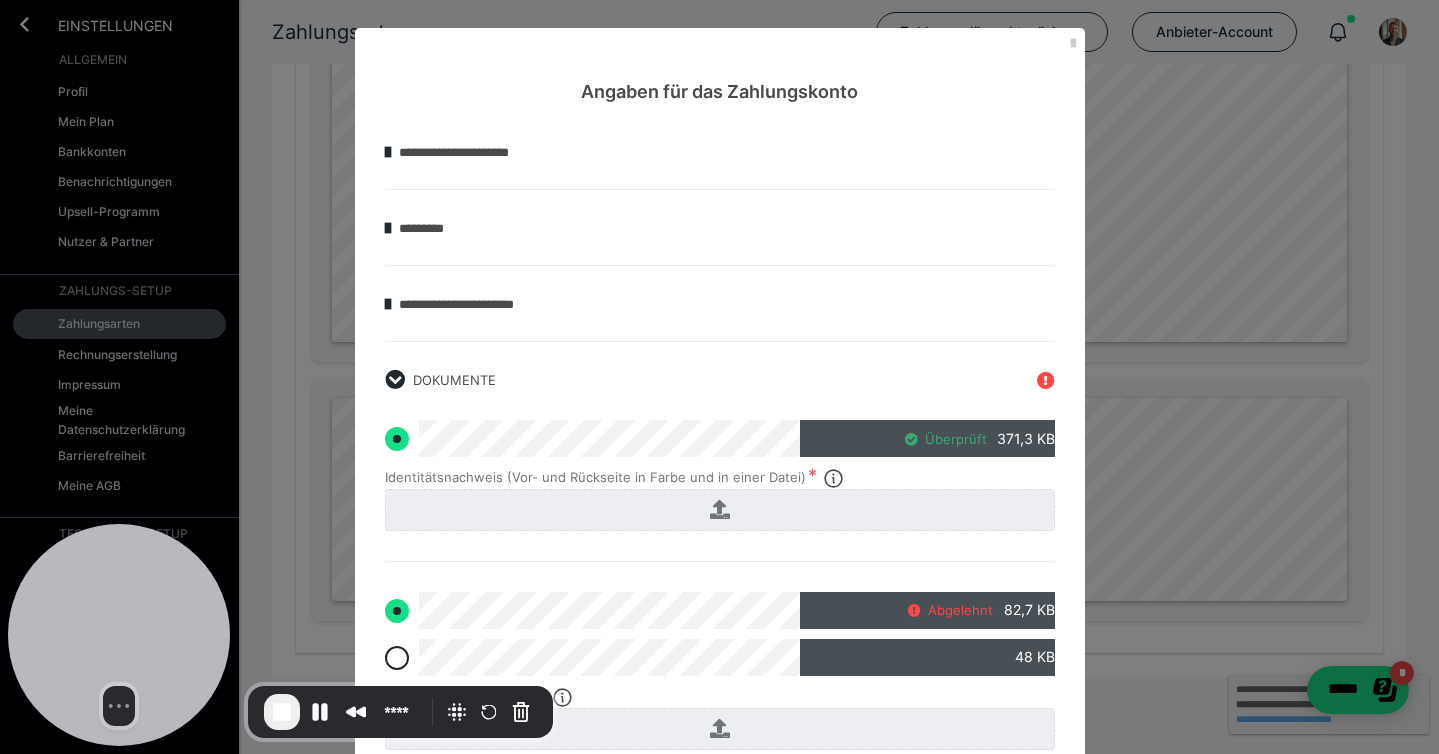 click on "Angaben für das Zahlungskonto" at bounding box center (720, 66) 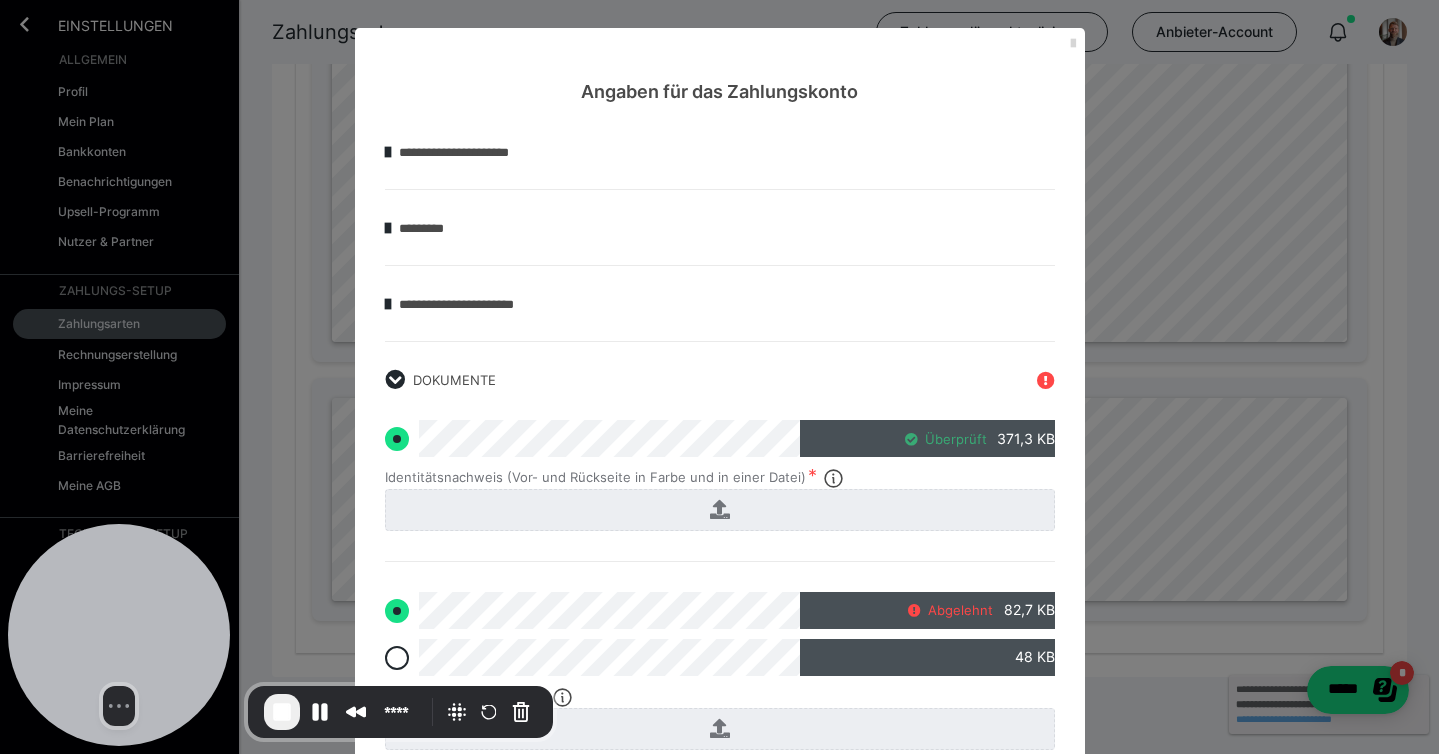 click at bounding box center [1073, 44] 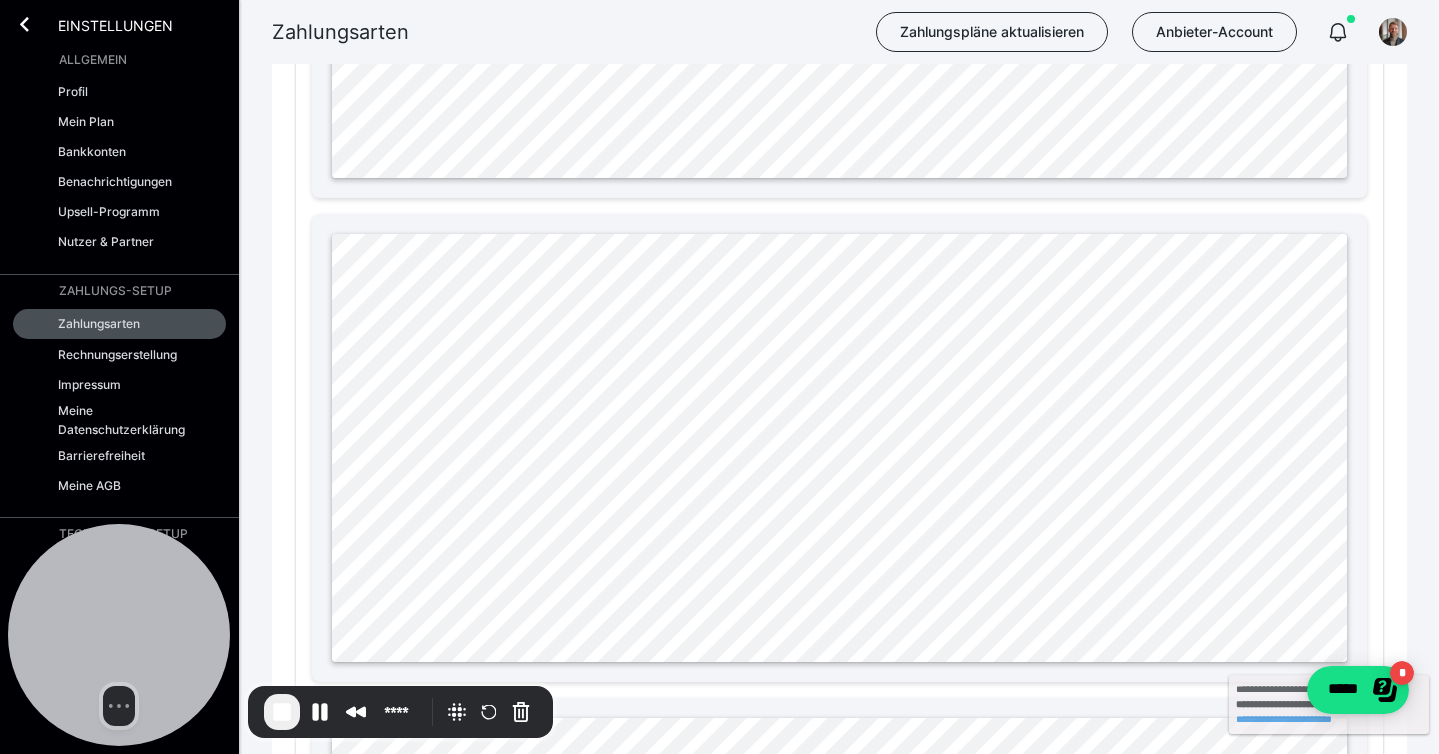 scroll, scrollTop: 1348, scrollLeft: 0, axis: vertical 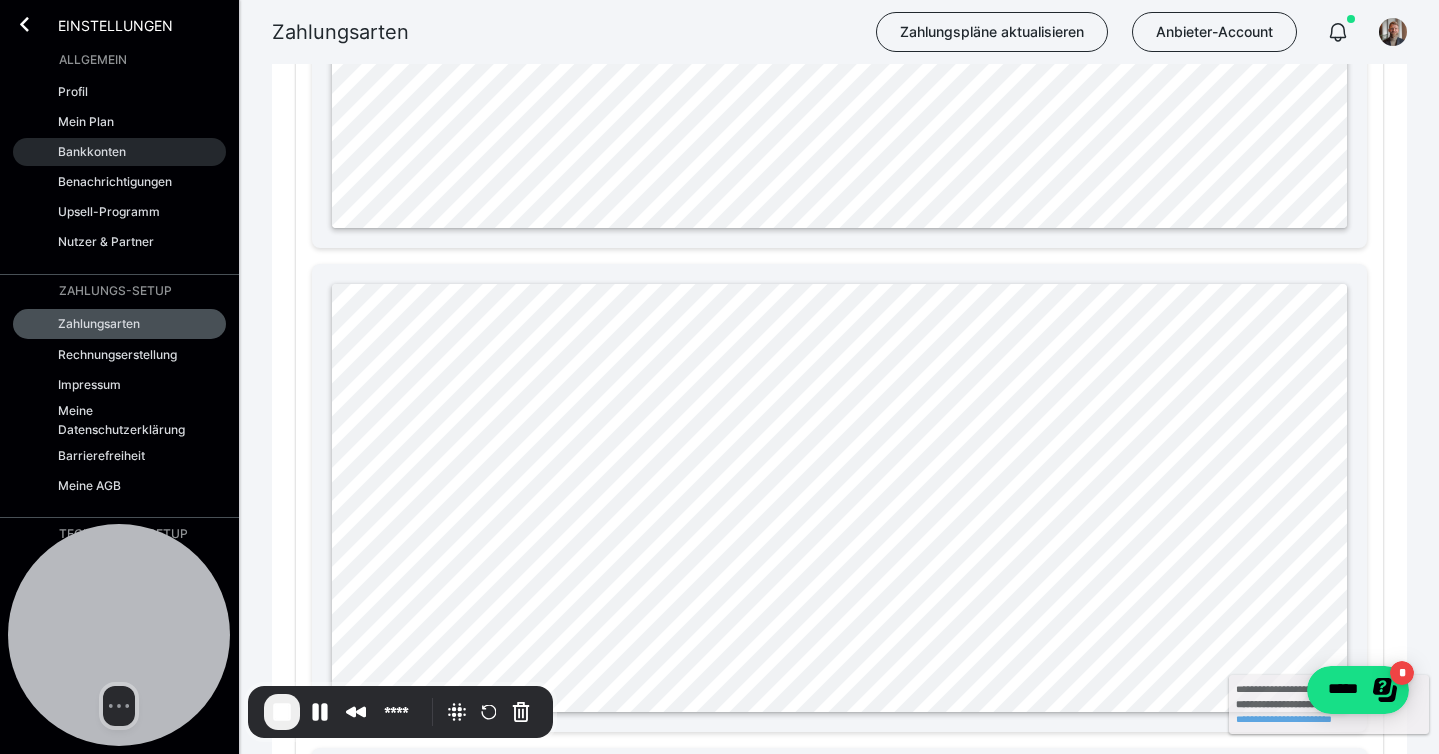 click on "Bankkonten" at bounding box center [92, 151] 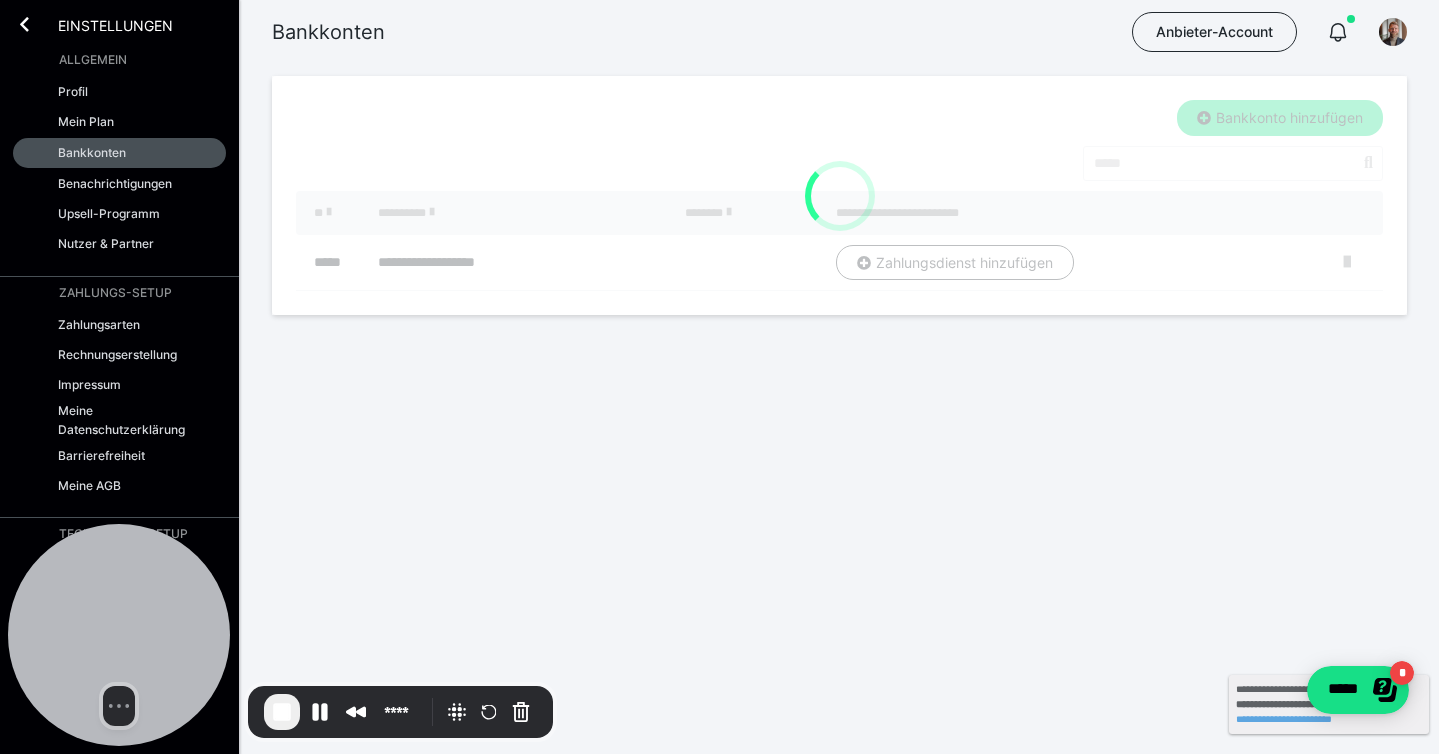 scroll, scrollTop: 0, scrollLeft: 0, axis: both 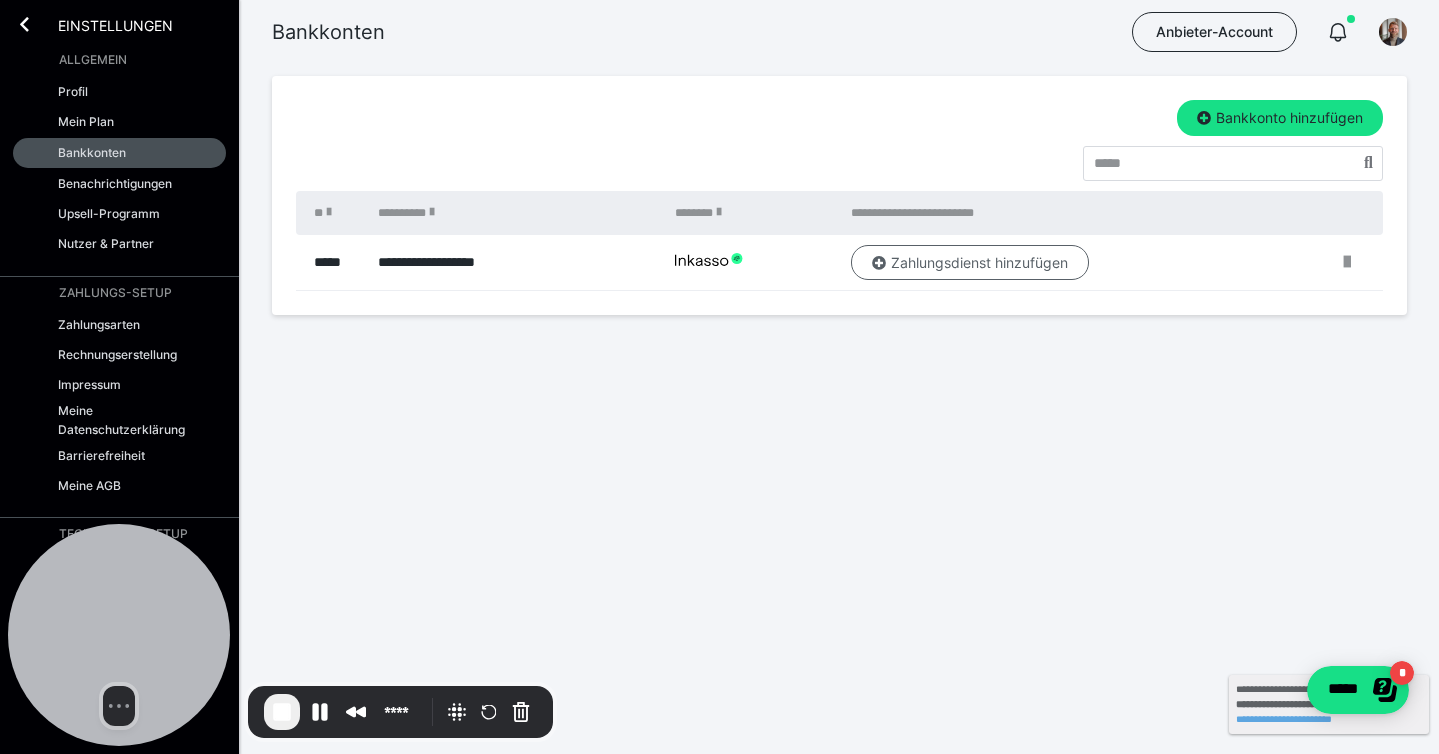 click on "Zahlungsdienst hinzufügen" at bounding box center [970, 263] 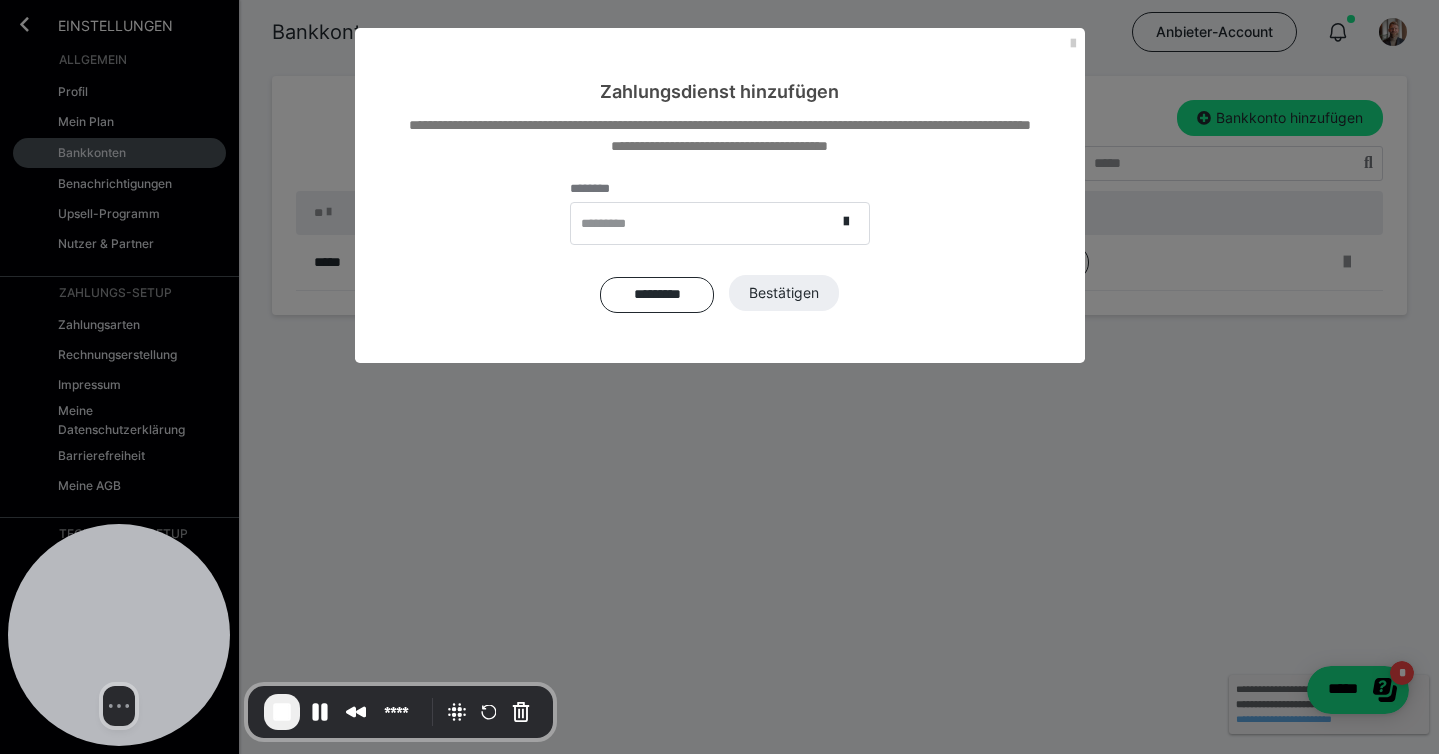 click on "*********" at bounding box center [703, 223] 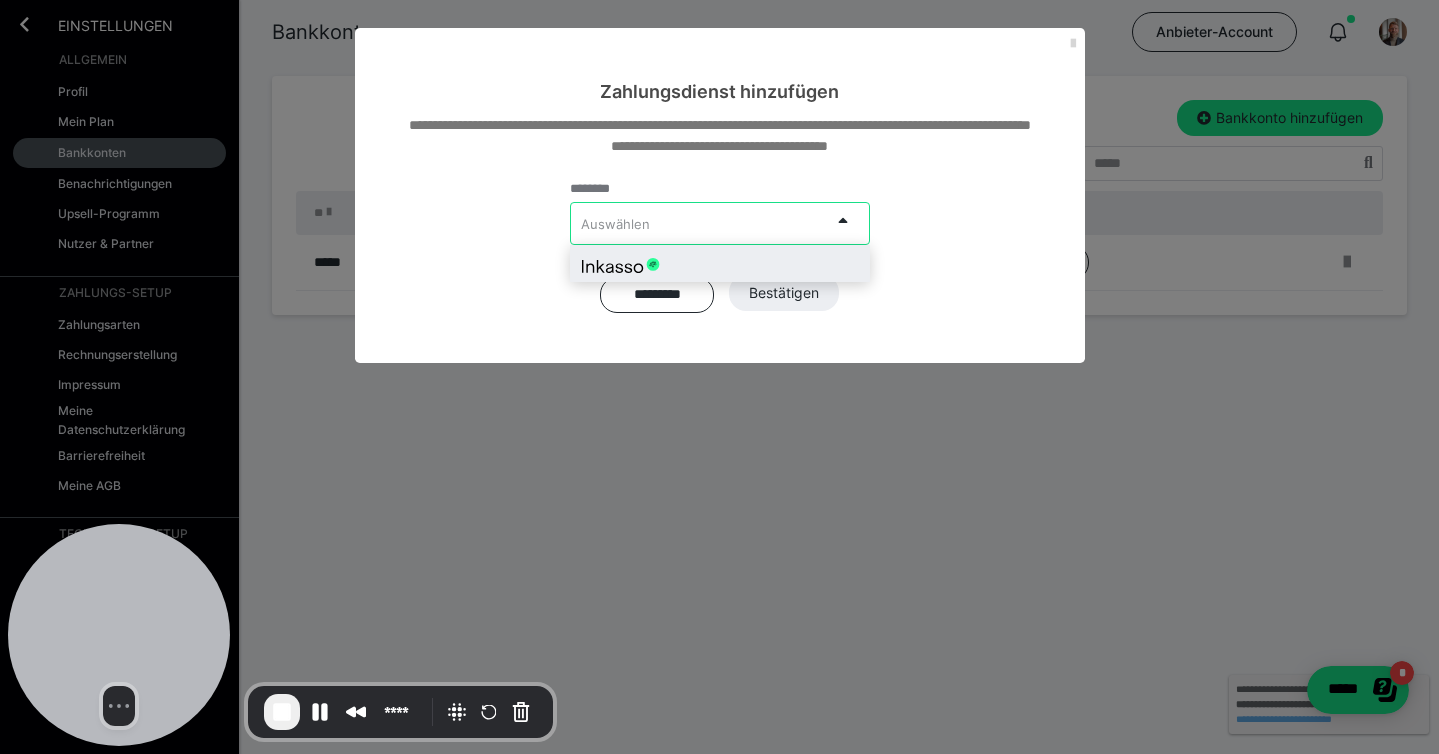 click at bounding box center [1073, 44] 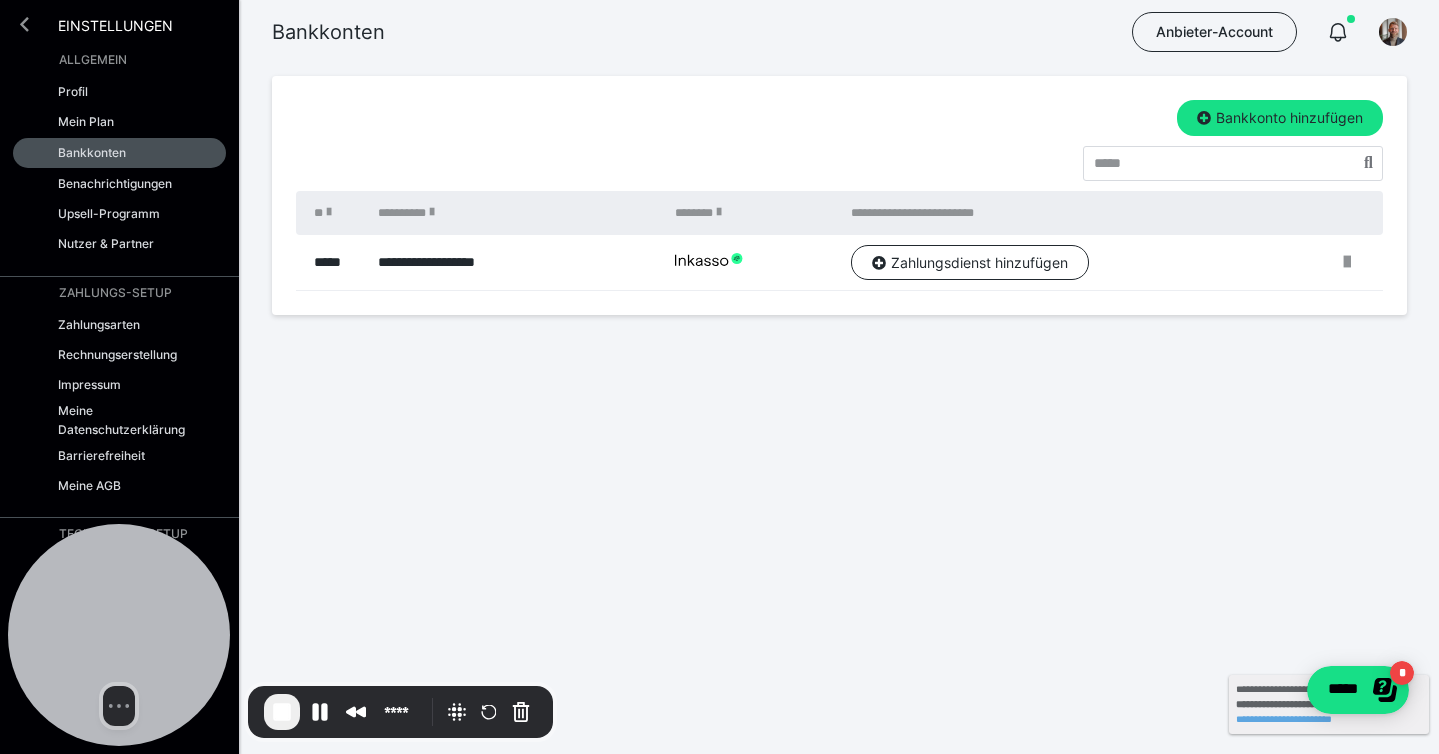 click at bounding box center [24, 24] 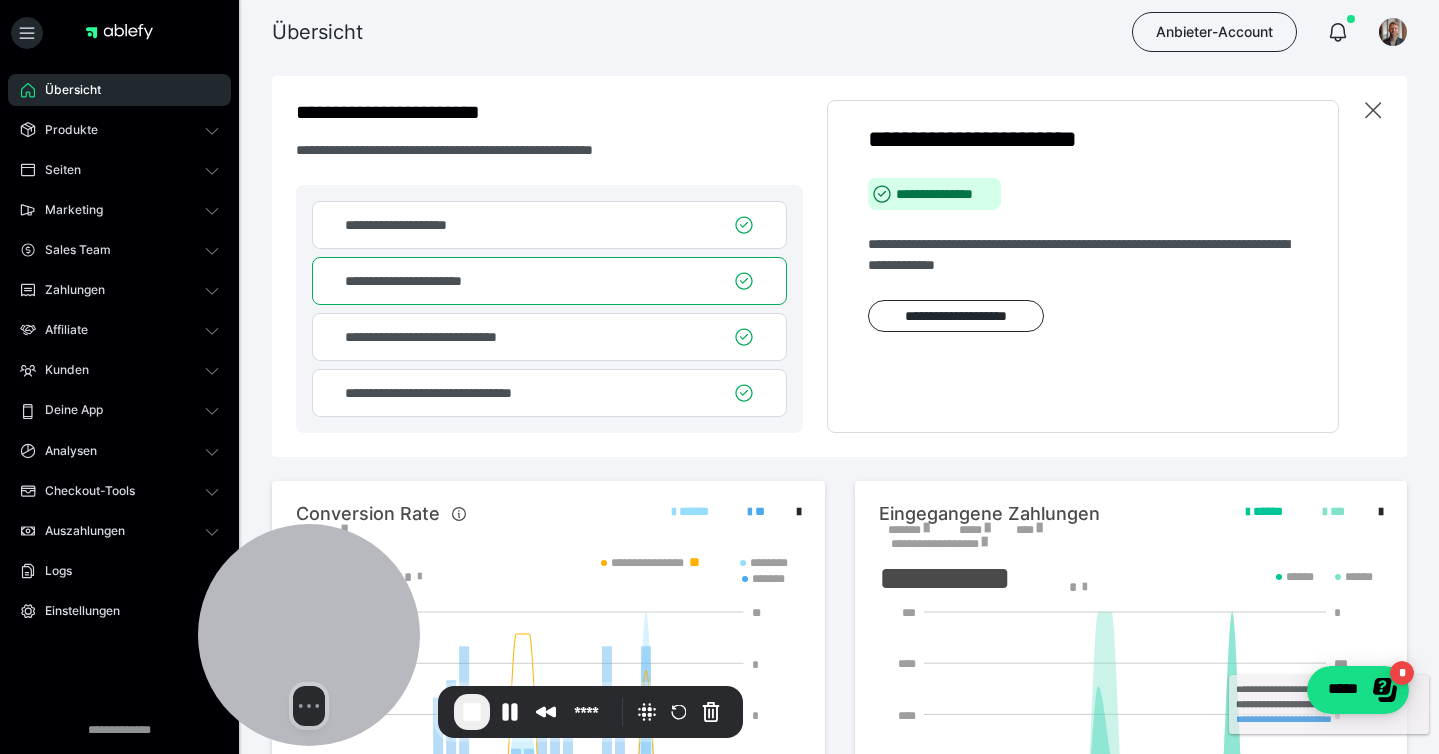 drag, startPoint x: 95, startPoint y: 562, endPoint x: 285, endPoint y: 586, distance: 191.5098 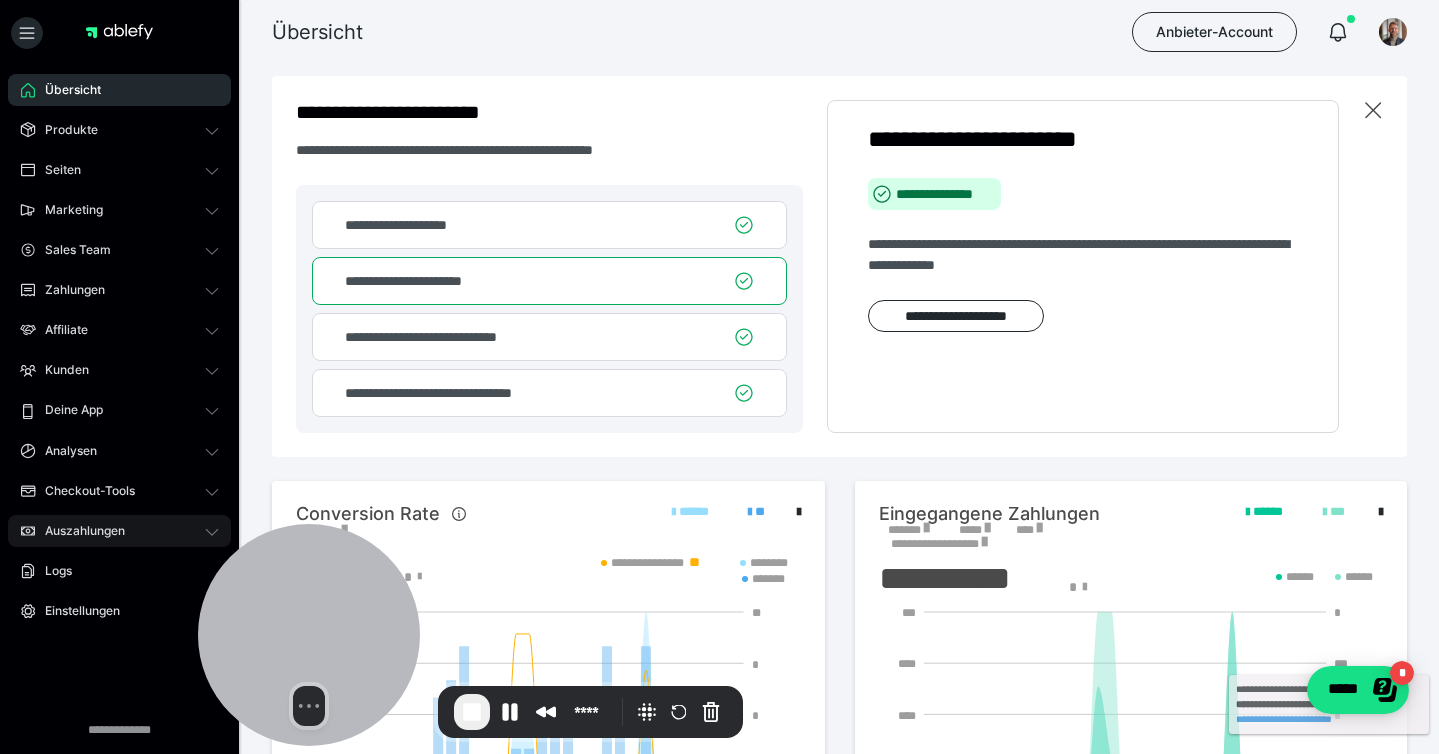 click on "Auszahlungen" at bounding box center (78, 531) 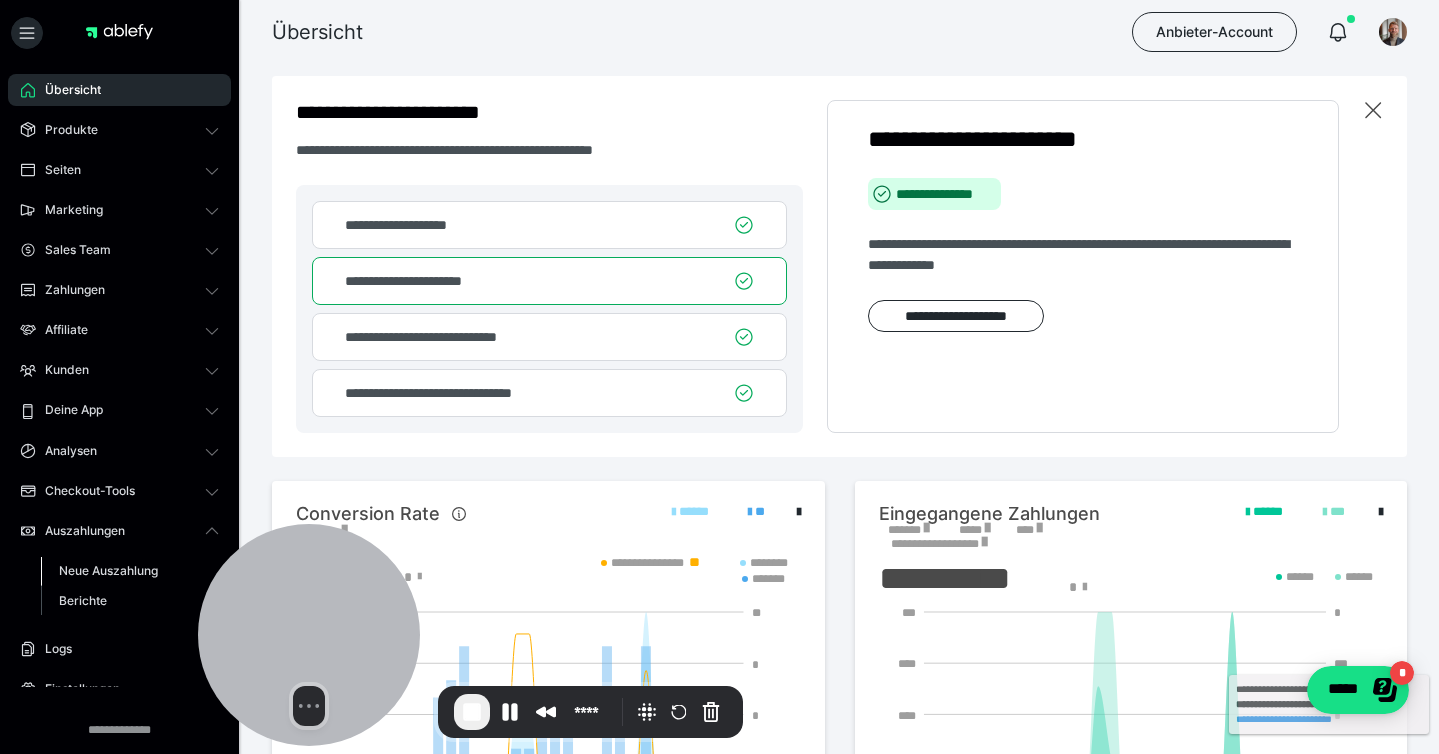 click on "Neue Auszahlung" at bounding box center (108, 570) 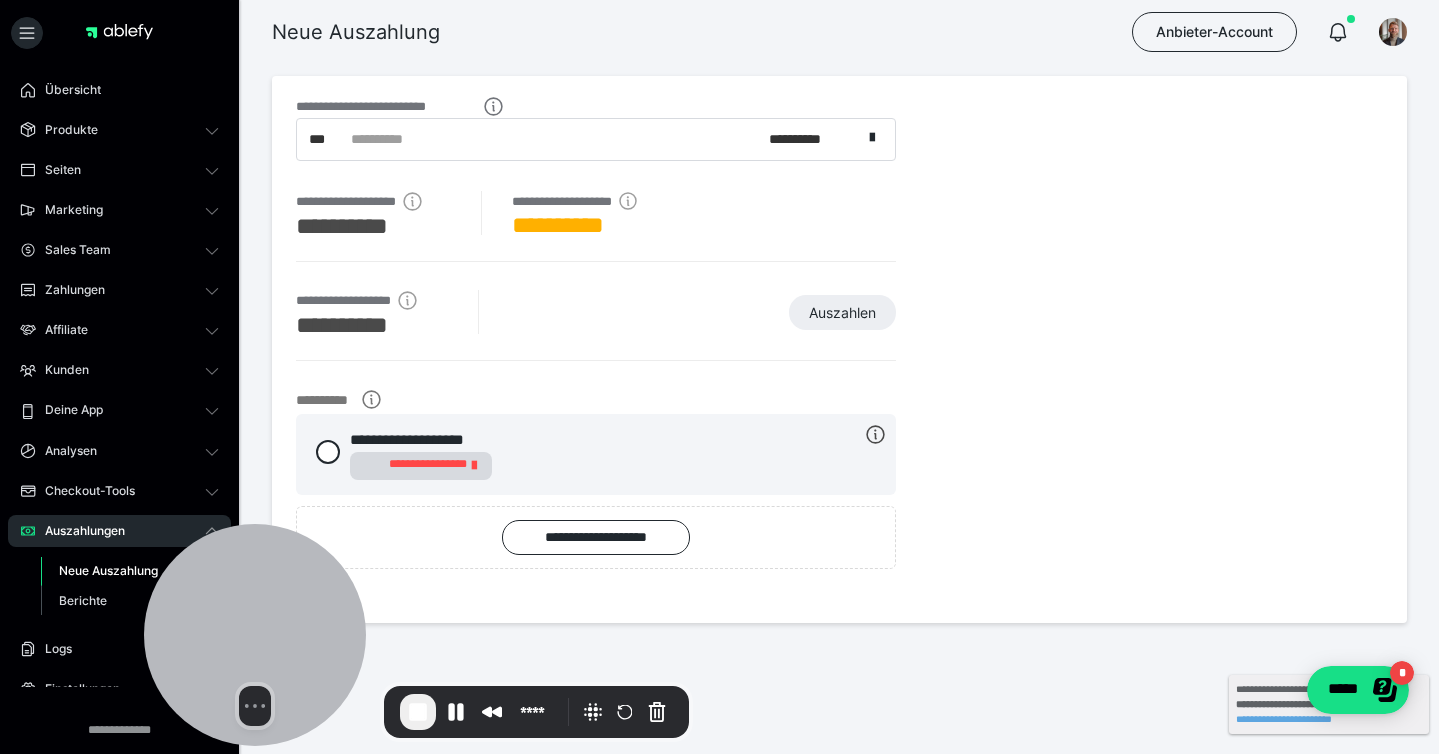 drag, startPoint x: 270, startPoint y: 609, endPoint x: 5, endPoint y: 608, distance: 265.0019 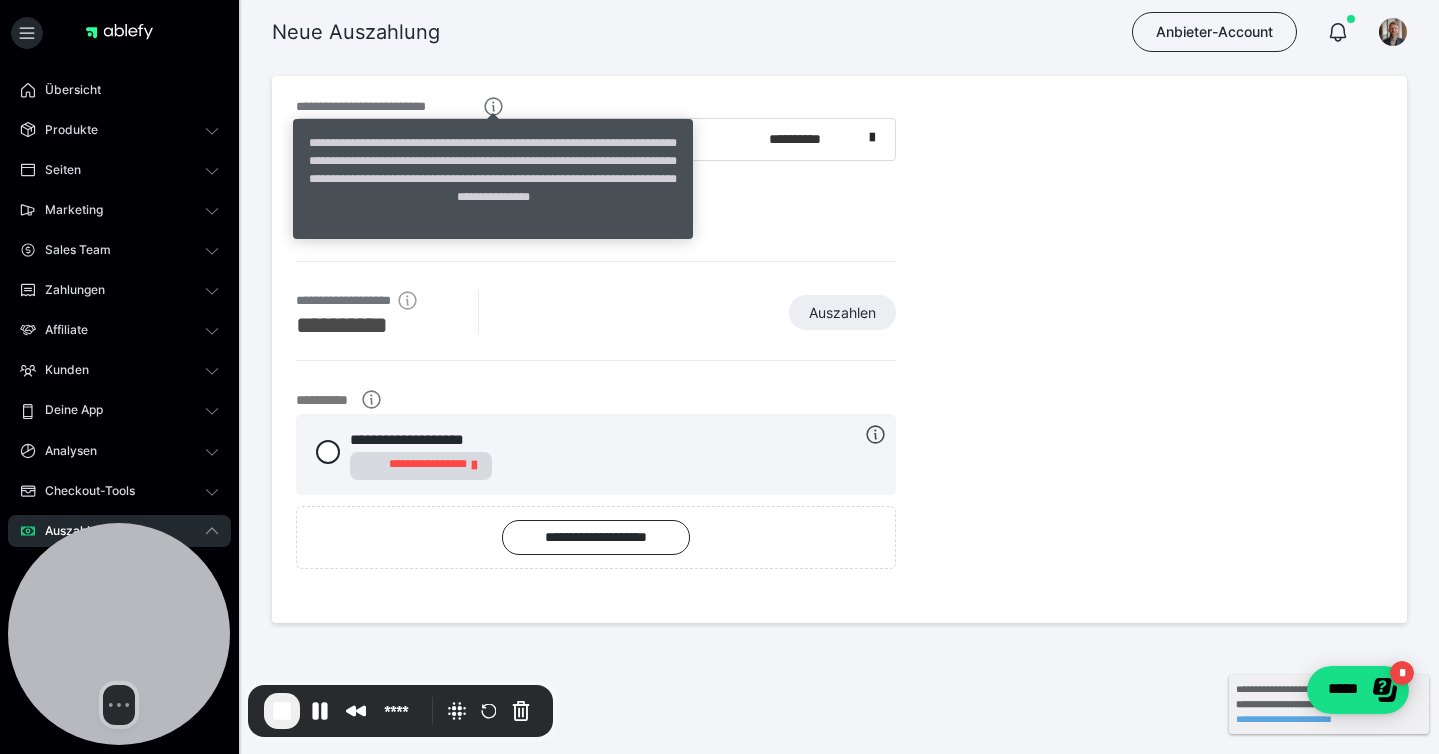 click on "**********" at bounding box center [493, 179] 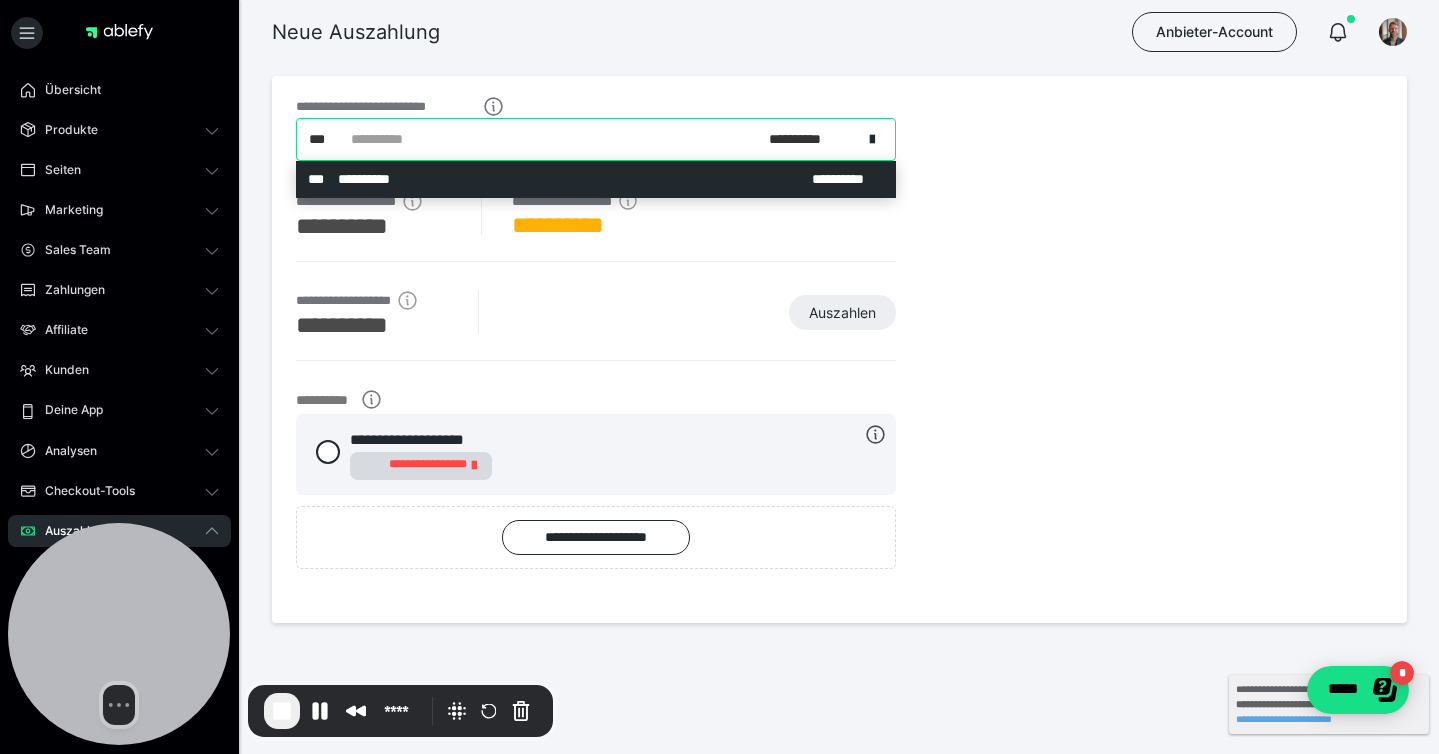 click on "**********" at bounding box center [579, 139] 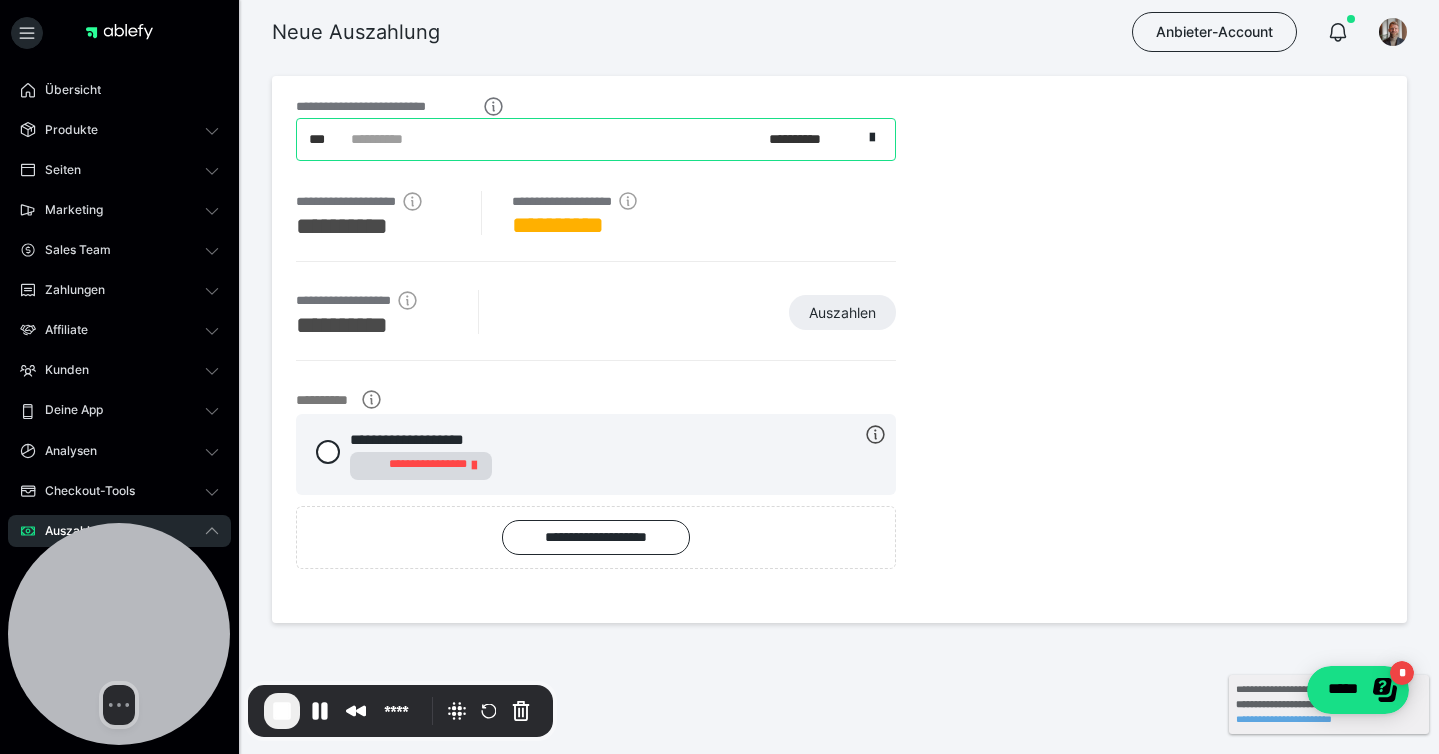 click on "**********" at bounding box center [579, 139] 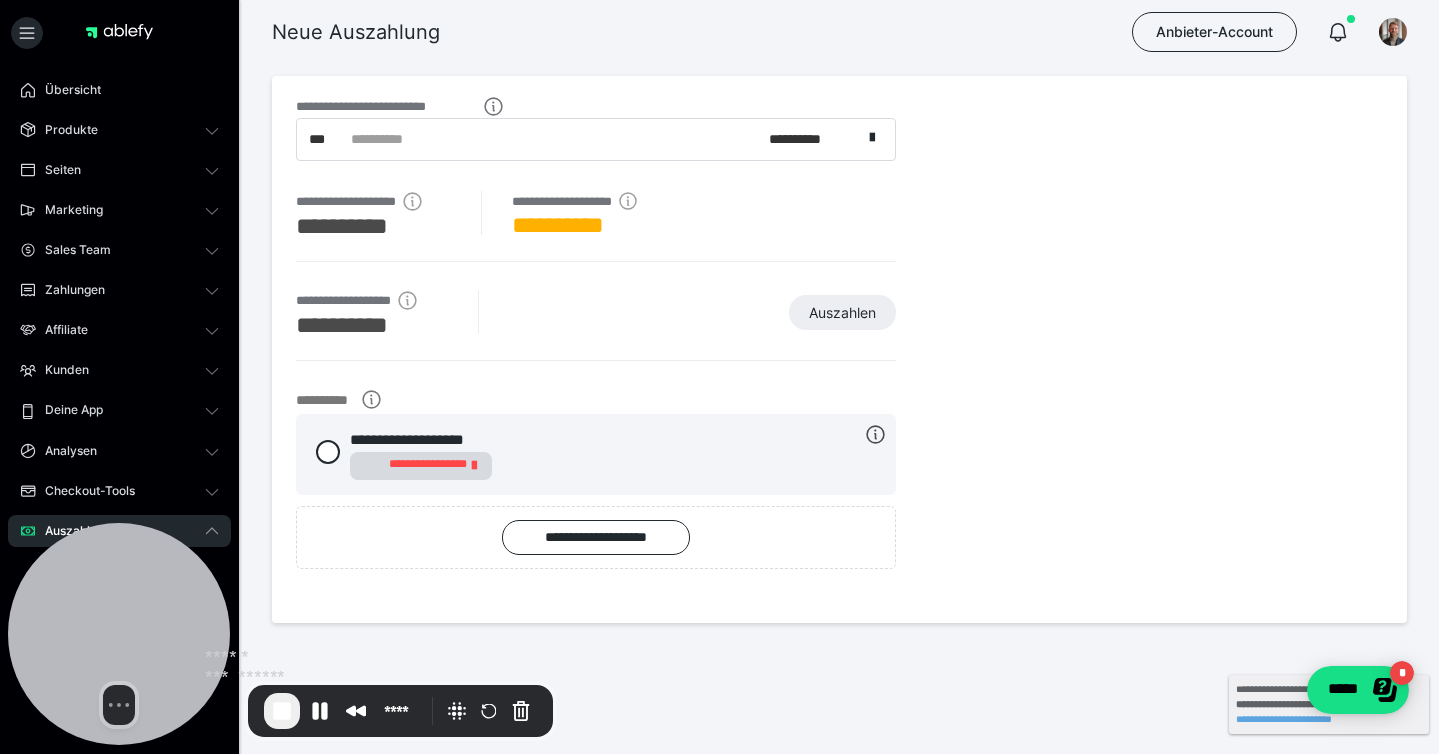 click at bounding box center (282, 711) 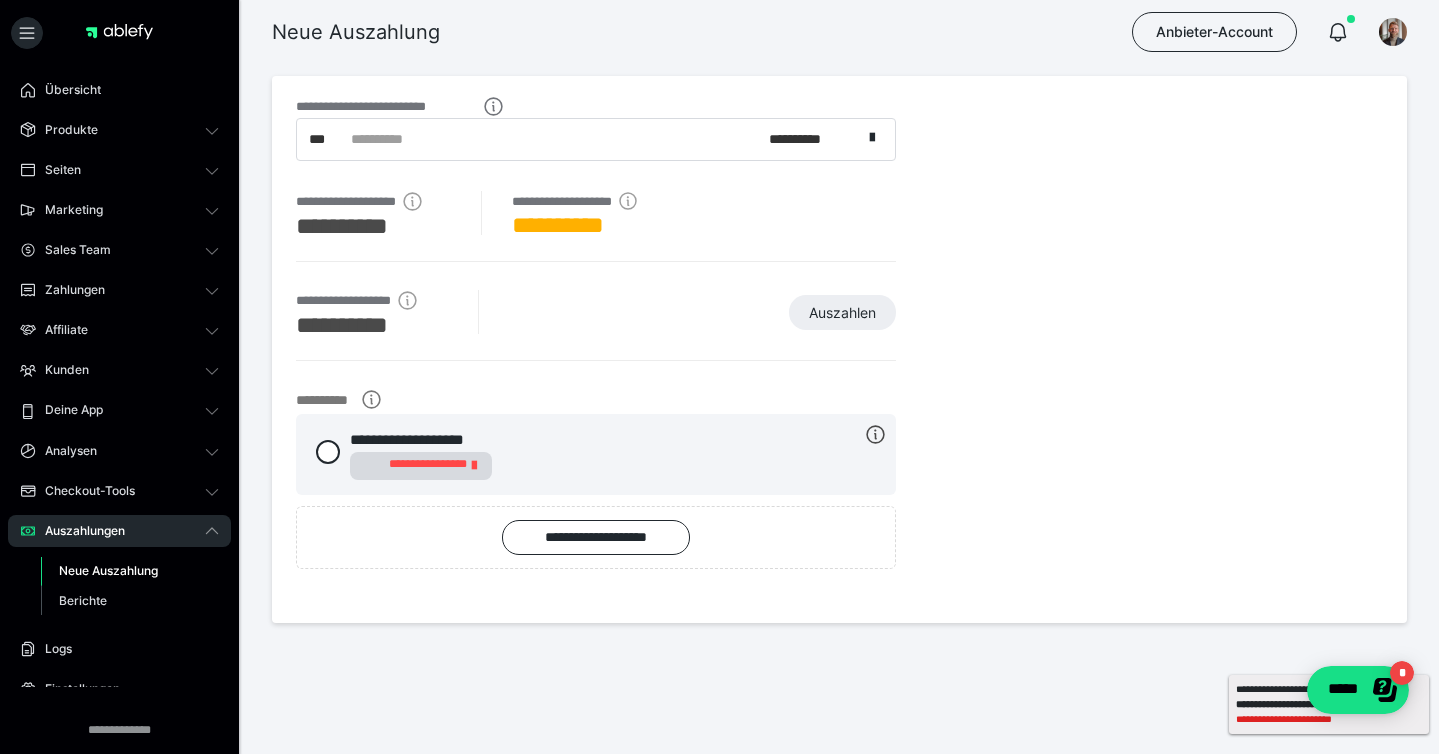 click on "**********" at bounding box center (1329, 719) 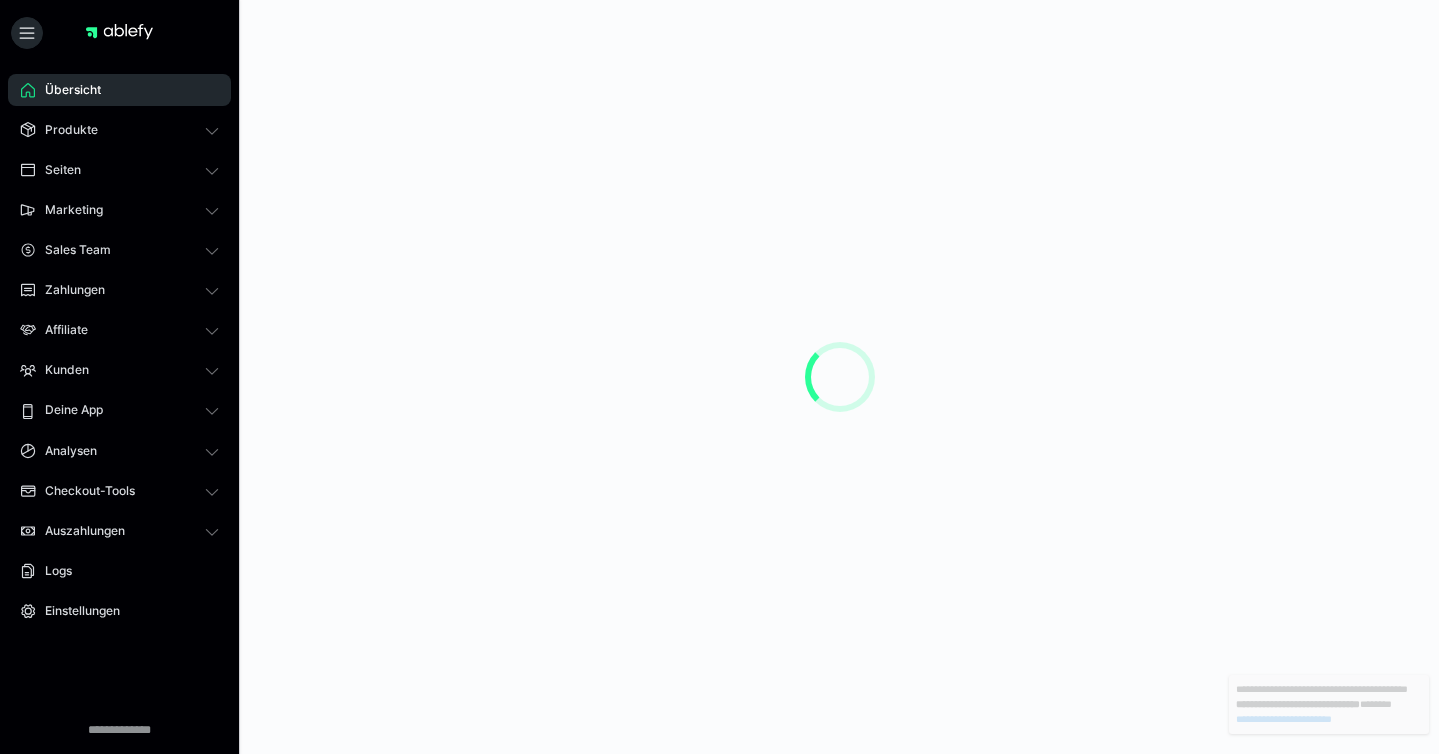 scroll, scrollTop: 0, scrollLeft: 0, axis: both 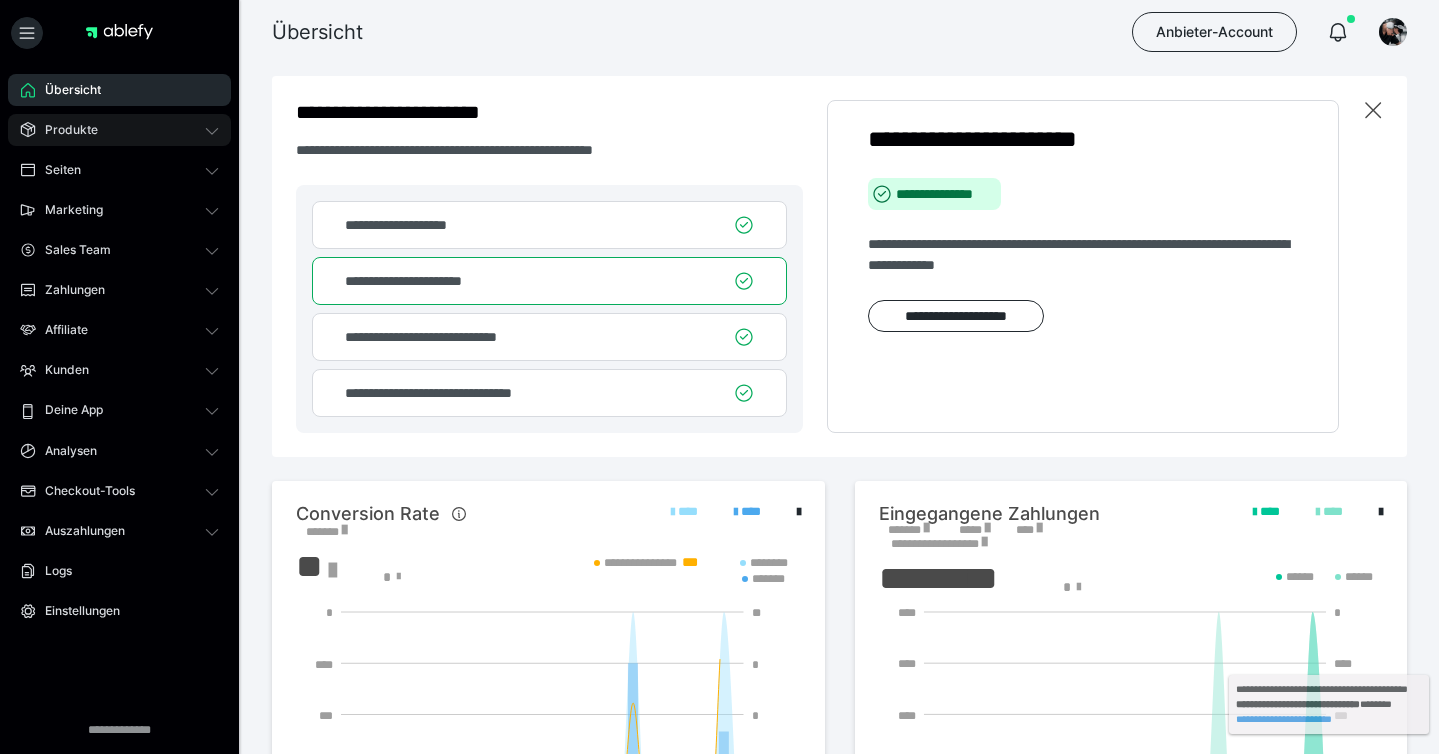 click on "Produkte" at bounding box center [119, 130] 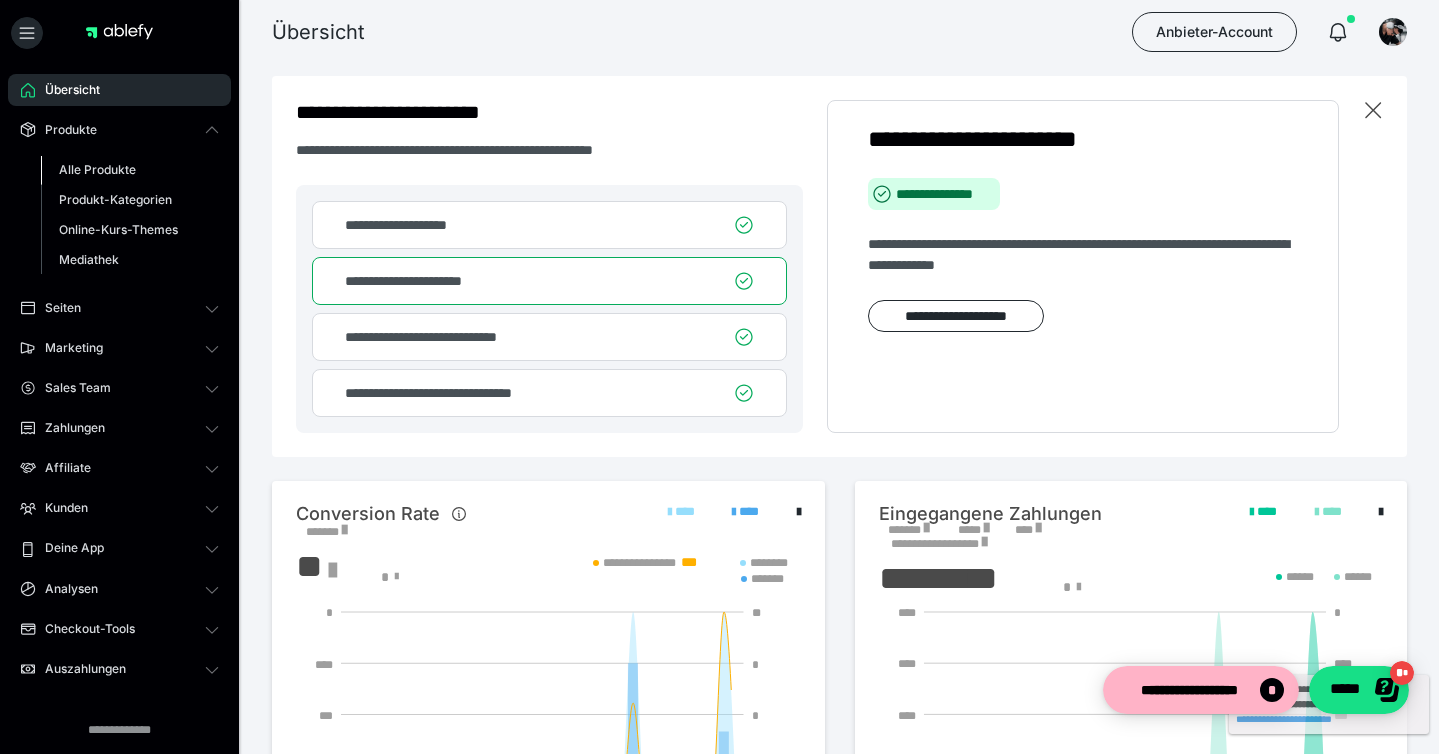 scroll, scrollTop: 0, scrollLeft: 0, axis: both 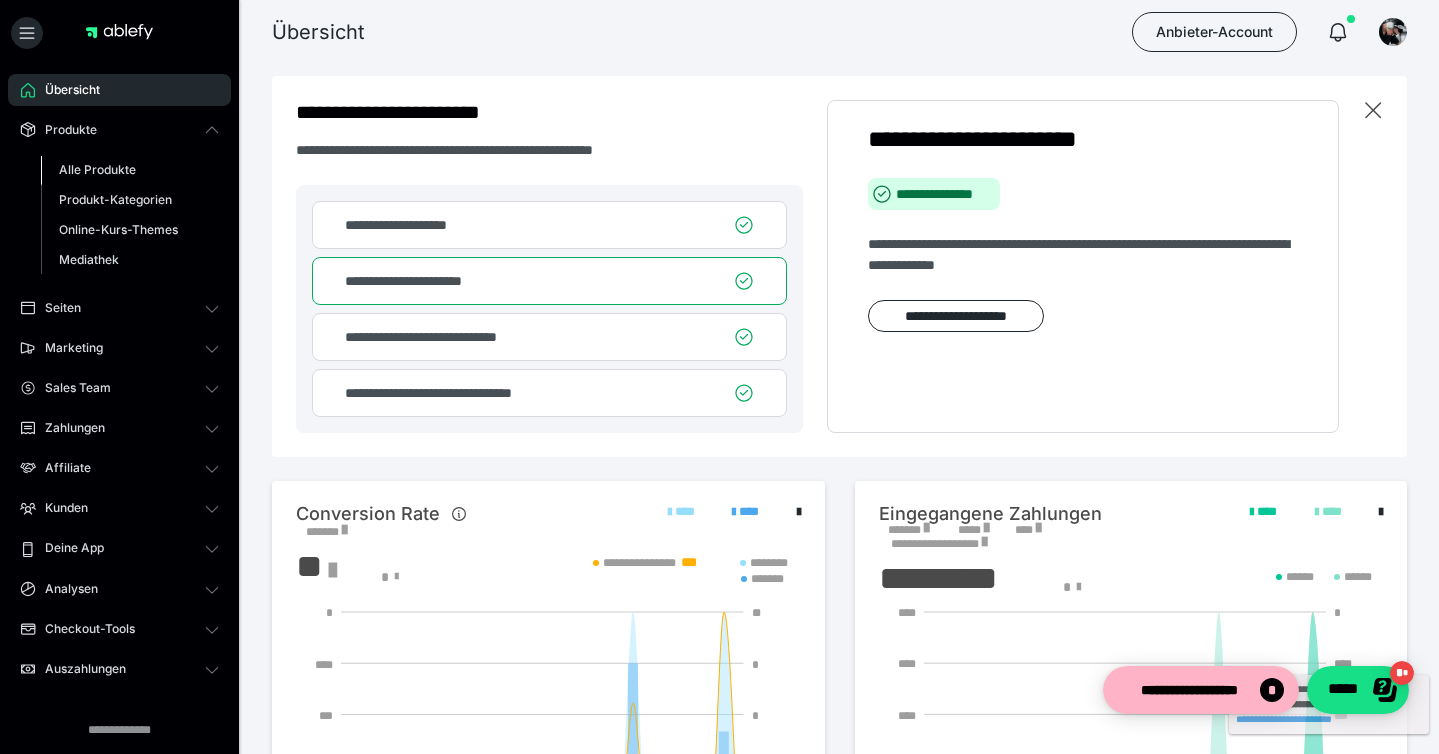 click on "Alle Produkte" at bounding box center (130, 170) 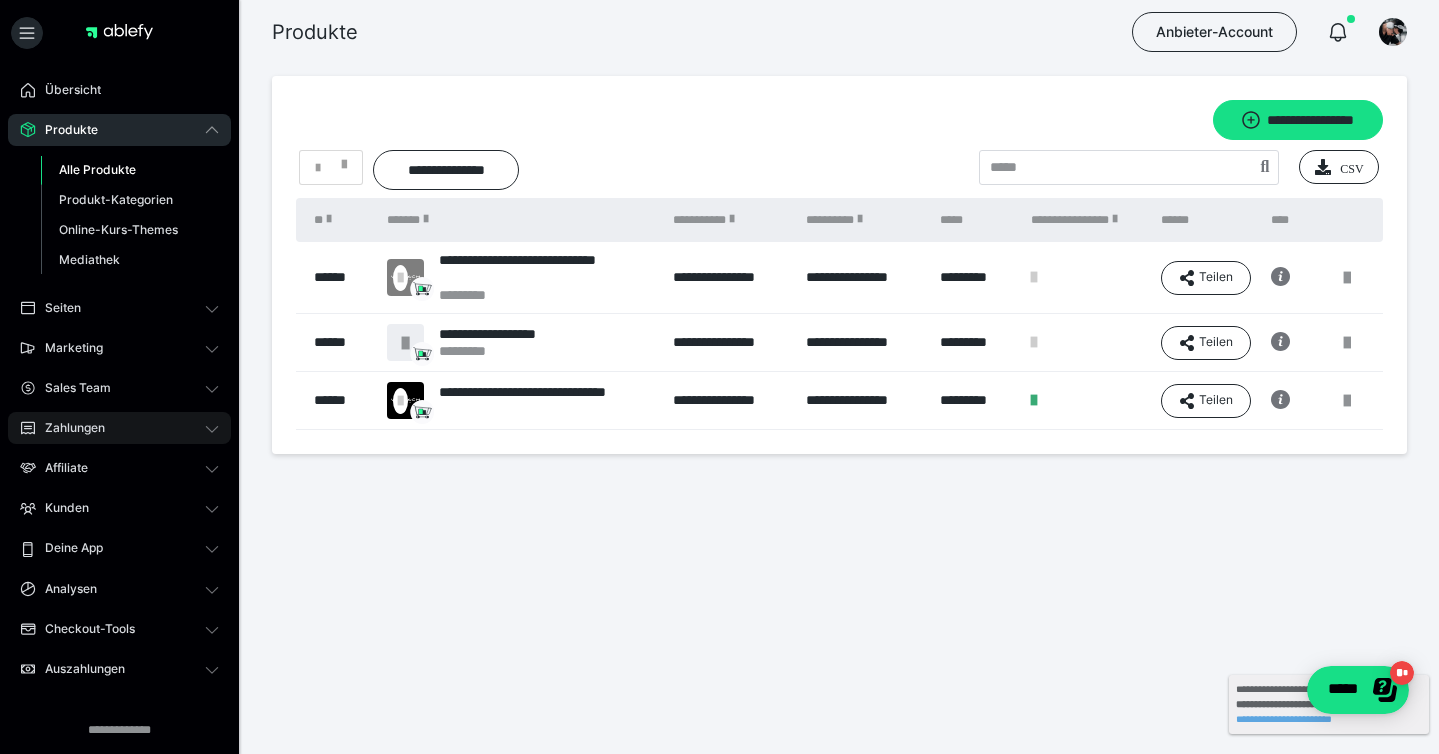 click on "Zahlungen" at bounding box center (119, 428) 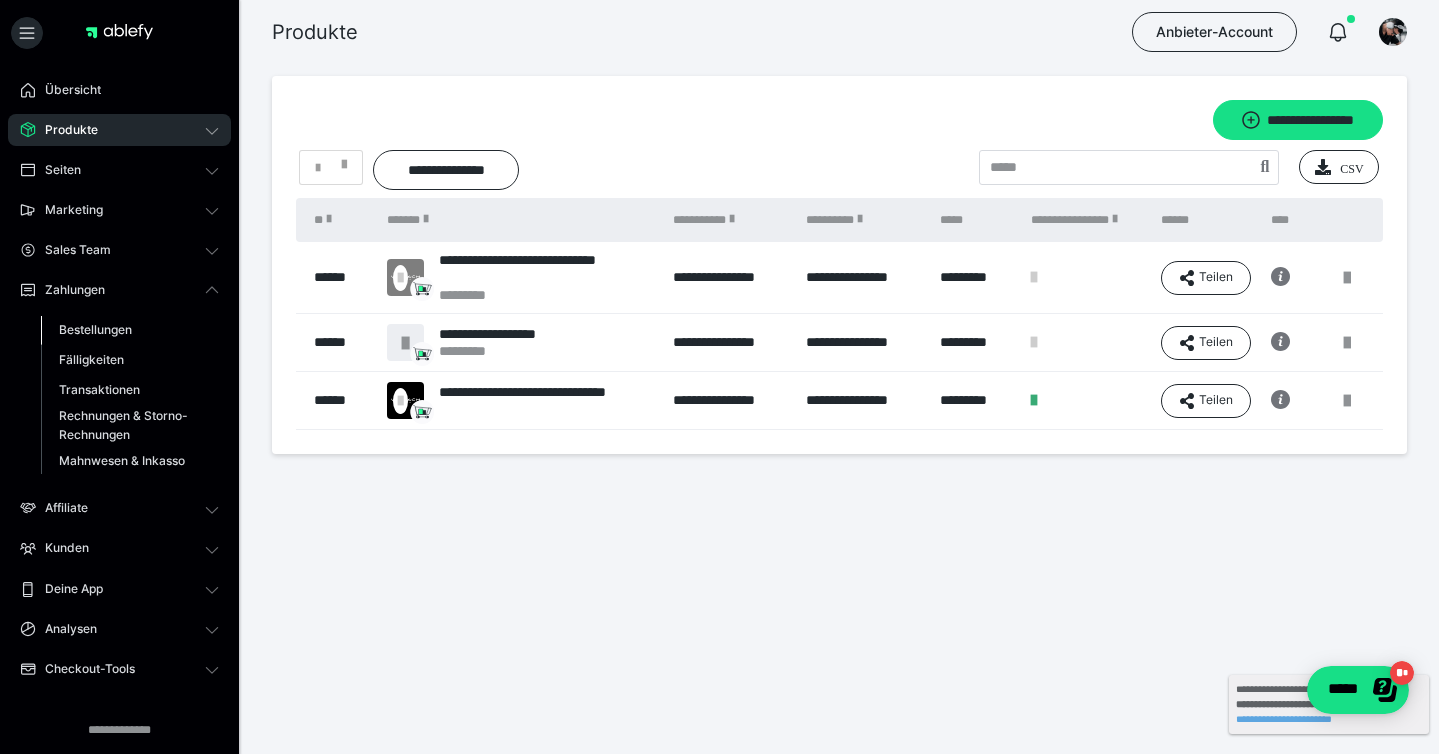click on "Bestellungen" at bounding box center [95, 329] 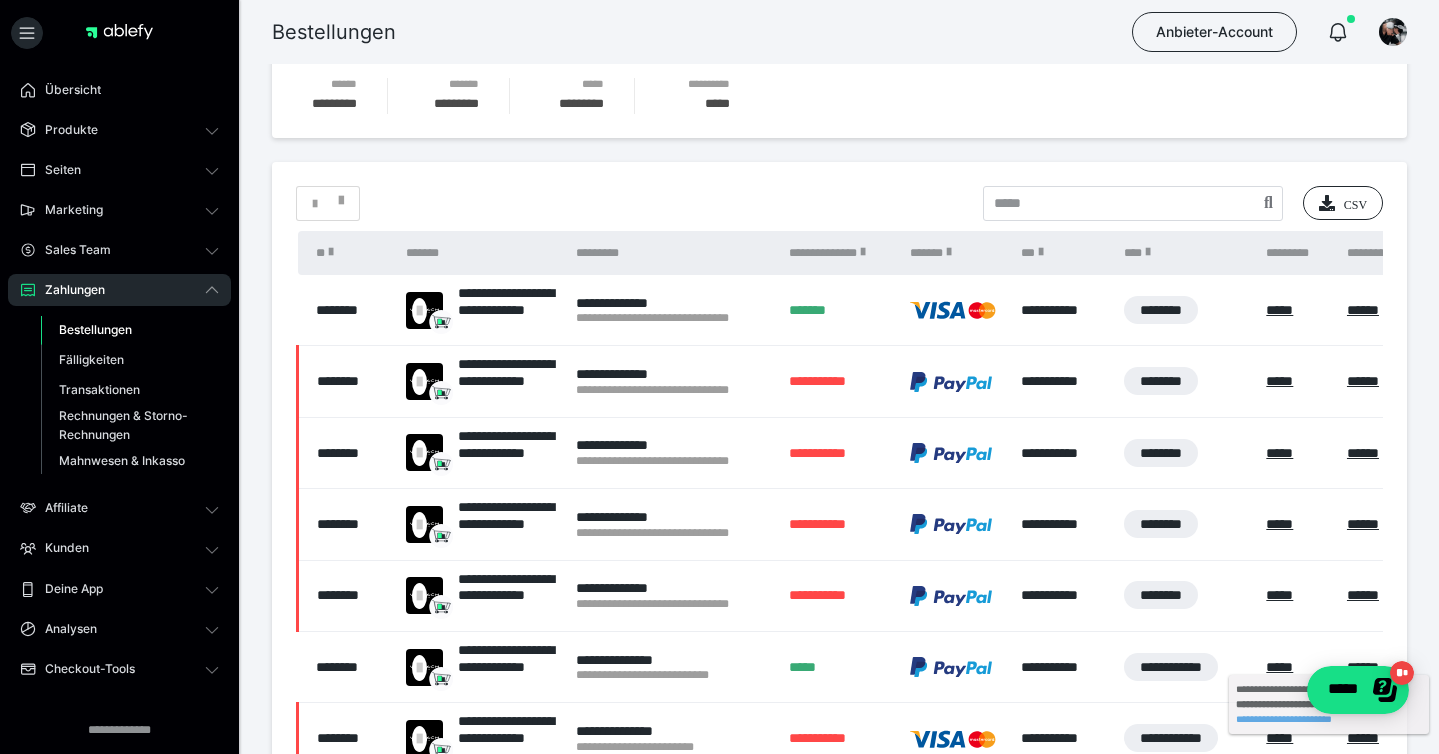 scroll, scrollTop: 0, scrollLeft: 0, axis: both 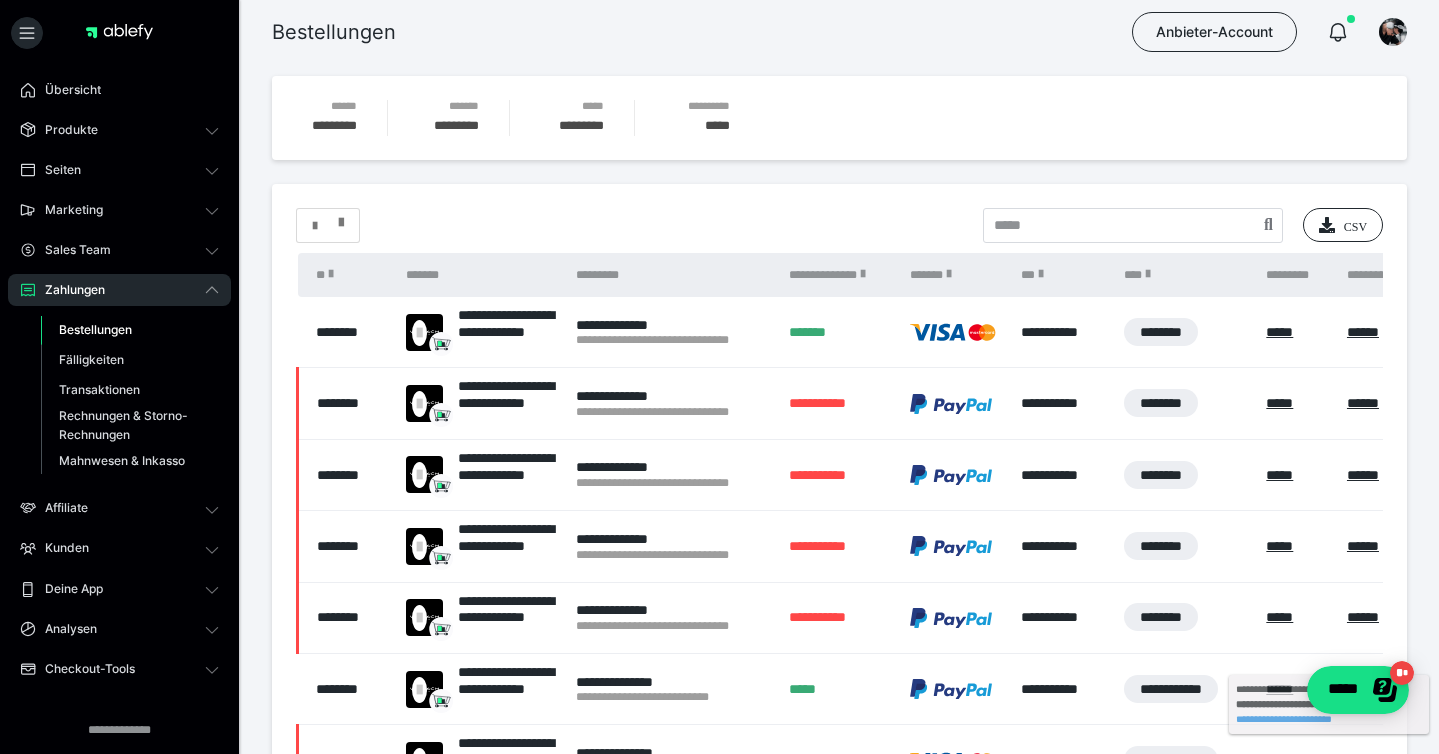 click at bounding box center [341, 218] 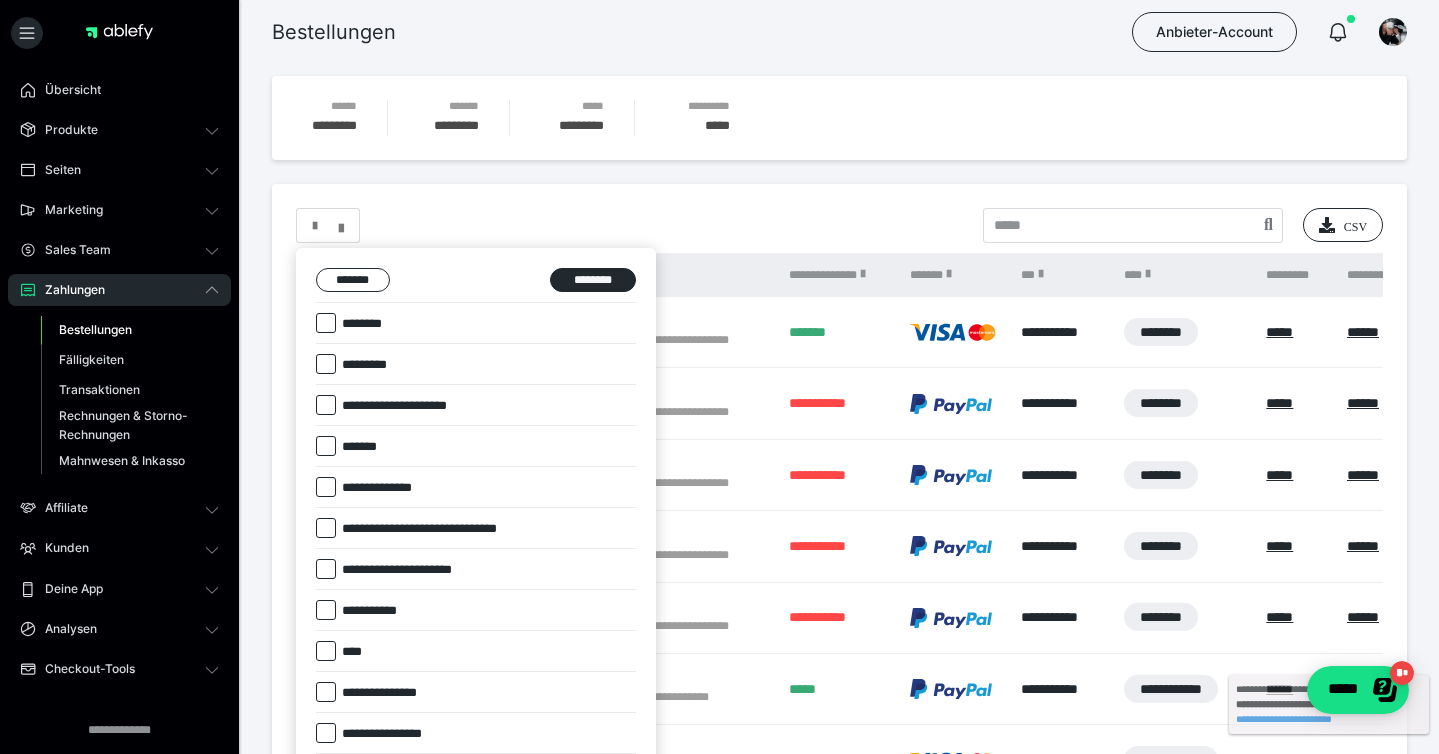 click on "**********" at bounding box center (476, 569) 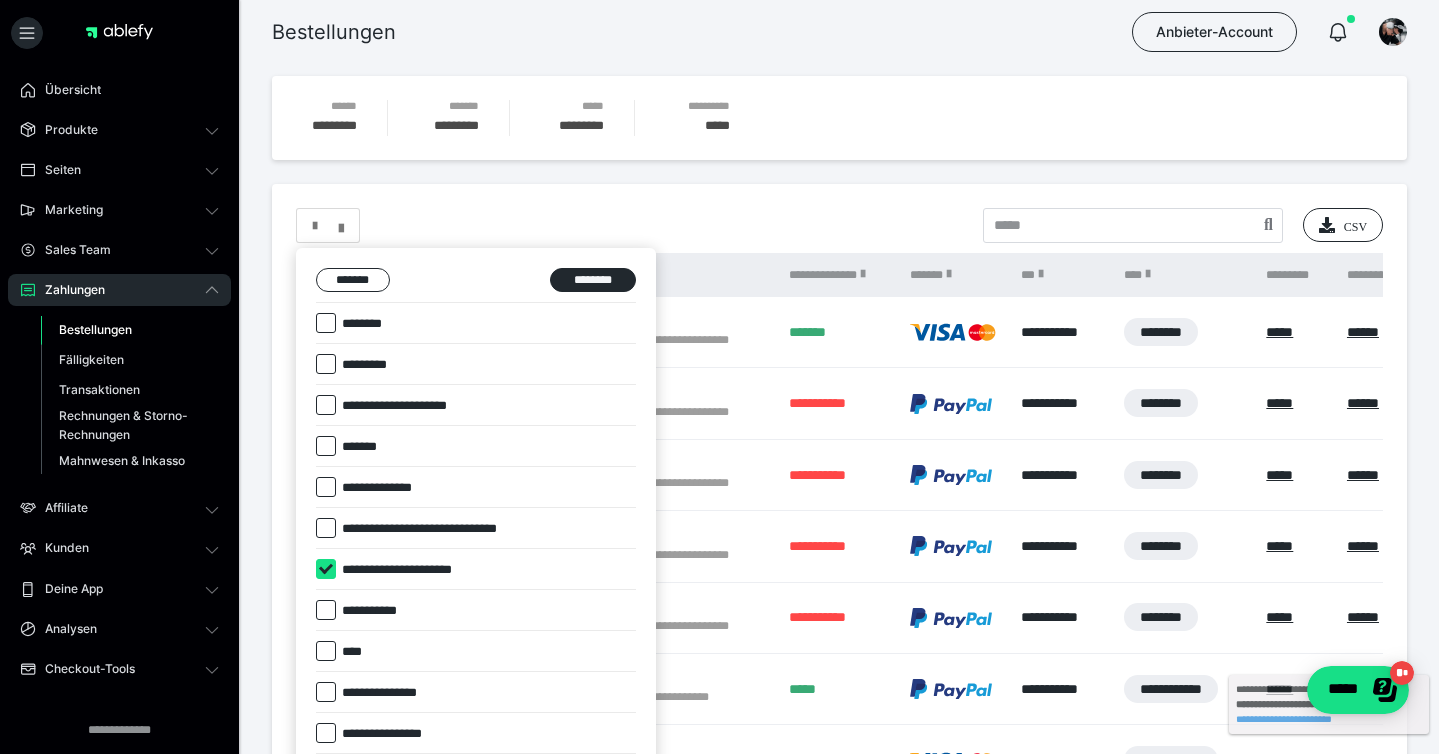 checkbox on "****" 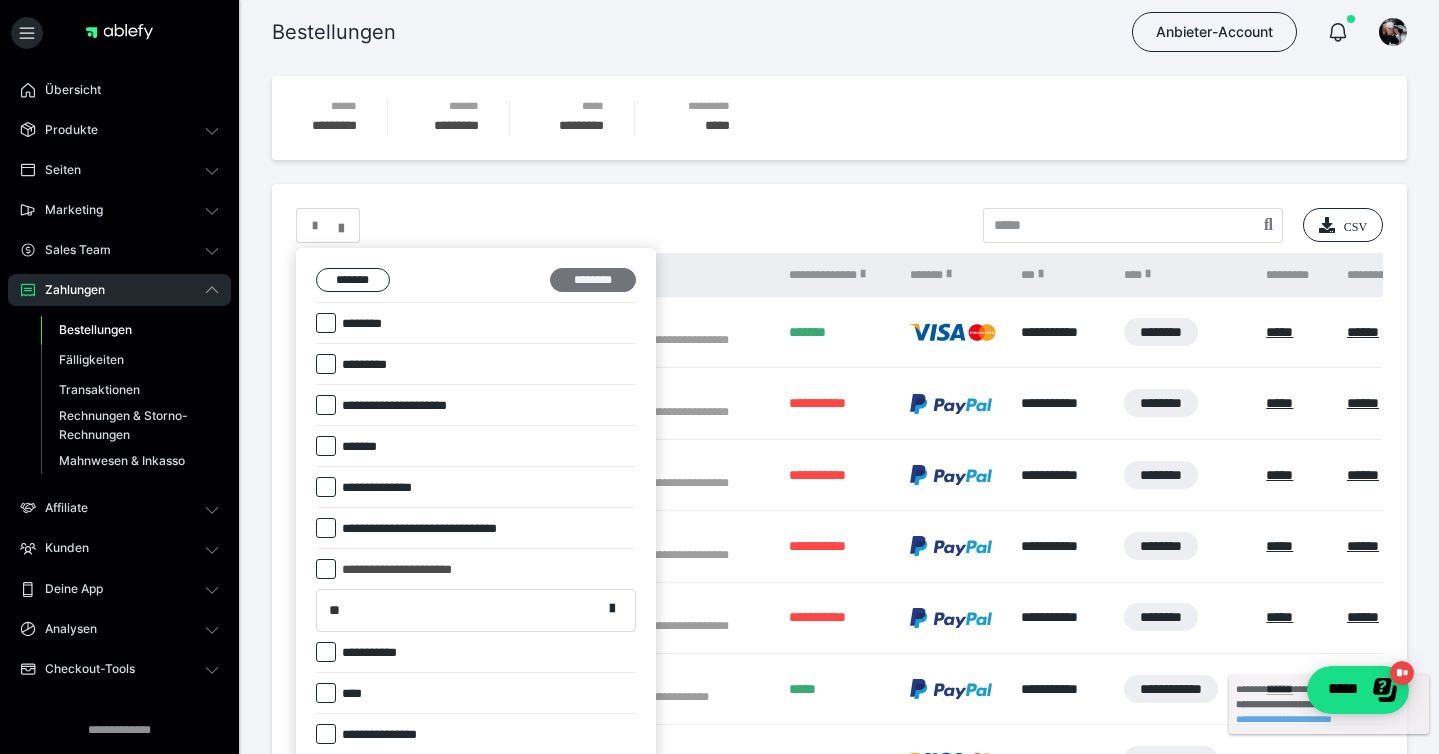 click on "********" at bounding box center (593, 280) 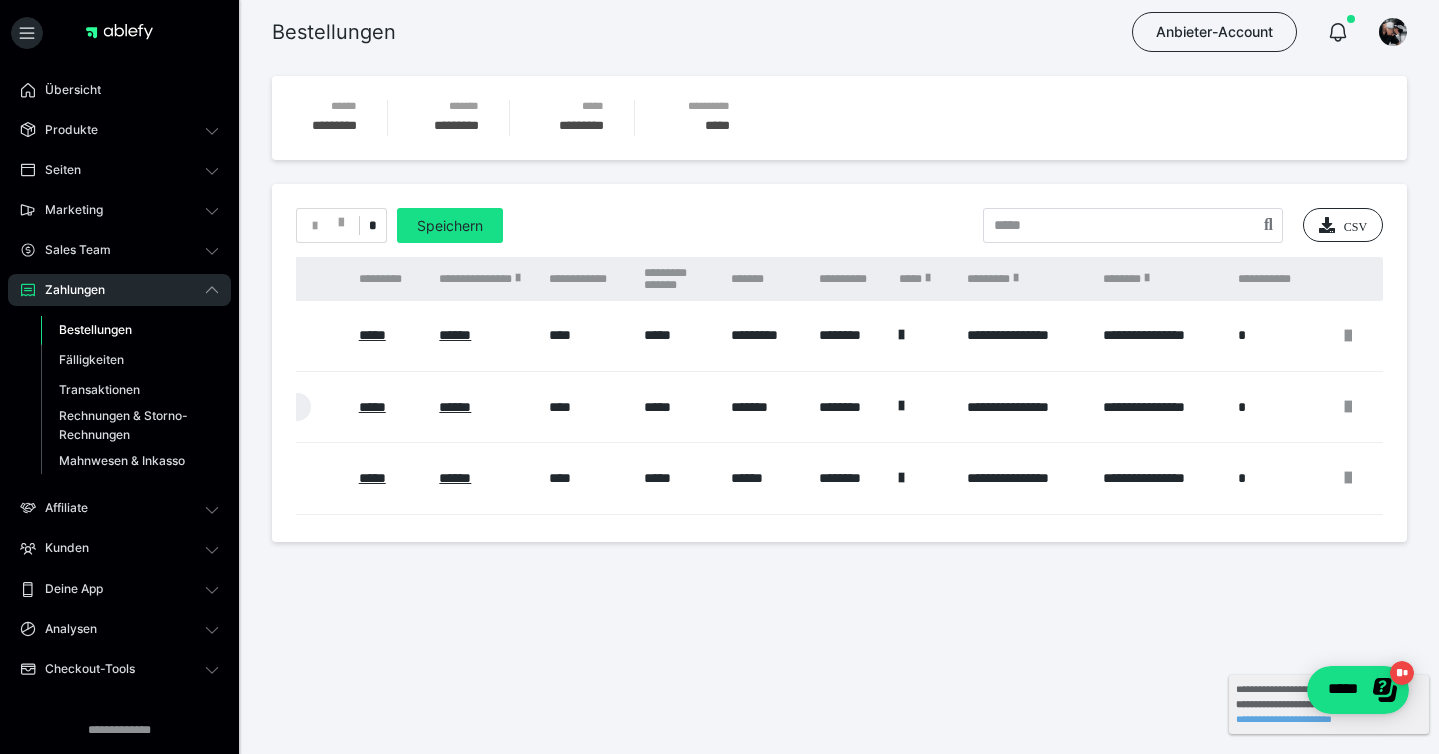 scroll, scrollTop: 0, scrollLeft: 0, axis: both 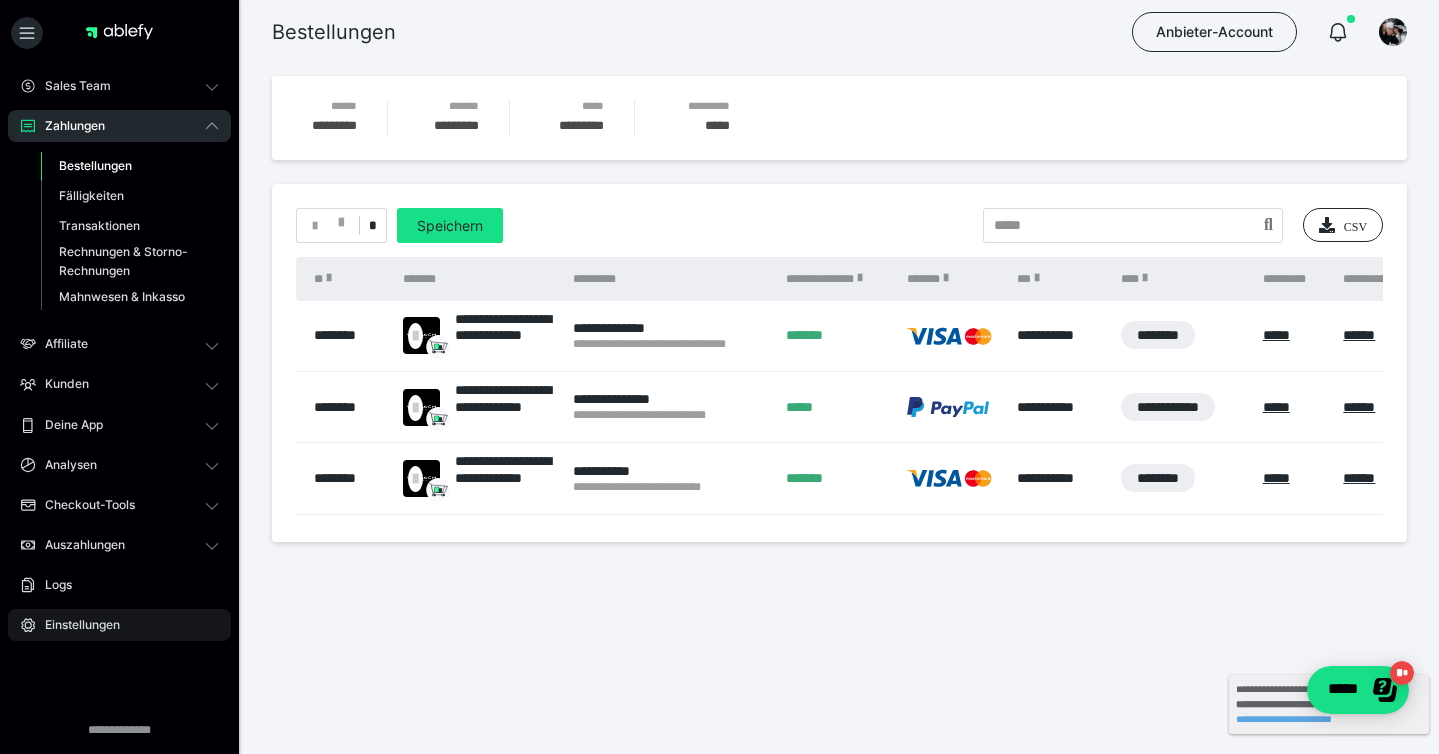 click on "Einstellungen" at bounding box center [75, 625] 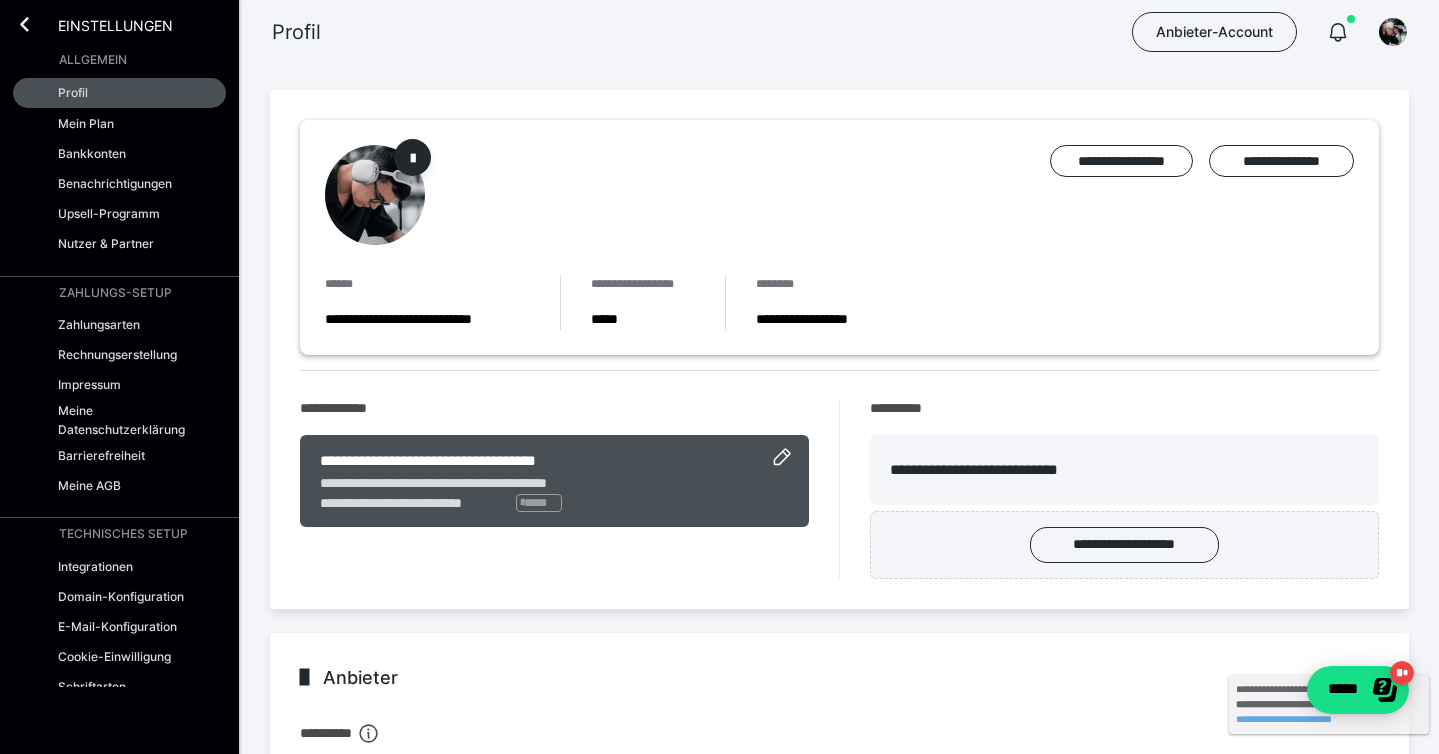 click on "**********" at bounding box center (427, 319) 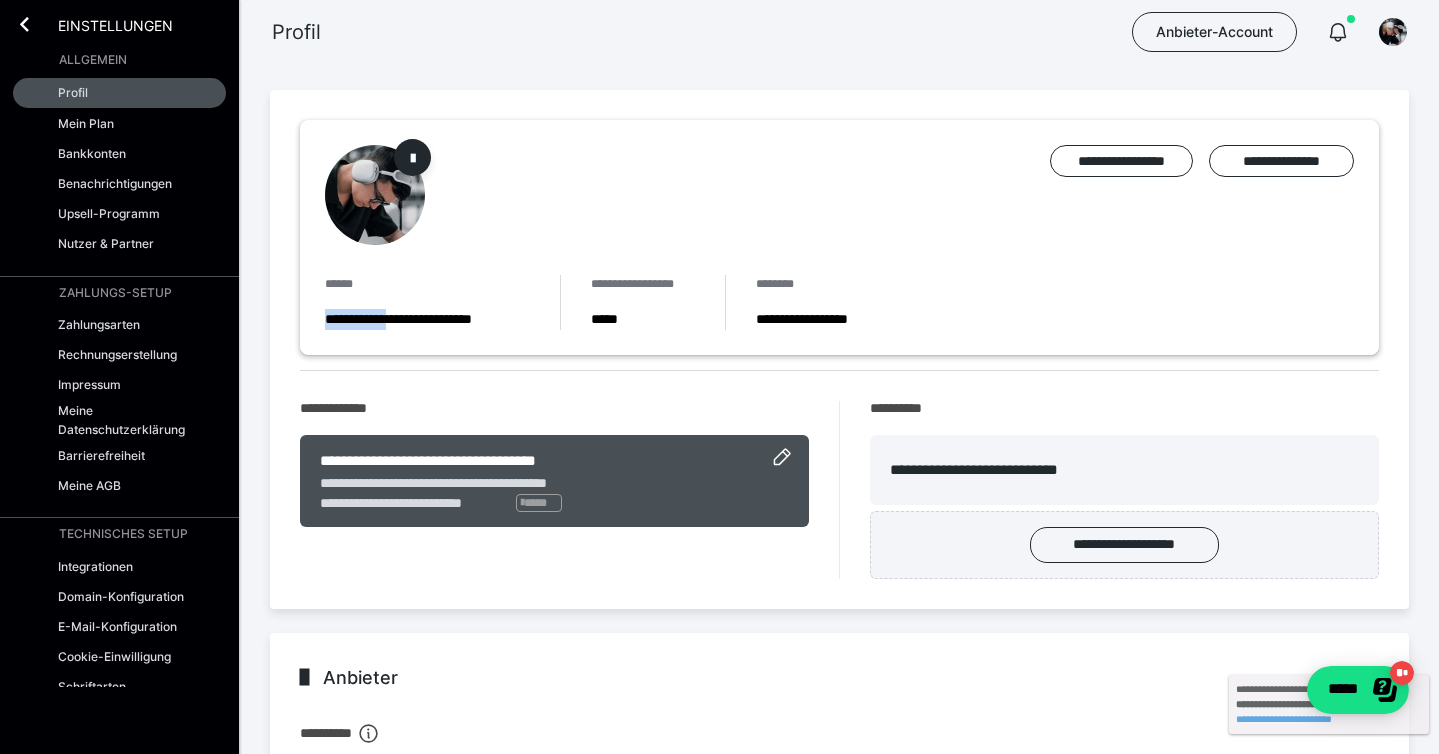 click on "**********" at bounding box center (427, 319) 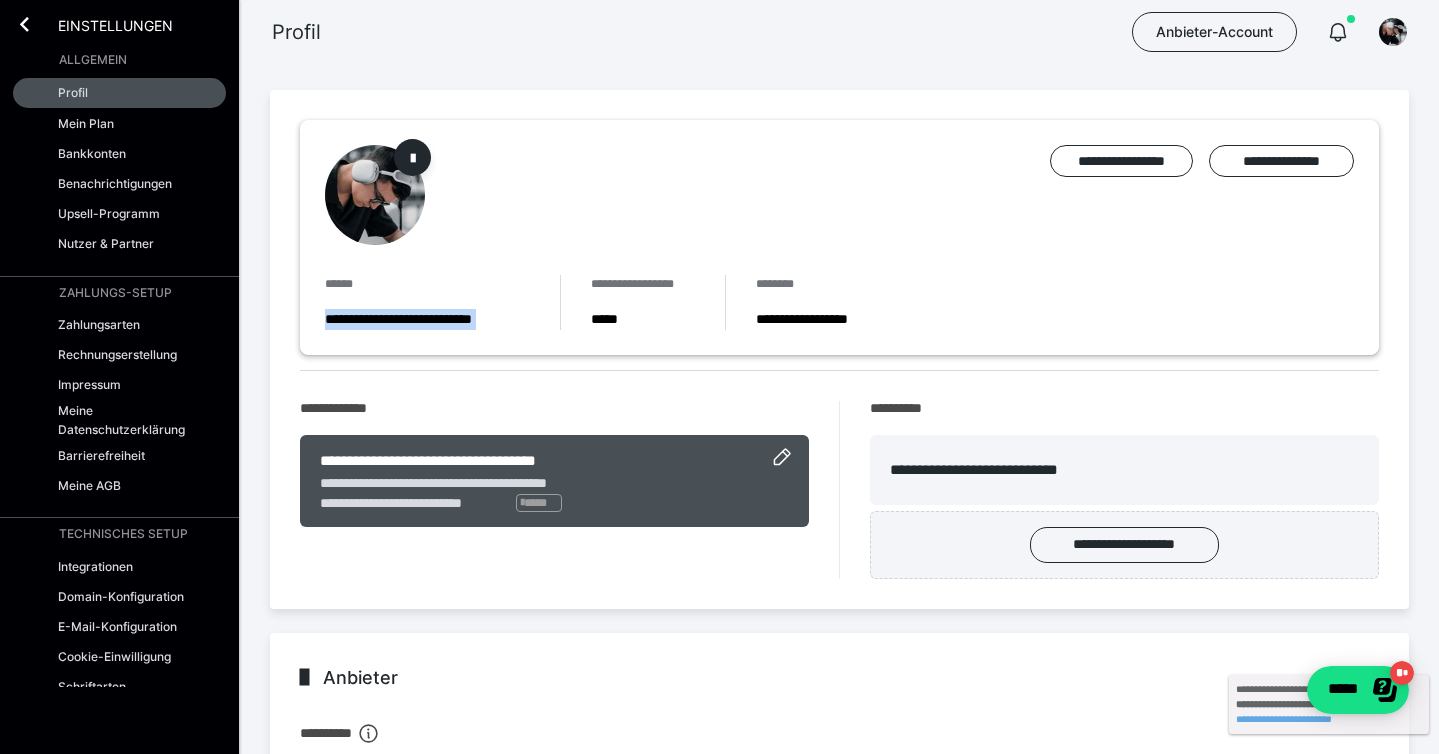click on "**********" at bounding box center [427, 319] 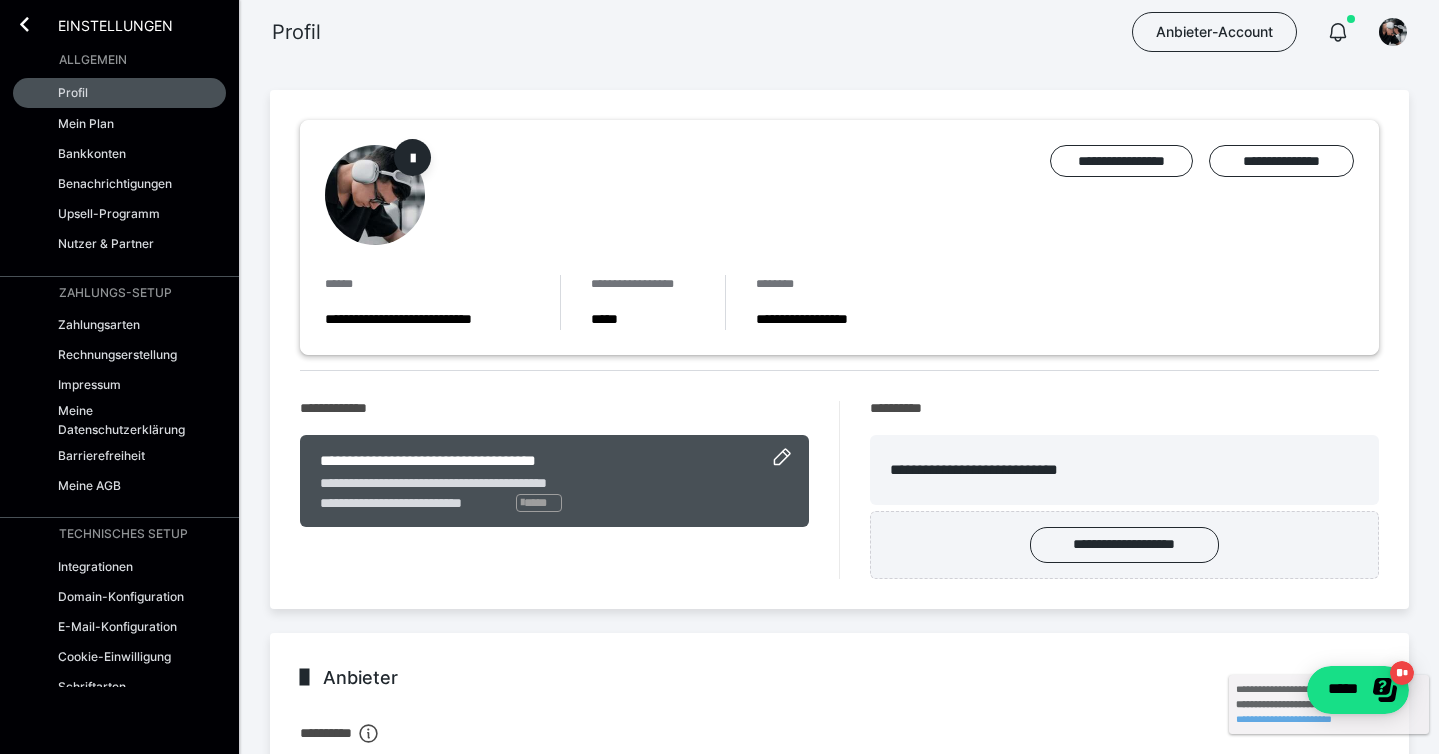 click on "Einstellungen" at bounding box center [119, 22] 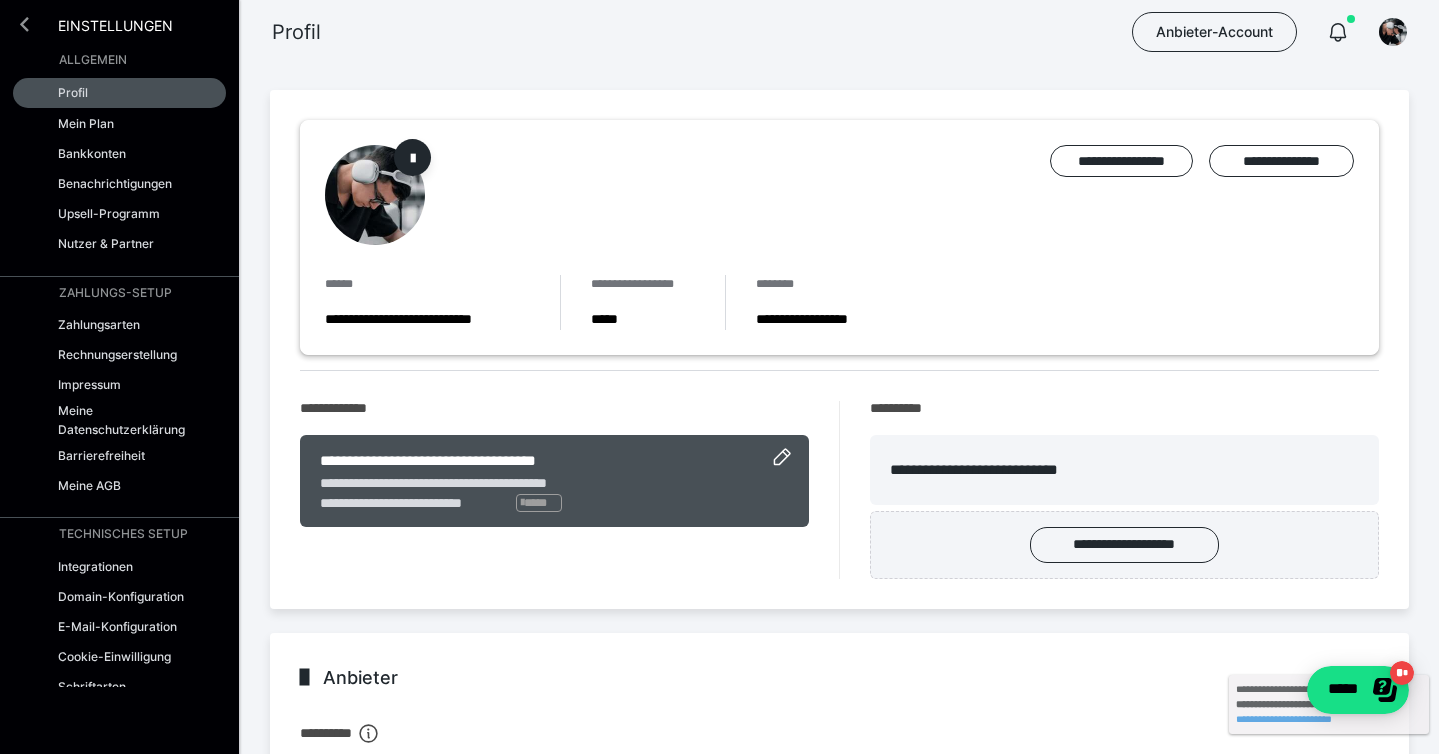 click at bounding box center [24, 24] 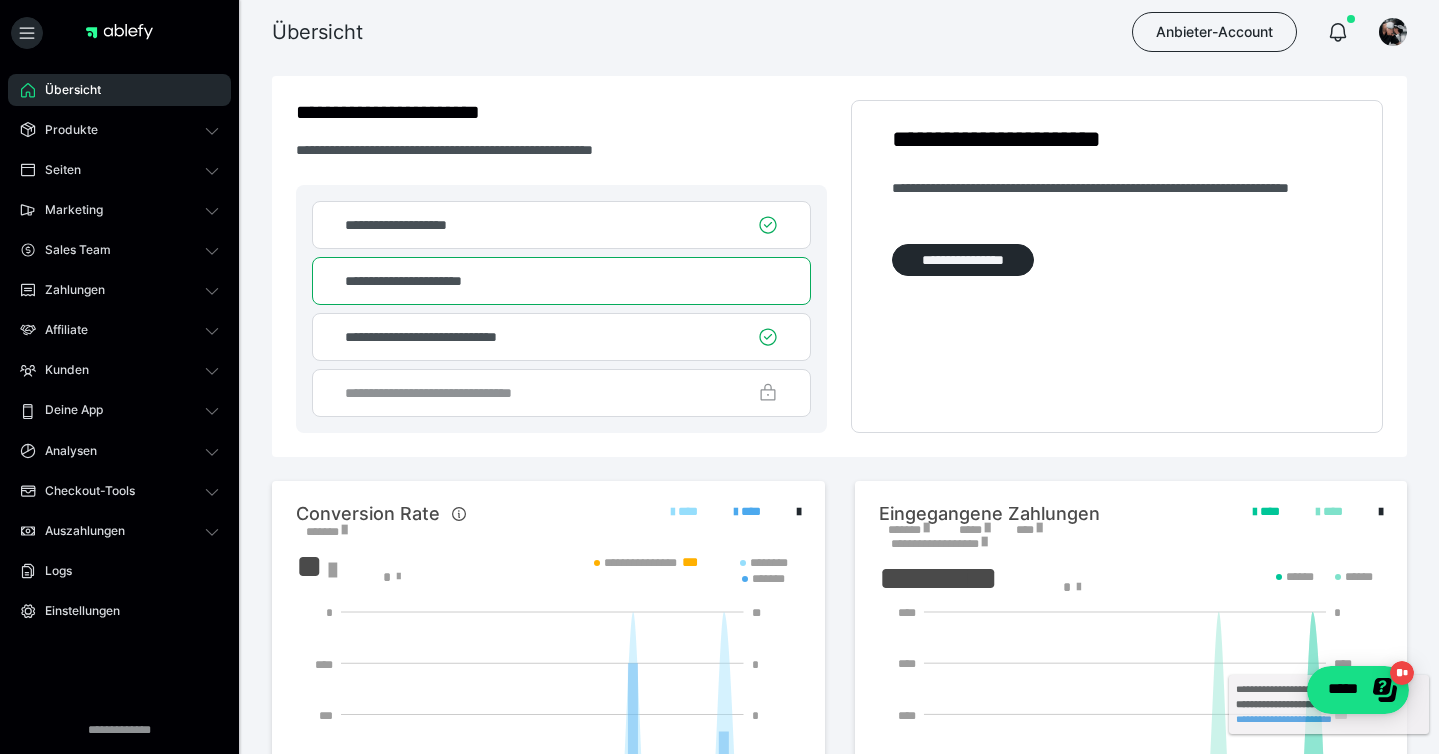 scroll, scrollTop: 0, scrollLeft: 0, axis: both 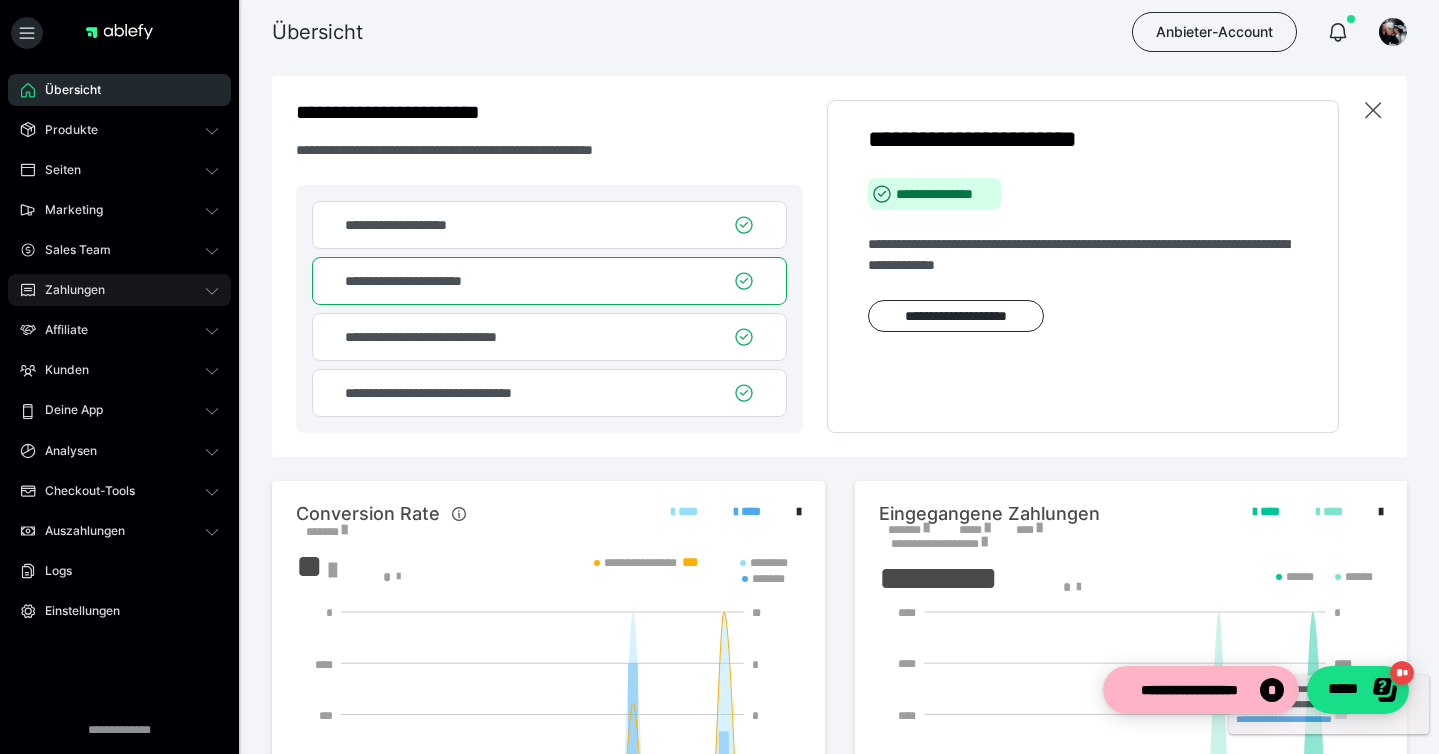 click on "Zahlungen" at bounding box center [119, 290] 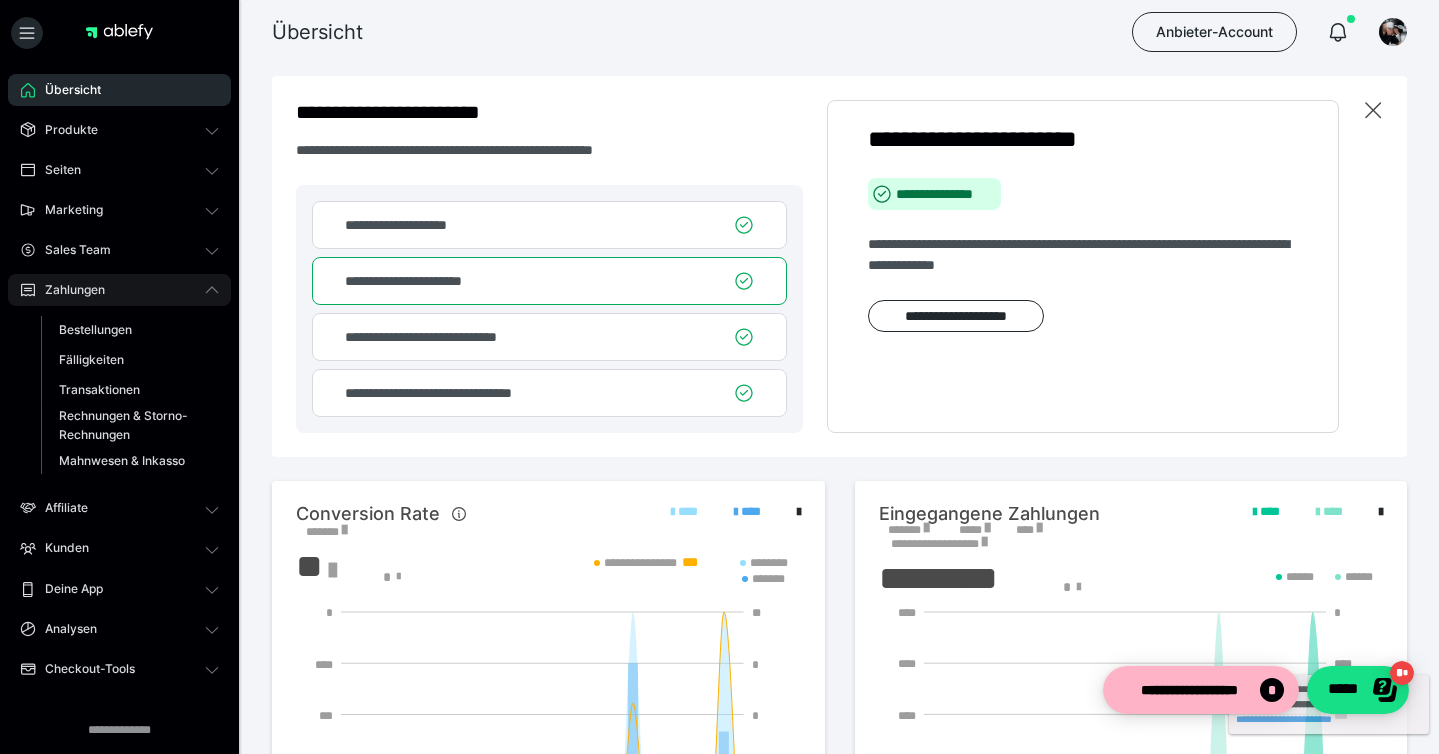 click on "Zahlungen" at bounding box center [119, 290] 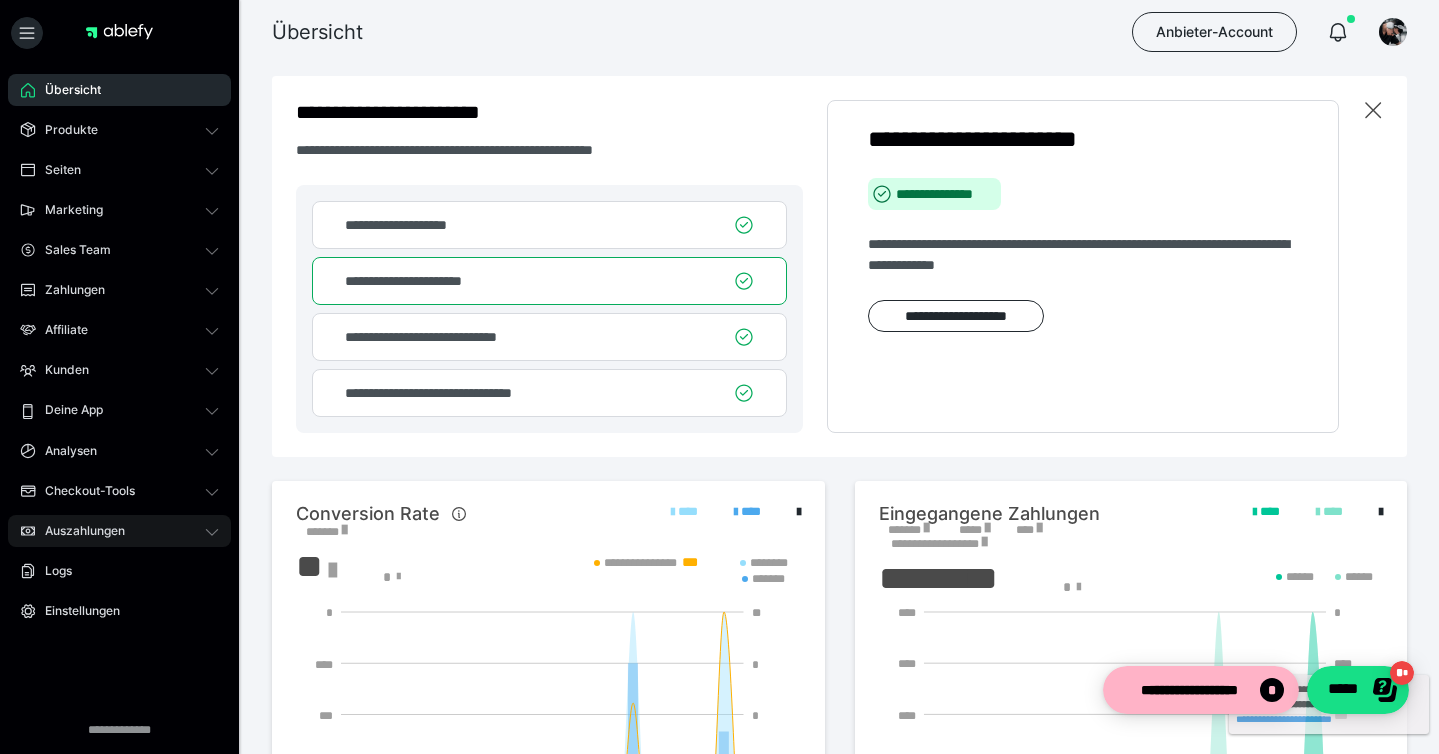 click on "Auszahlungen" at bounding box center [78, 531] 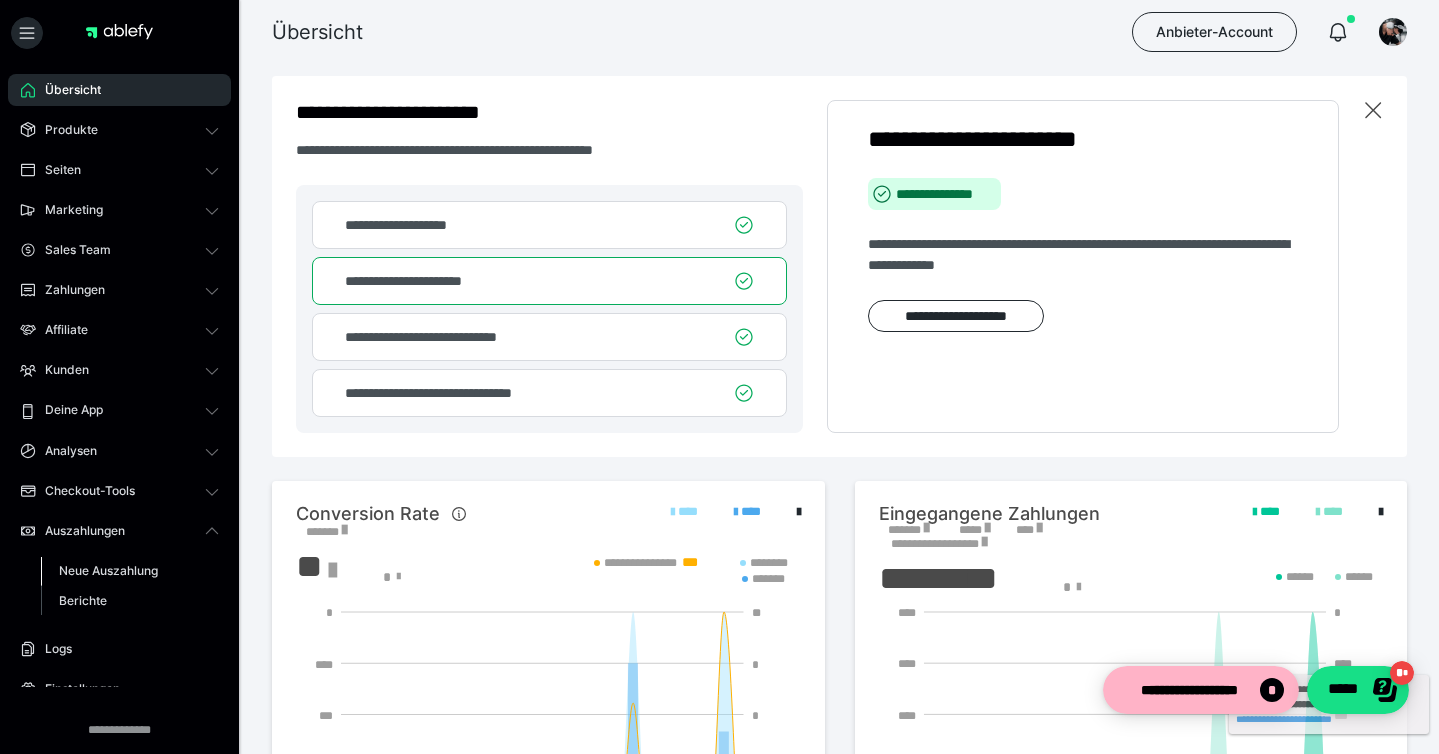 click on "Neue Auszahlung" at bounding box center [108, 570] 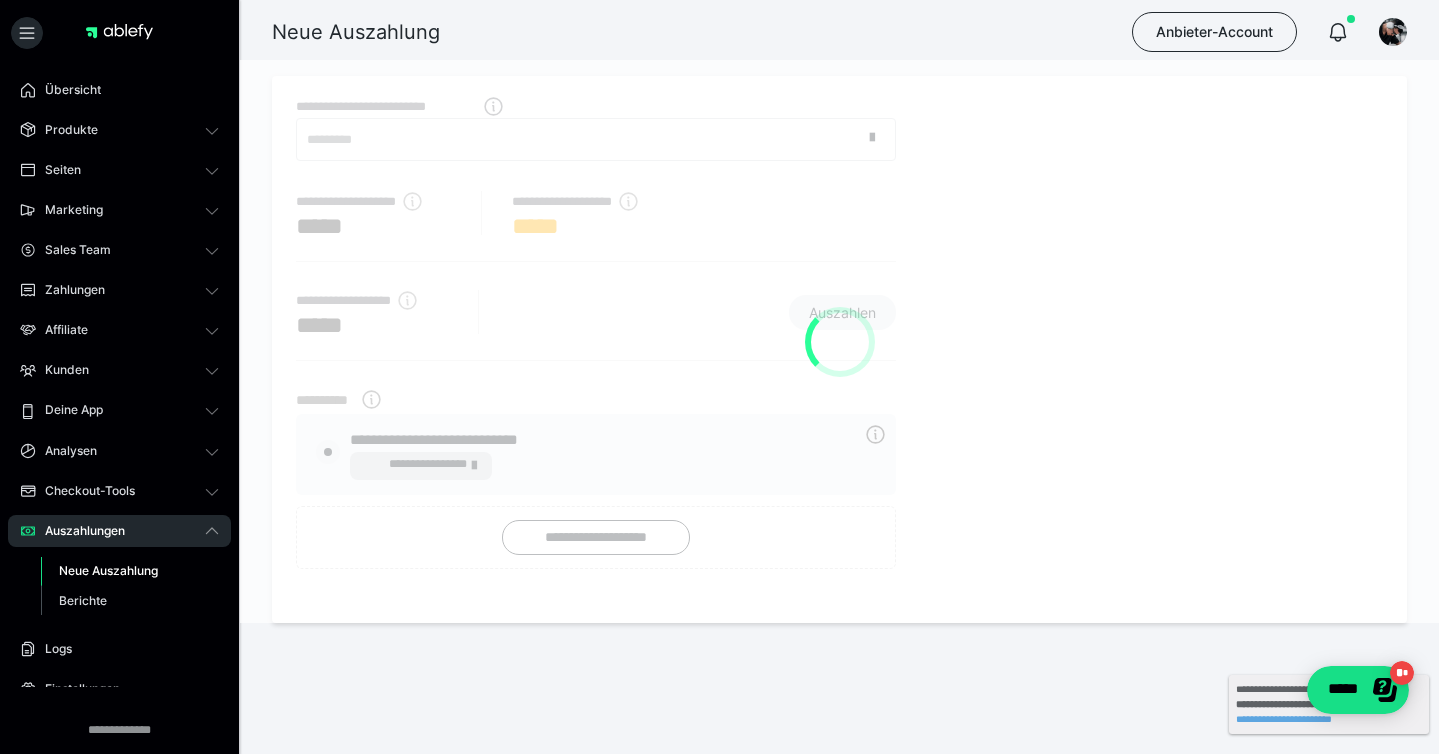 radio on "****" 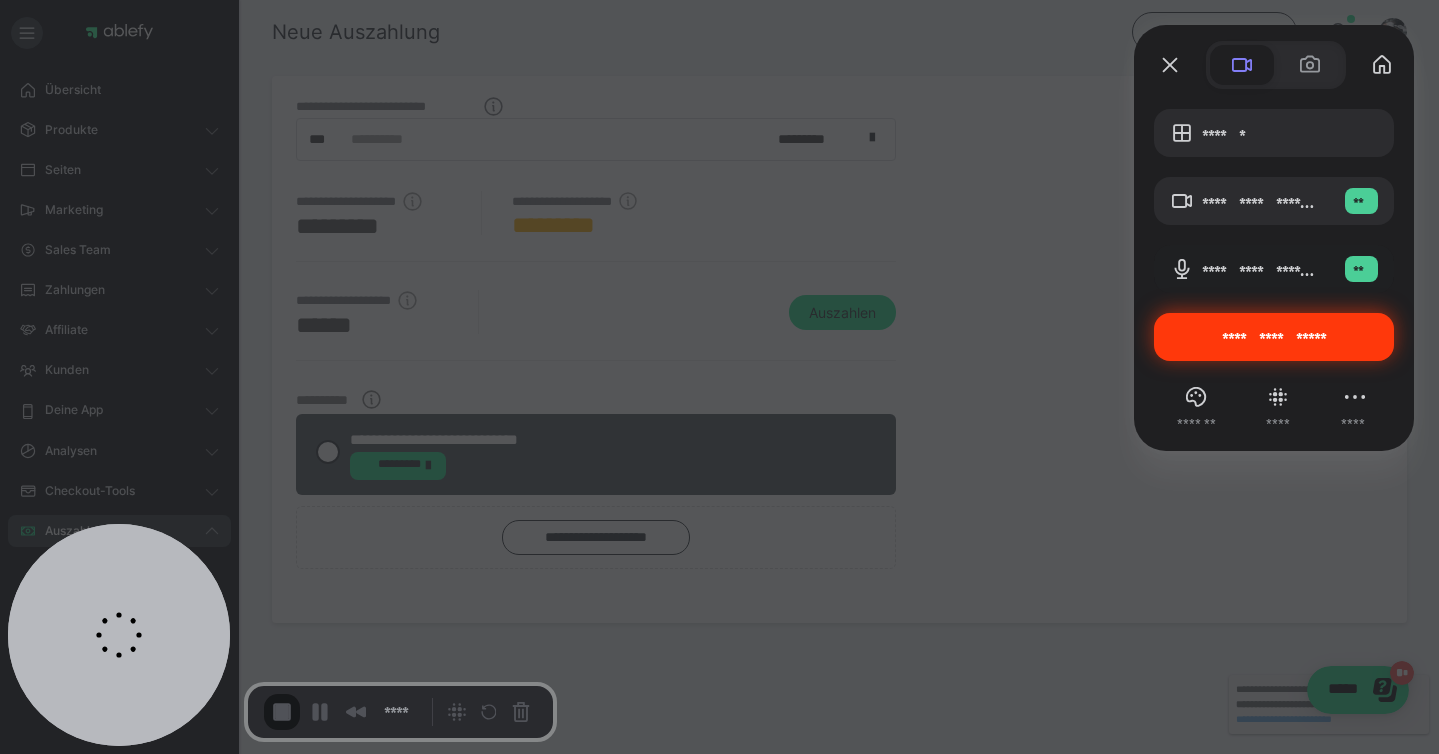 click on "**********" at bounding box center (1274, 337) 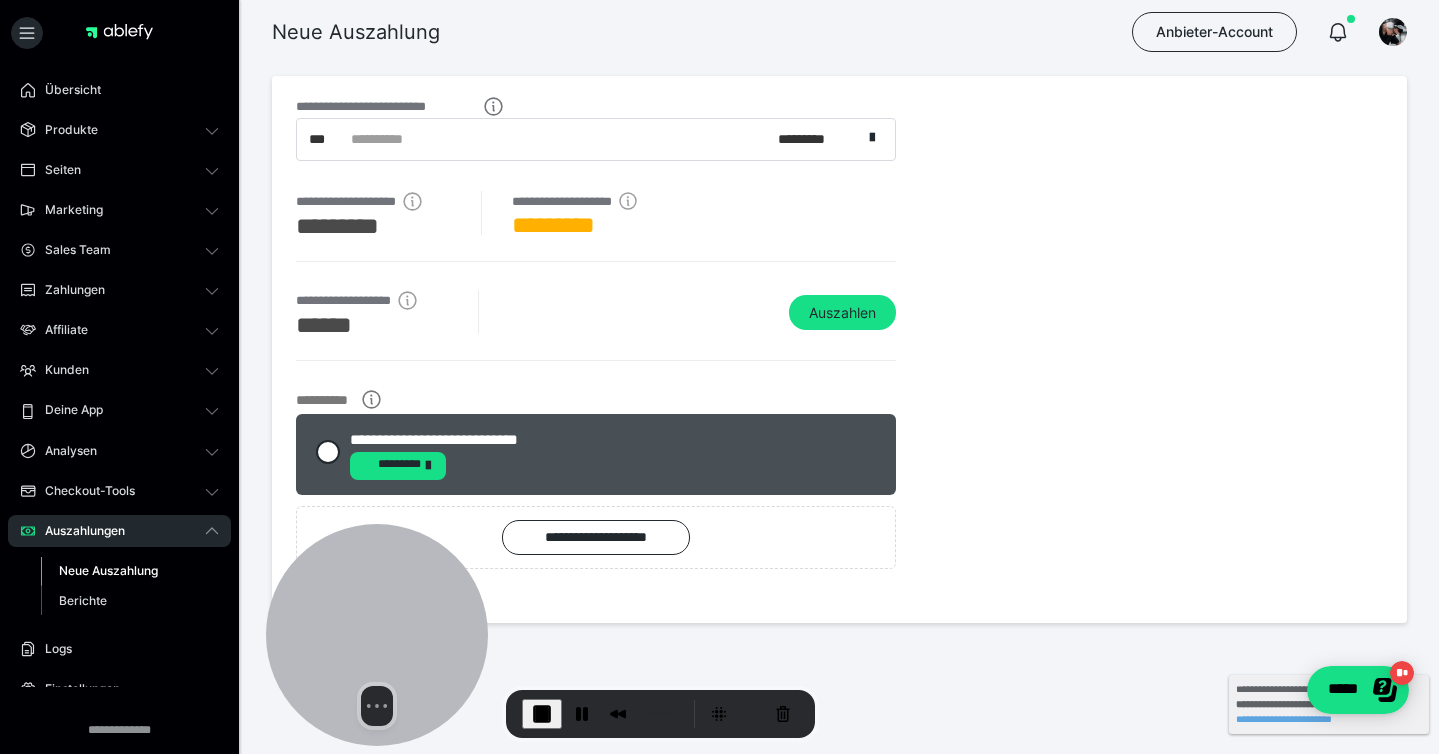 drag, startPoint x: 134, startPoint y: 582, endPoint x: 397, endPoint y: 620, distance: 265.73108 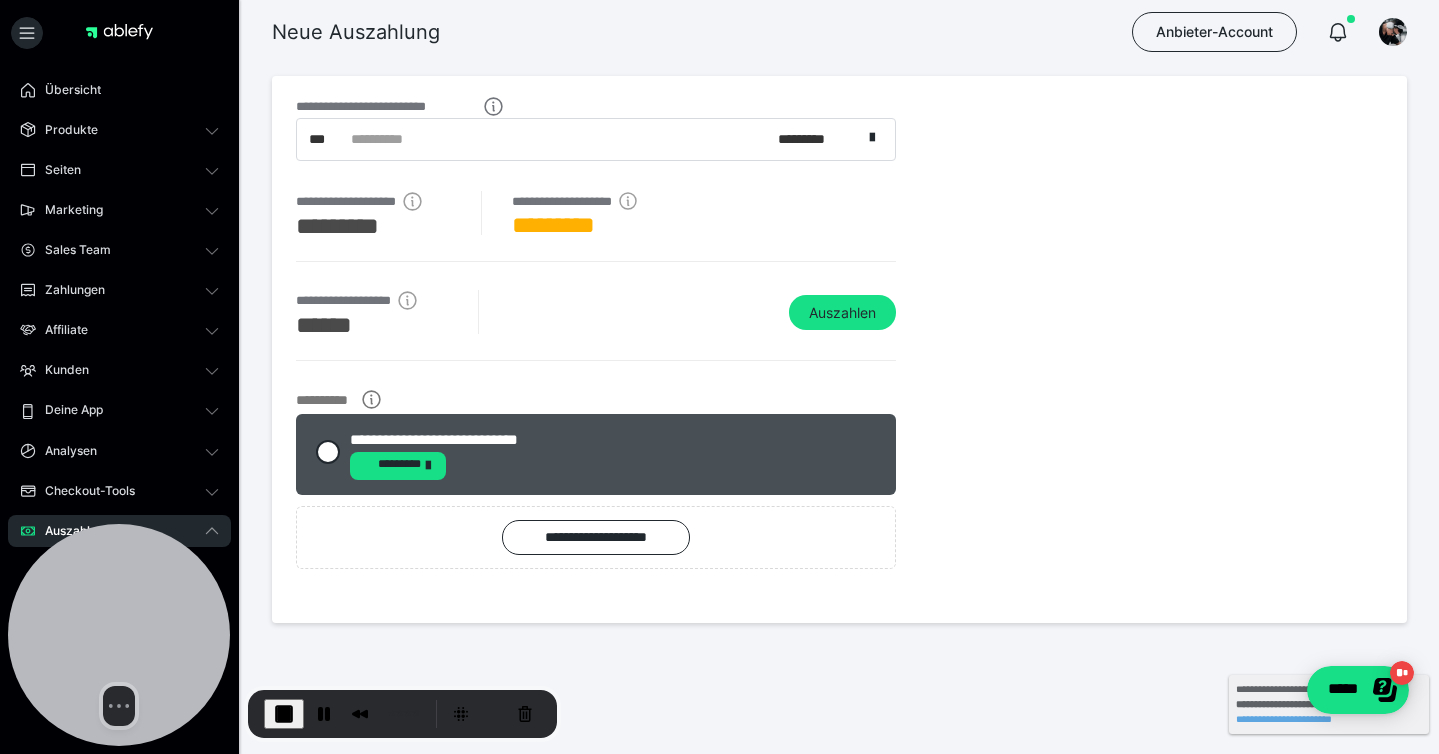 drag, startPoint x: 410, startPoint y: 565, endPoint x: 1, endPoint y: 585, distance: 409.4887 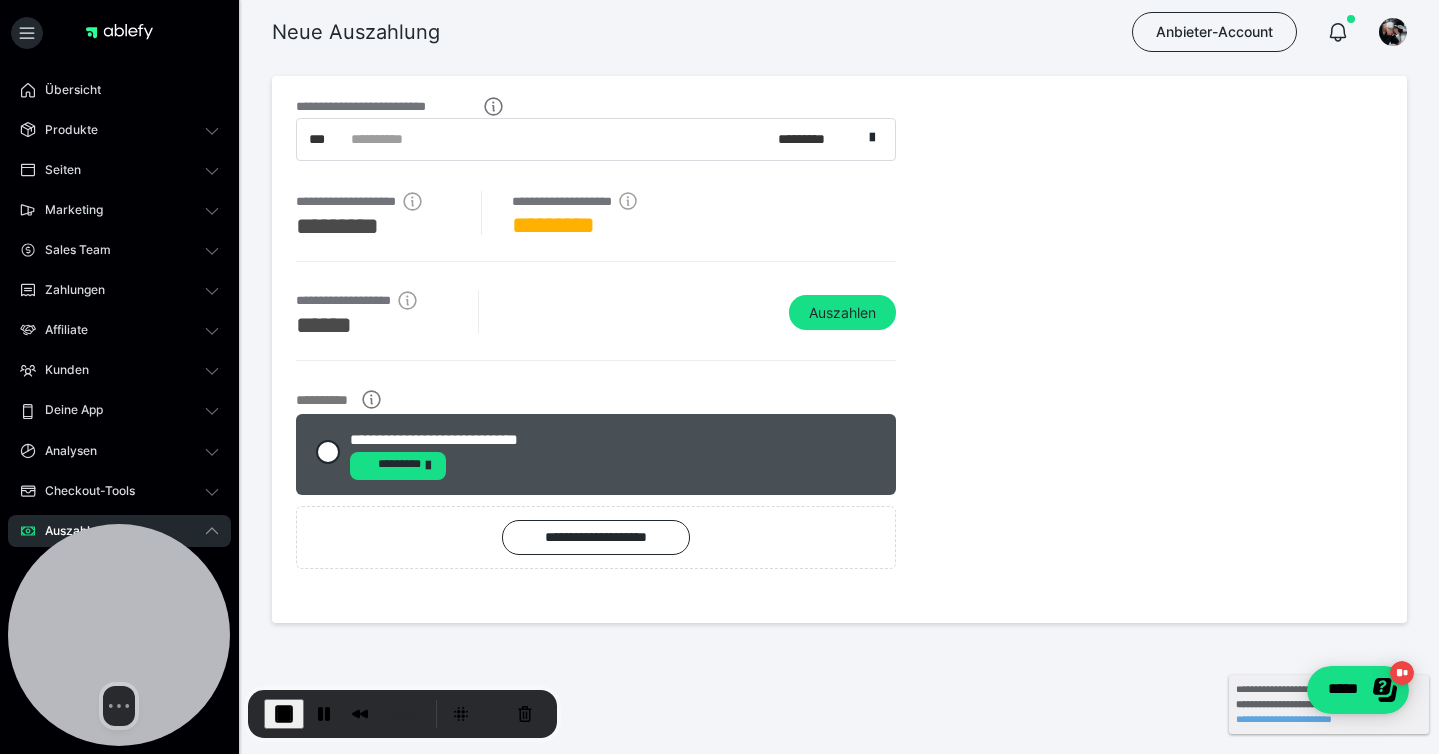 click on "**********" at bounding box center (839, 349) 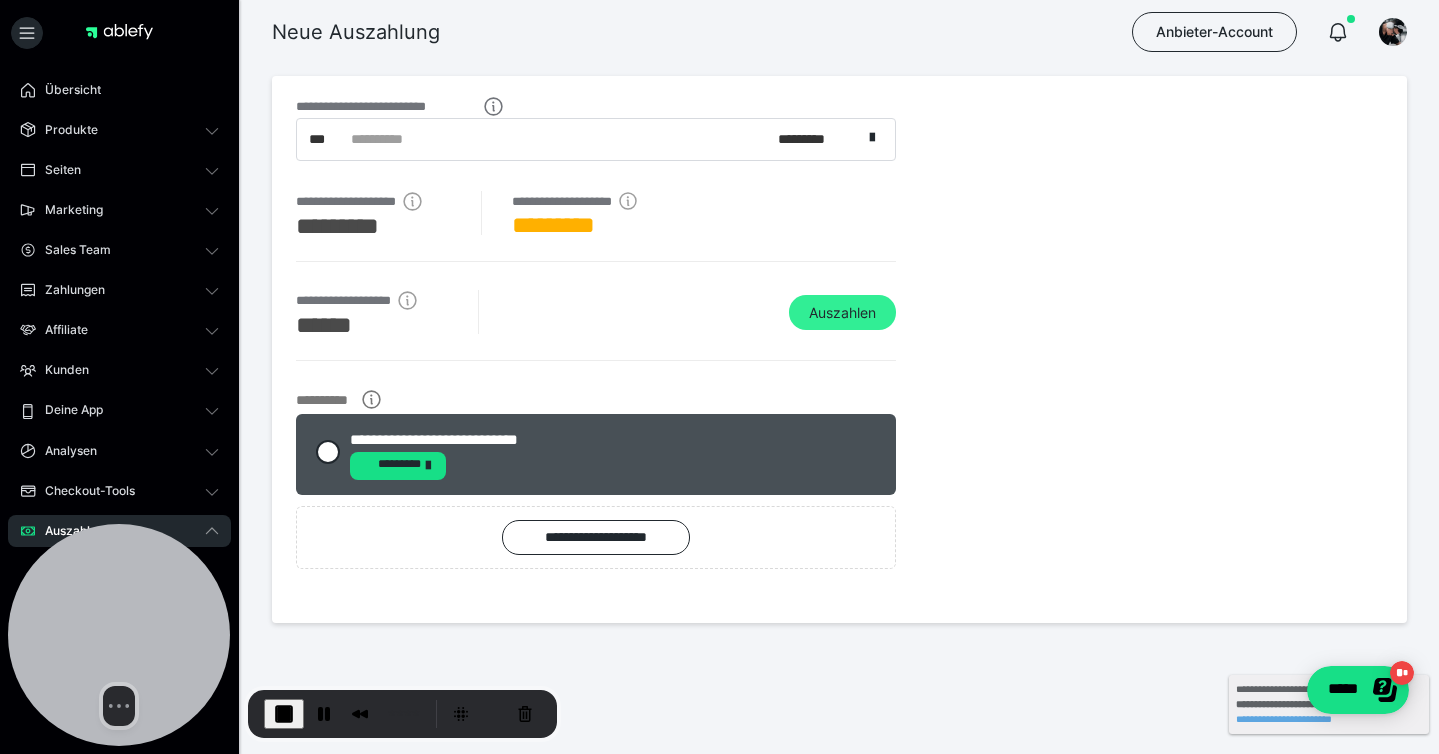click on "Auszahlen" at bounding box center [842, 313] 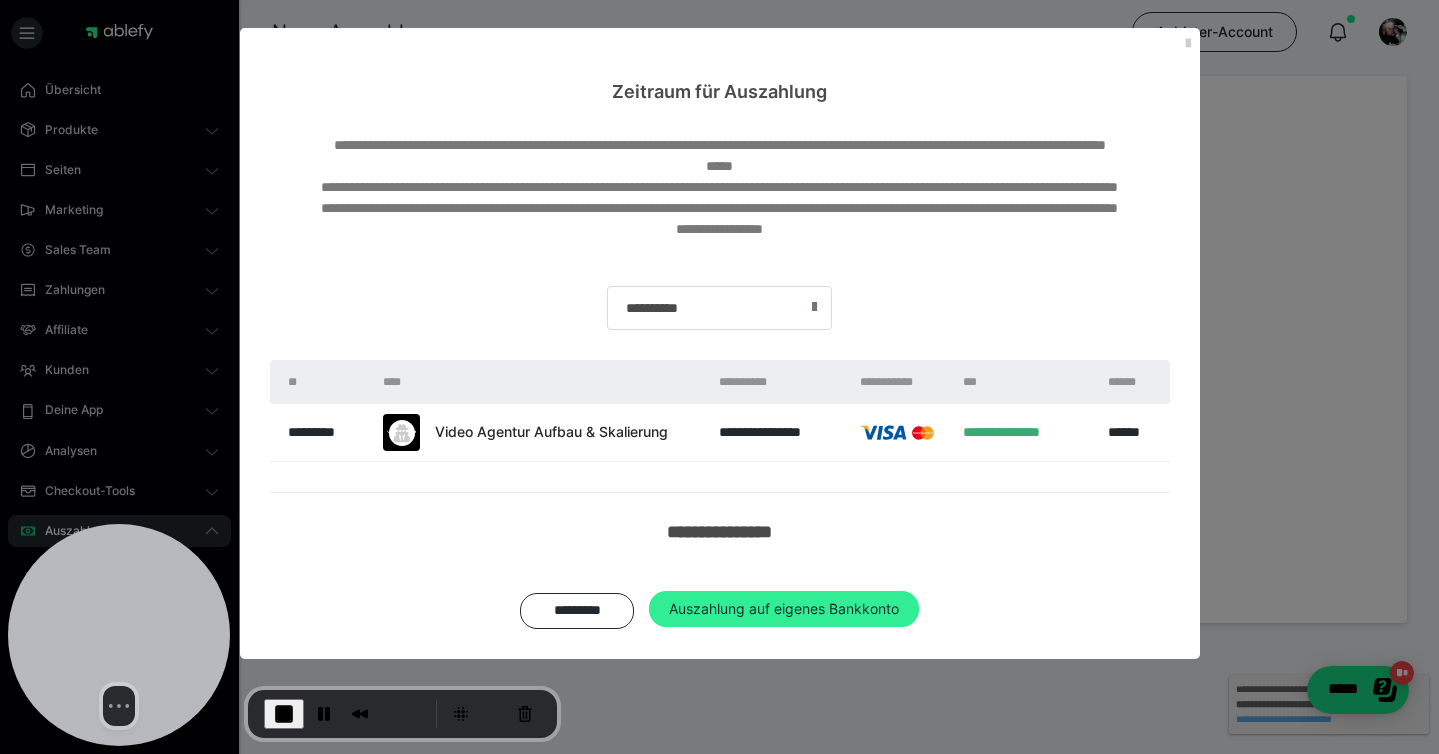 click on "Auszahlung auf eigenes Bankkonto" at bounding box center (784, 609) 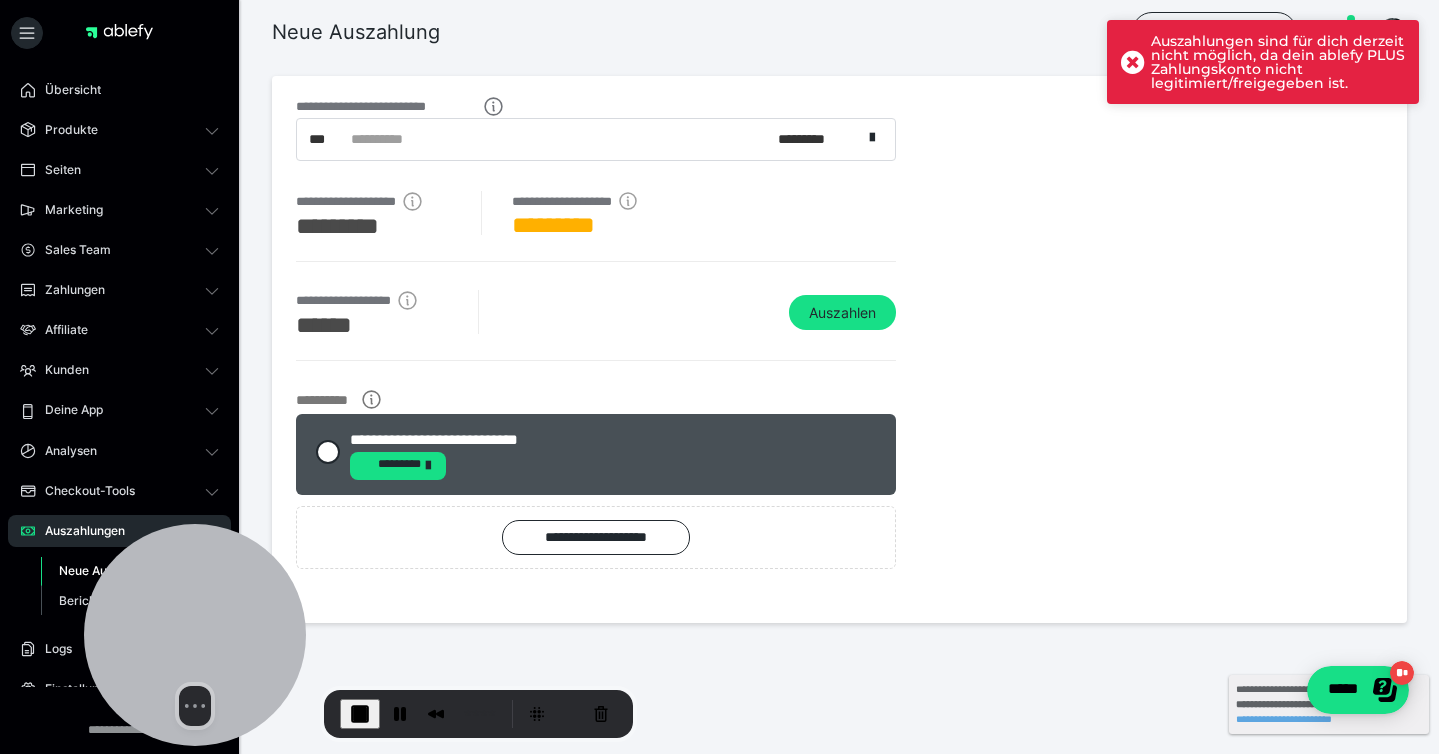 drag, startPoint x: 112, startPoint y: 576, endPoint x: 480, endPoint y: 598, distance: 368.657 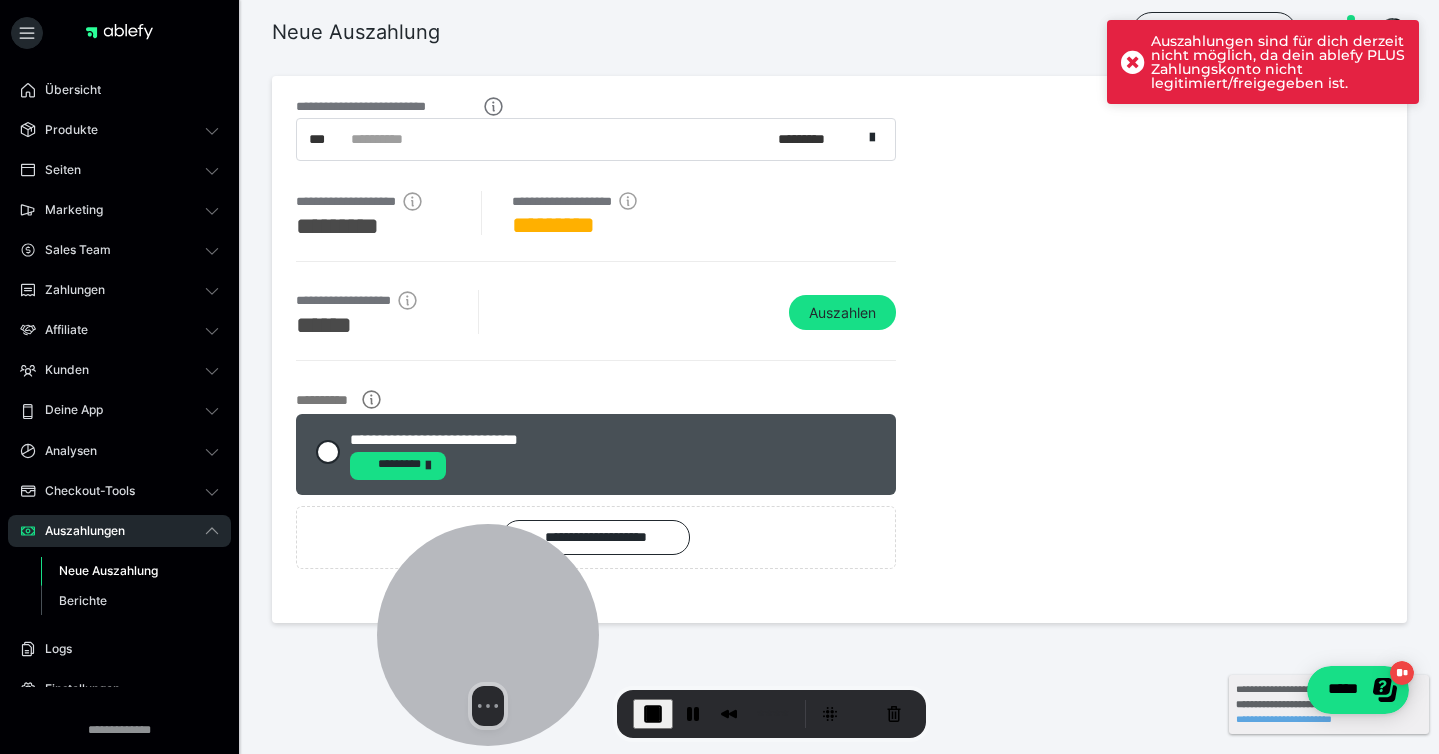 scroll, scrollTop: 63, scrollLeft: 0, axis: vertical 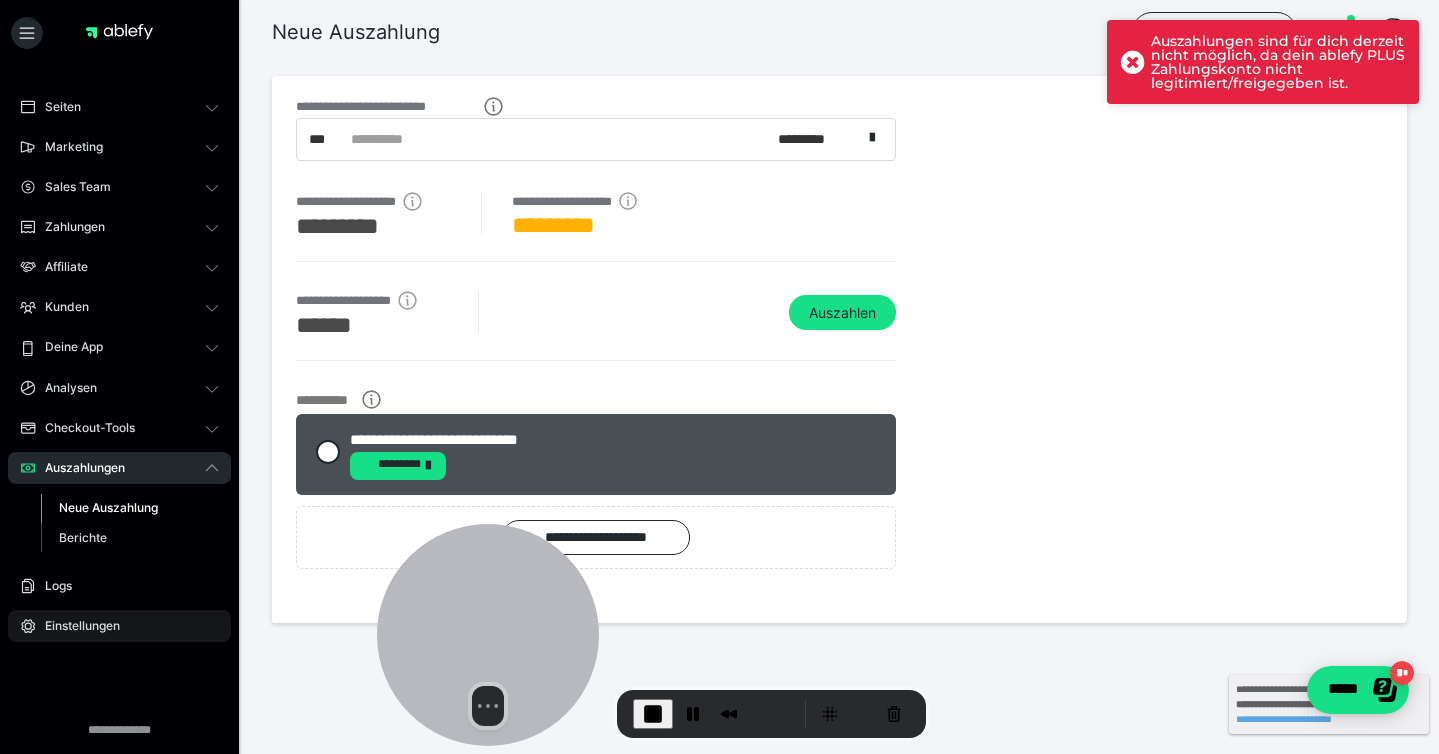 click on "Einstellungen" at bounding box center (75, 626) 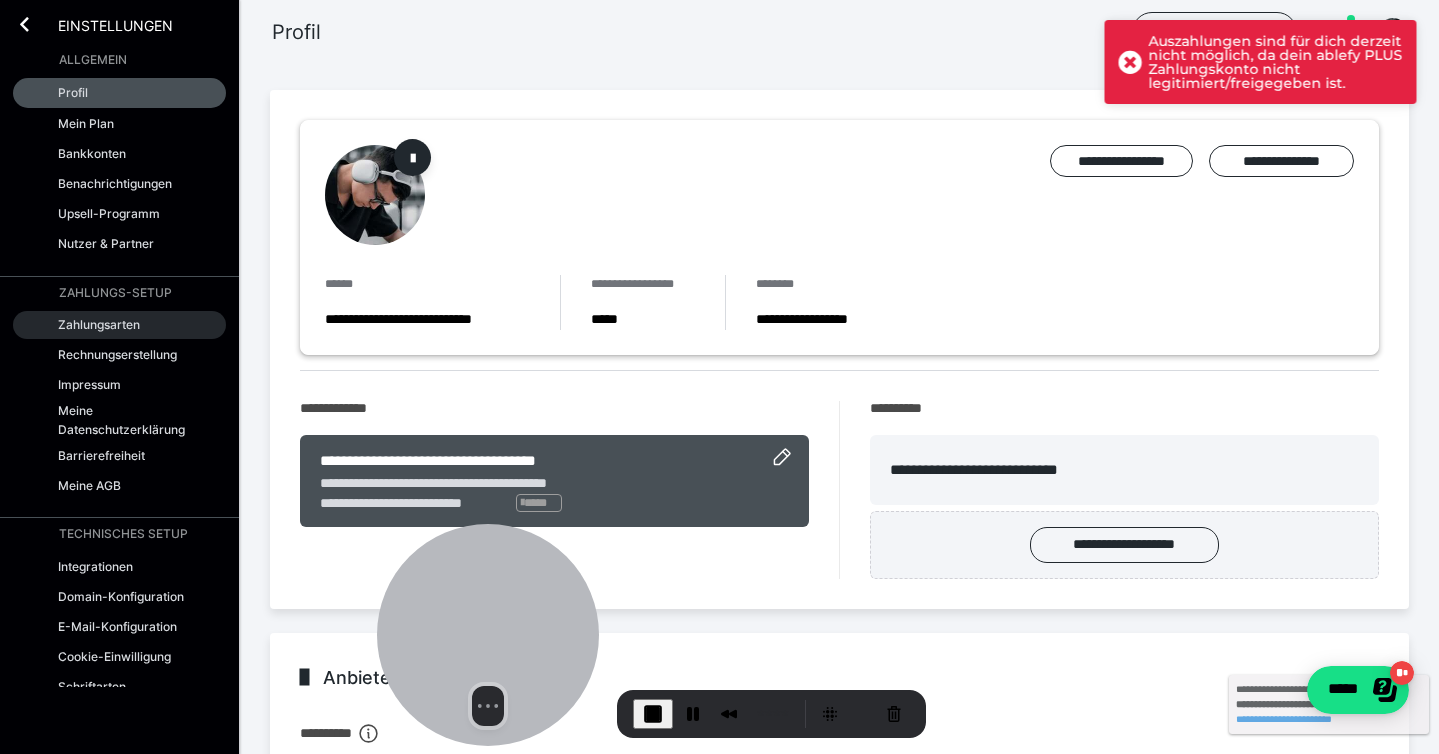 click on "Zahlungsarten" at bounding box center [99, 324] 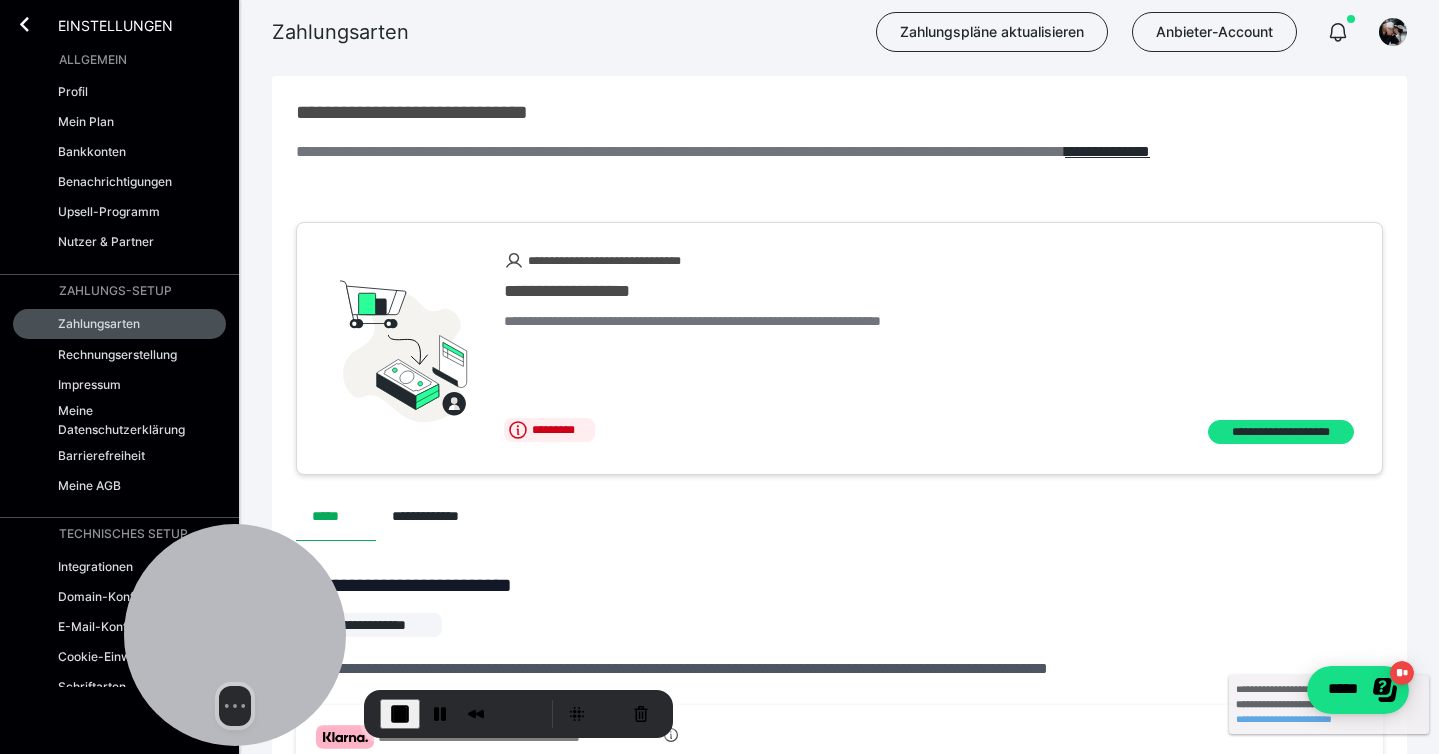 drag, startPoint x: 507, startPoint y: 622, endPoint x: -1, endPoint y: 637, distance: 508.2214 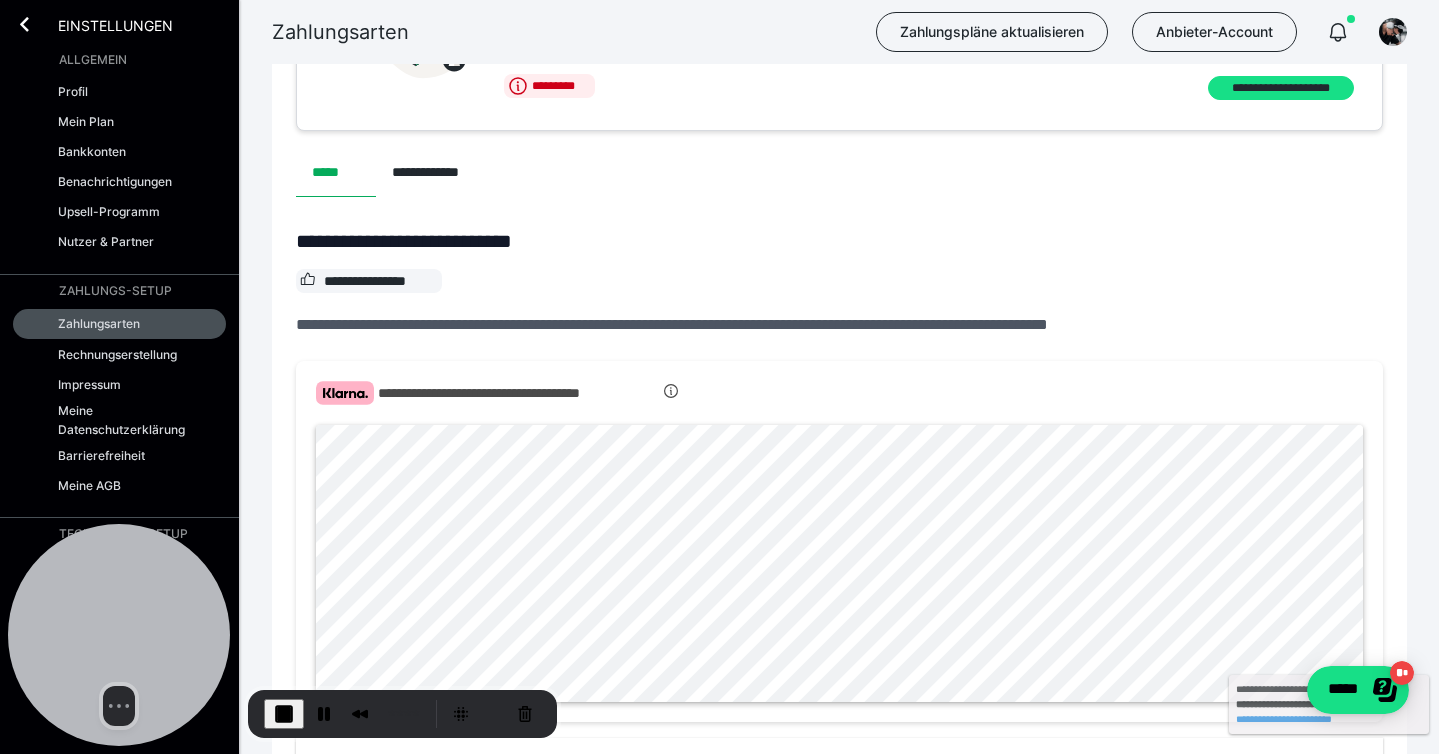 scroll, scrollTop: 518, scrollLeft: 0, axis: vertical 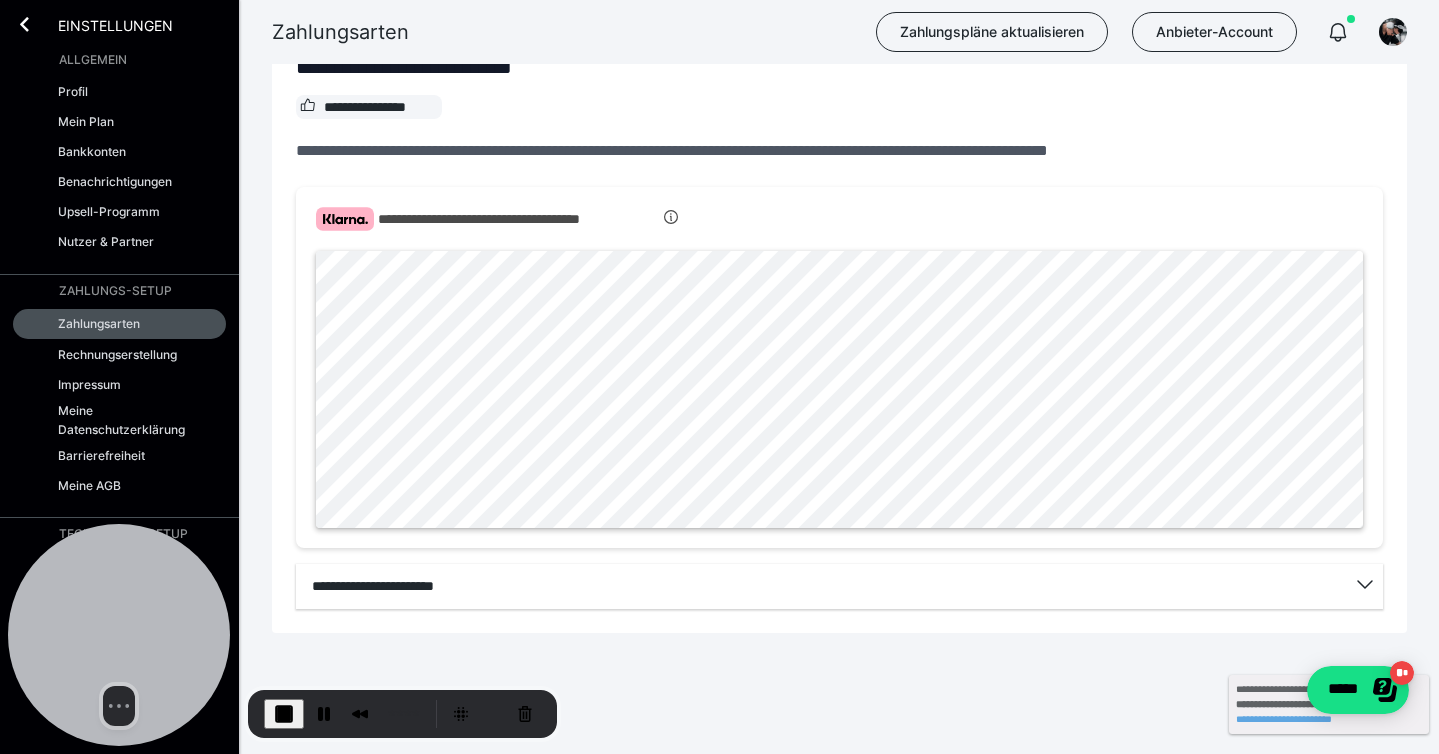 click on "**********" at bounding box center [839, 316] 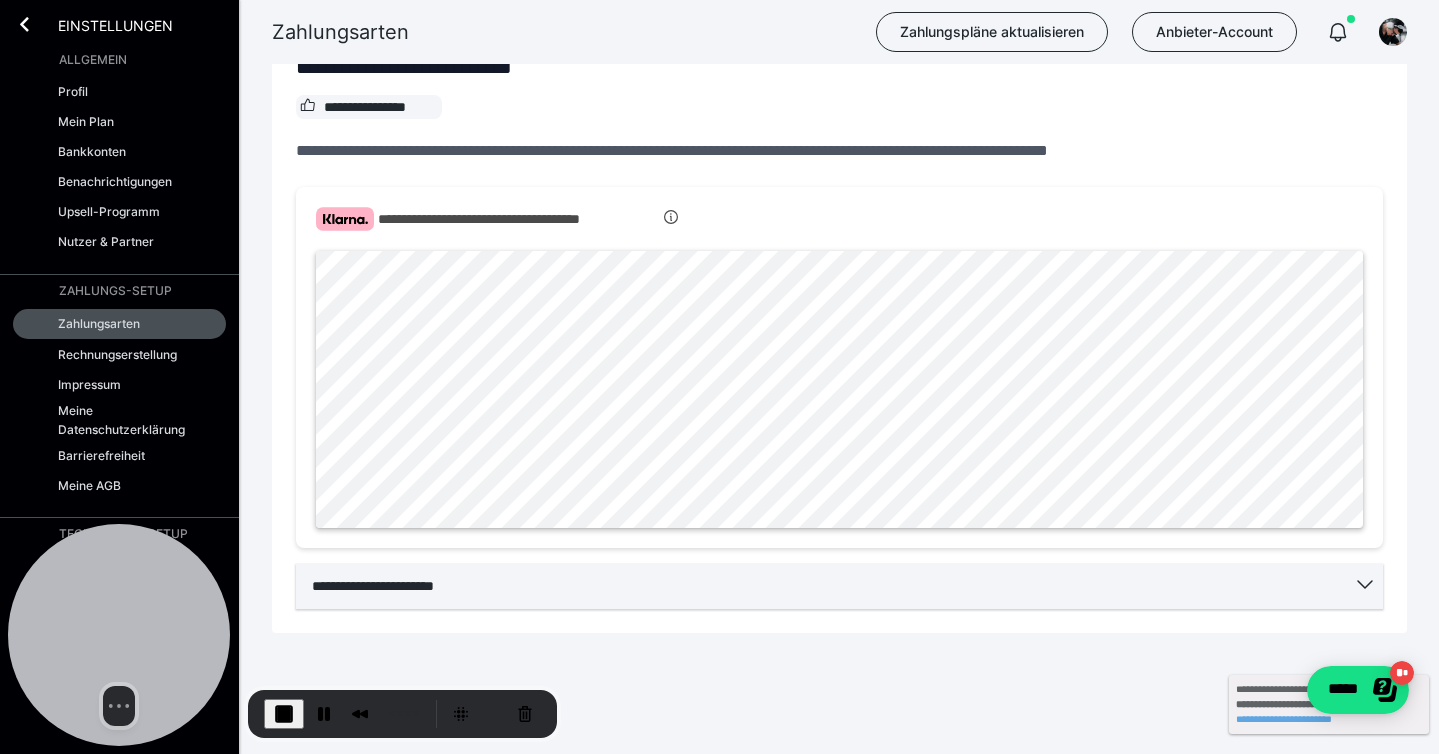 click on "**********" at bounding box center [839, 586] 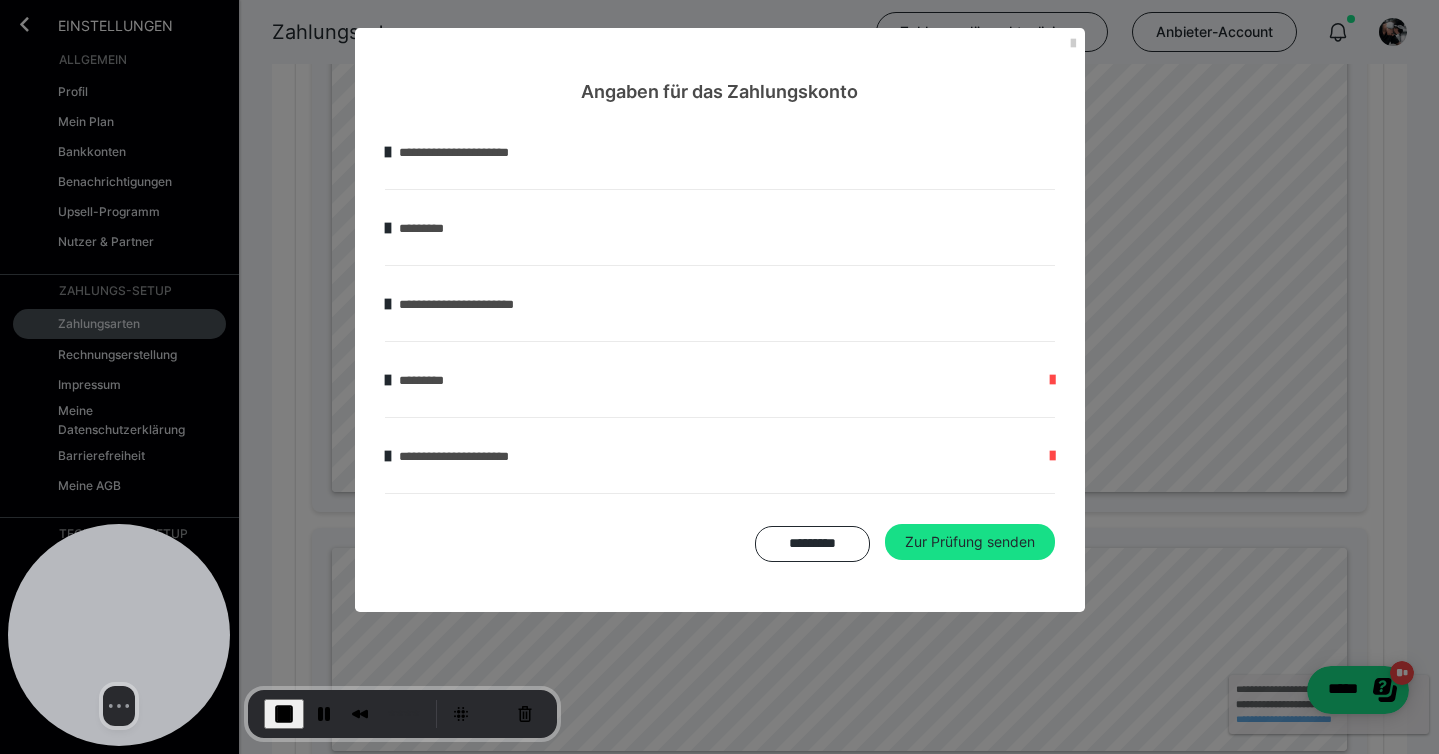 scroll, scrollTop: 1510, scrollLeft: 0, axis: vertical 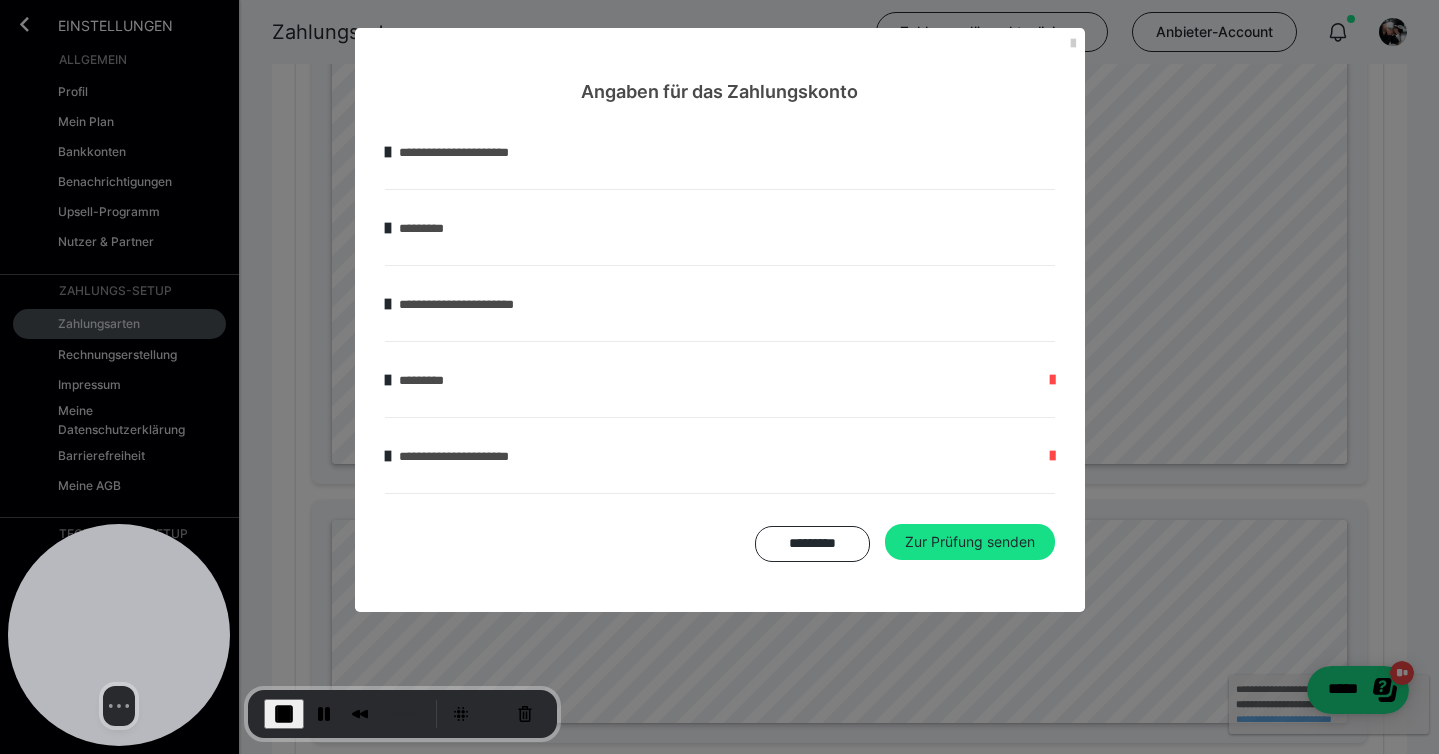click on "*********" at bounding box center (720, 380) 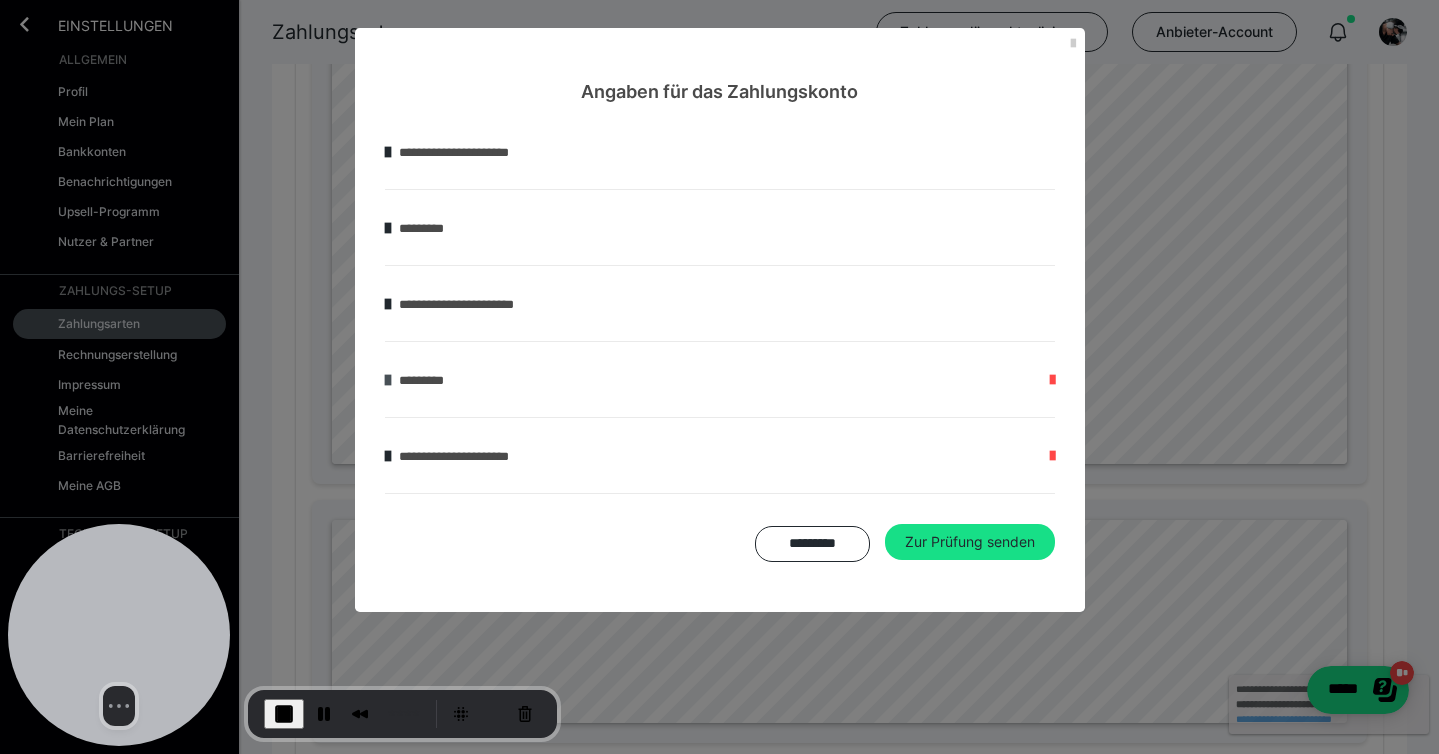 click at bounding box center [388, 380] 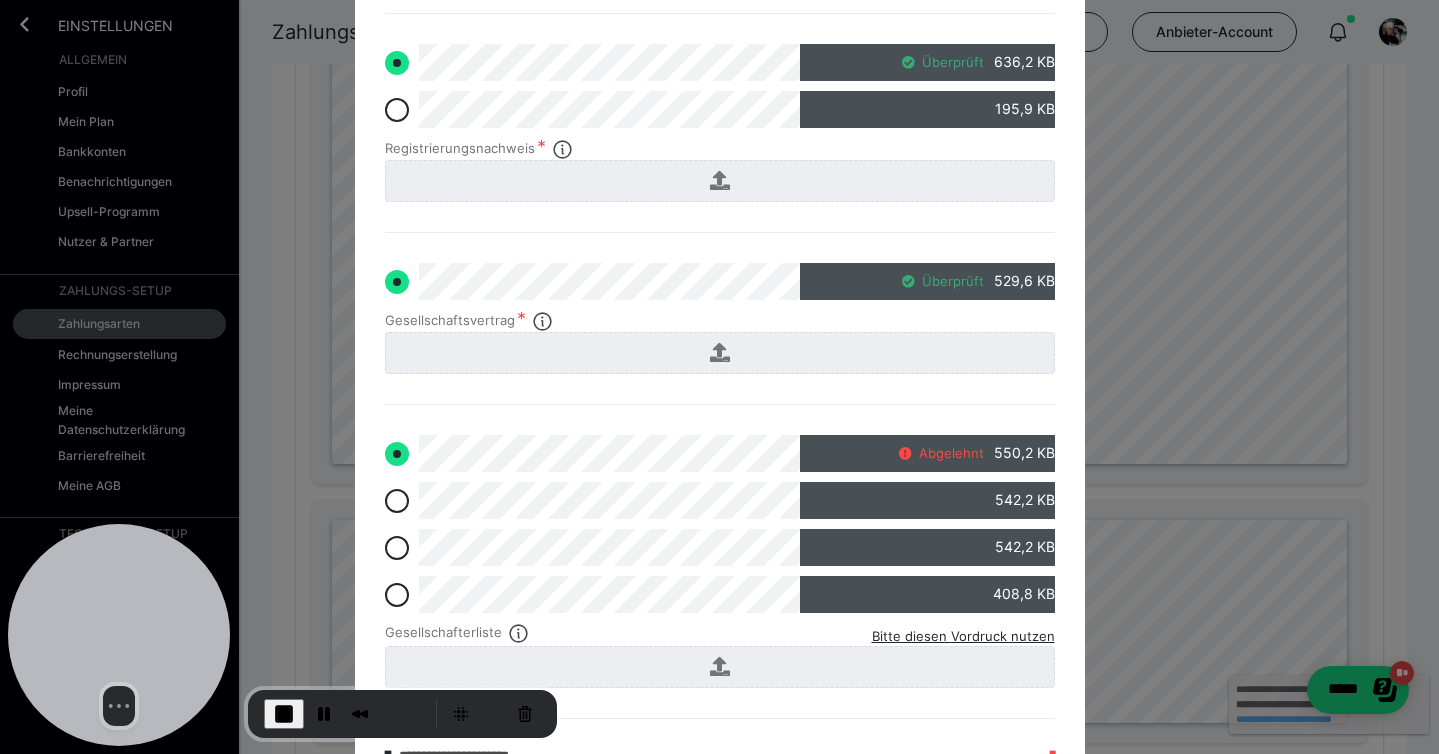 scroll, scrollTop: 729, scrollLeft: 0, axis: vertical 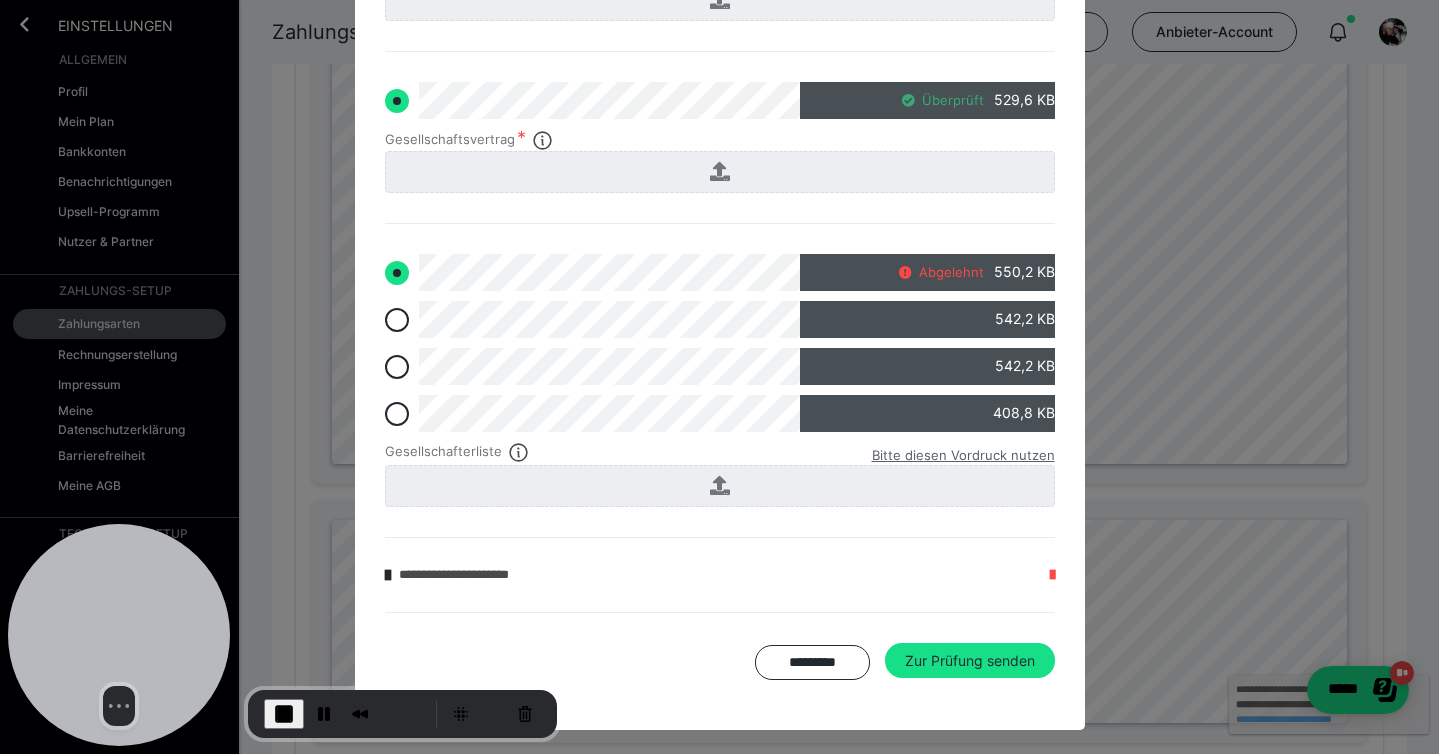 click on "Bitte diesen Vordruck nutzen" at bounding box center (963, 455) 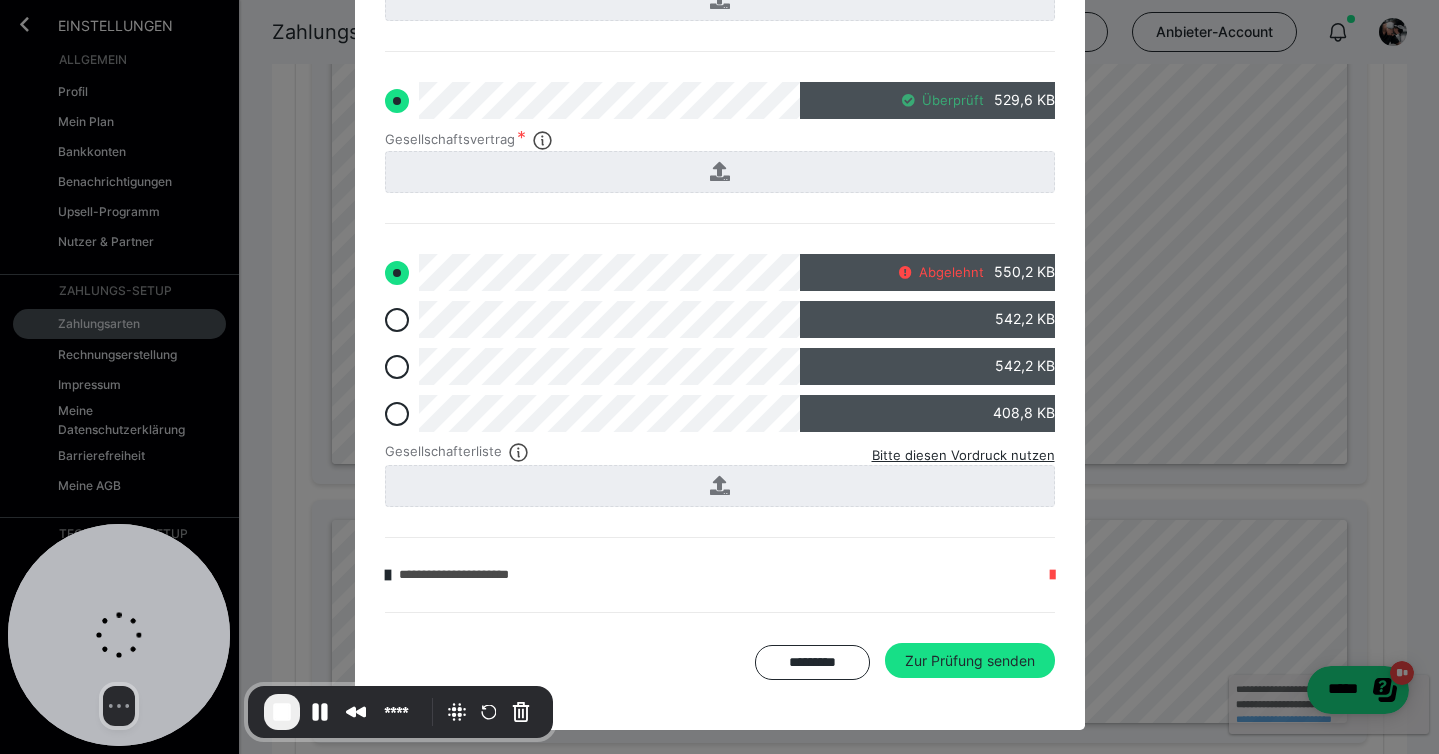 scroll, scrollTop: 1676, scrollLeft: 0, axis: vertical 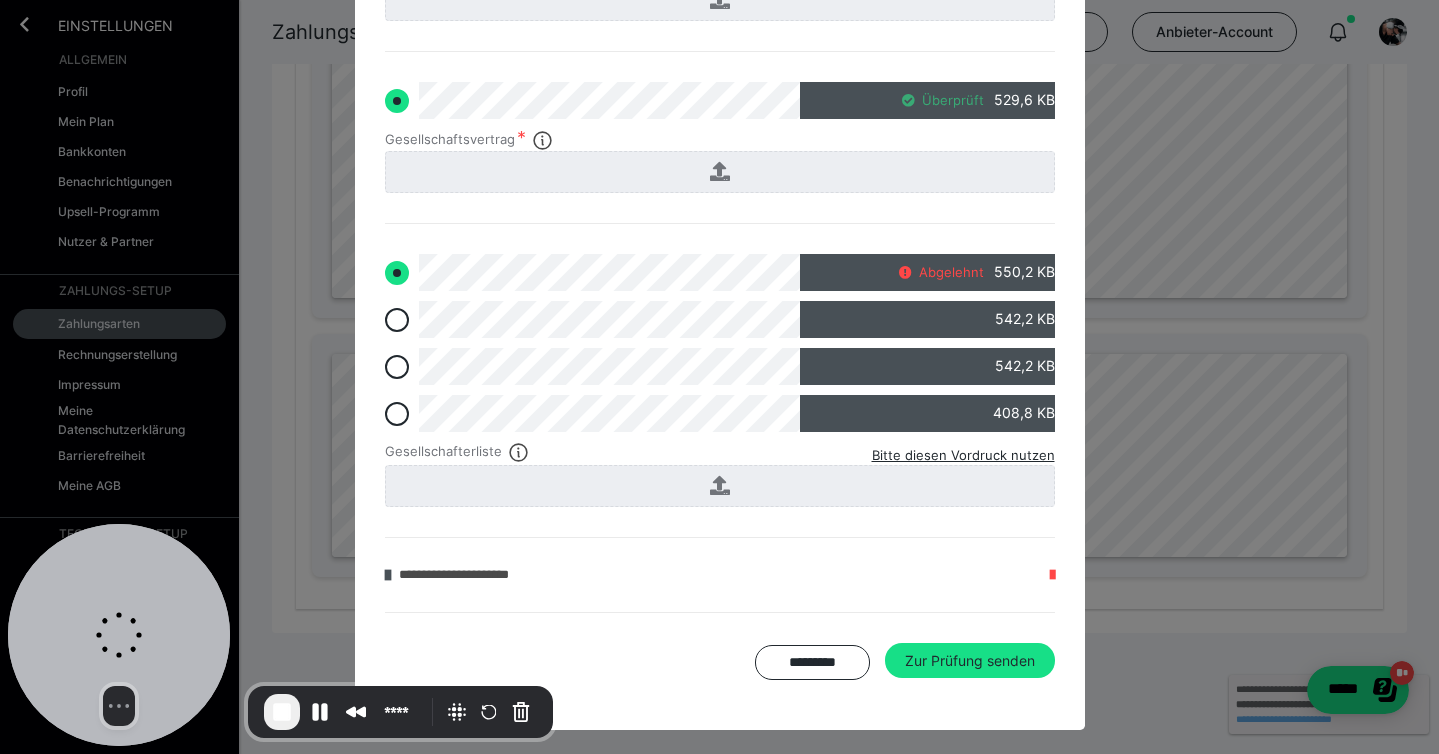 click at bounding box center (388, 575) 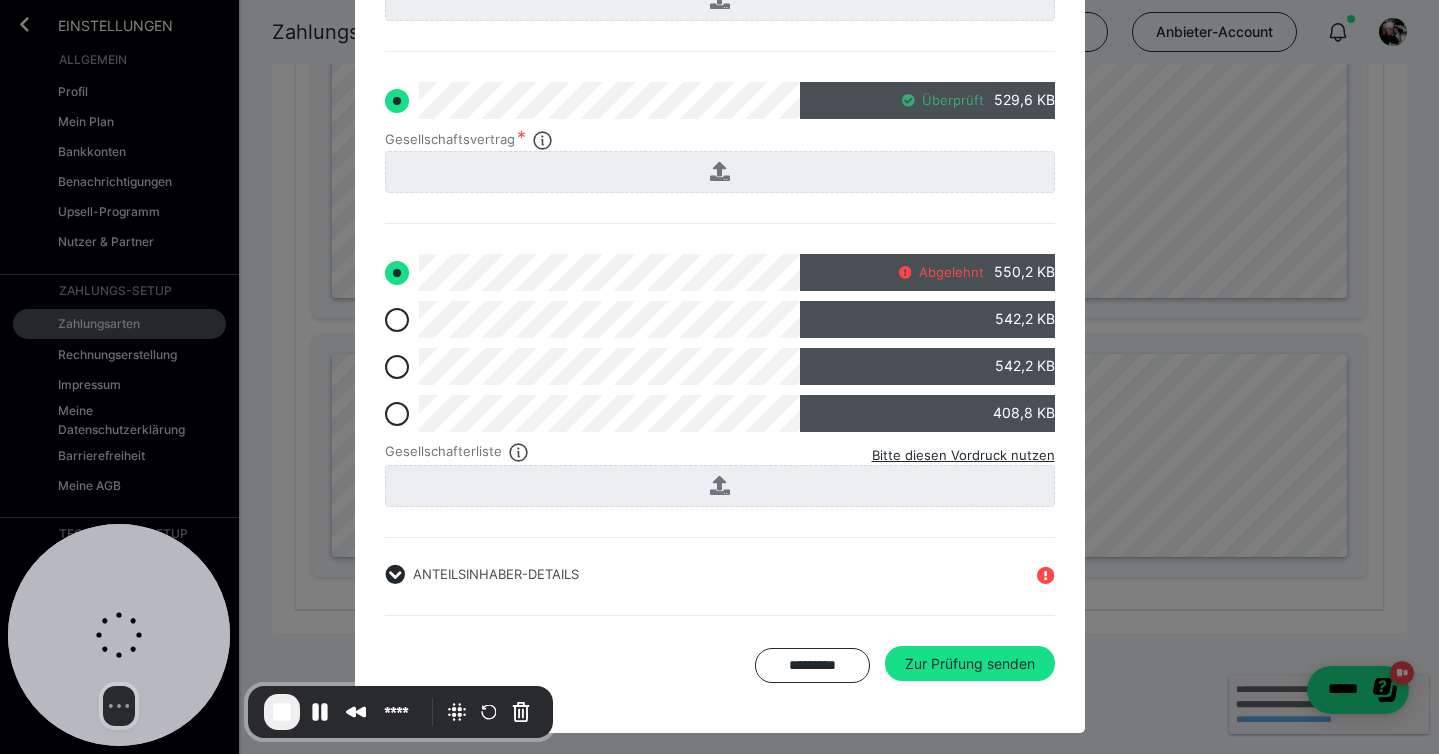 click at bounding box center (395, 575) 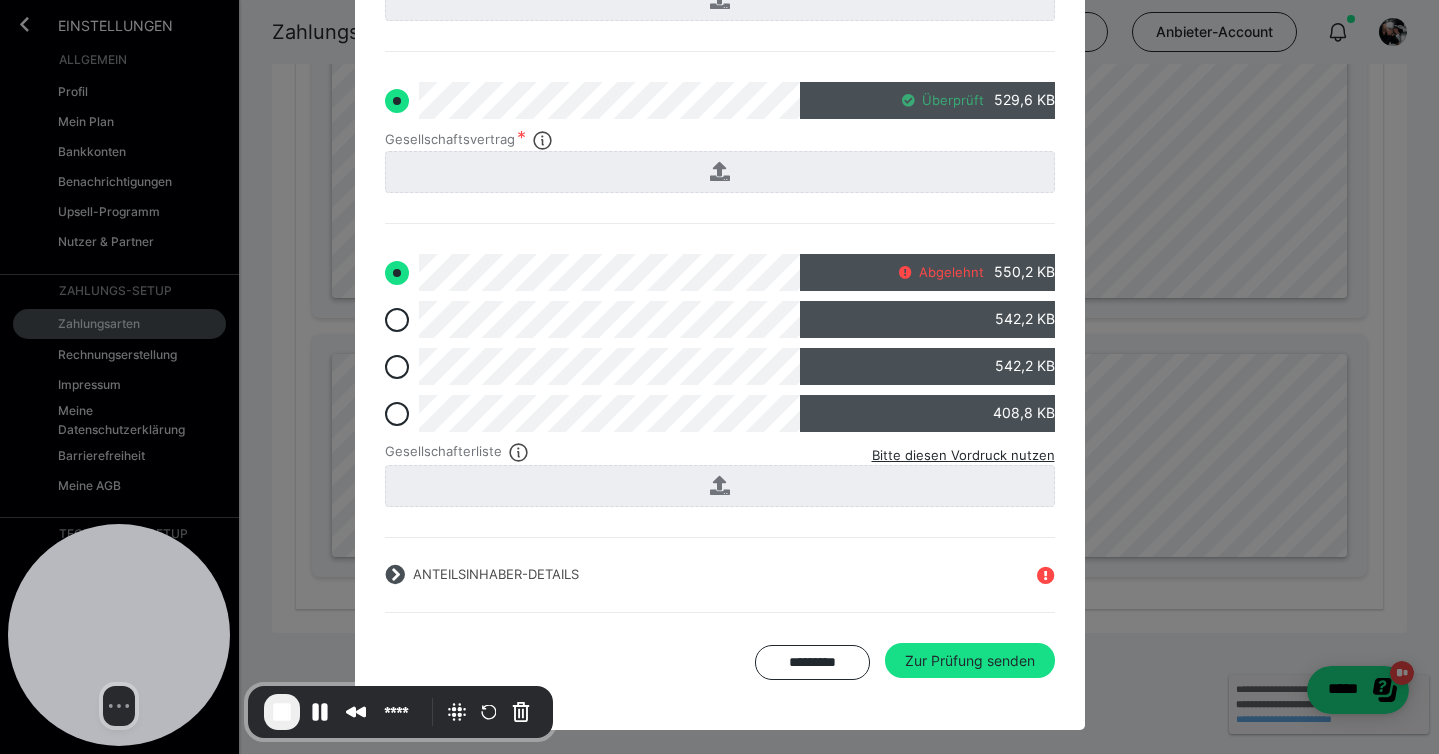 click at bounding box center (395, 575) 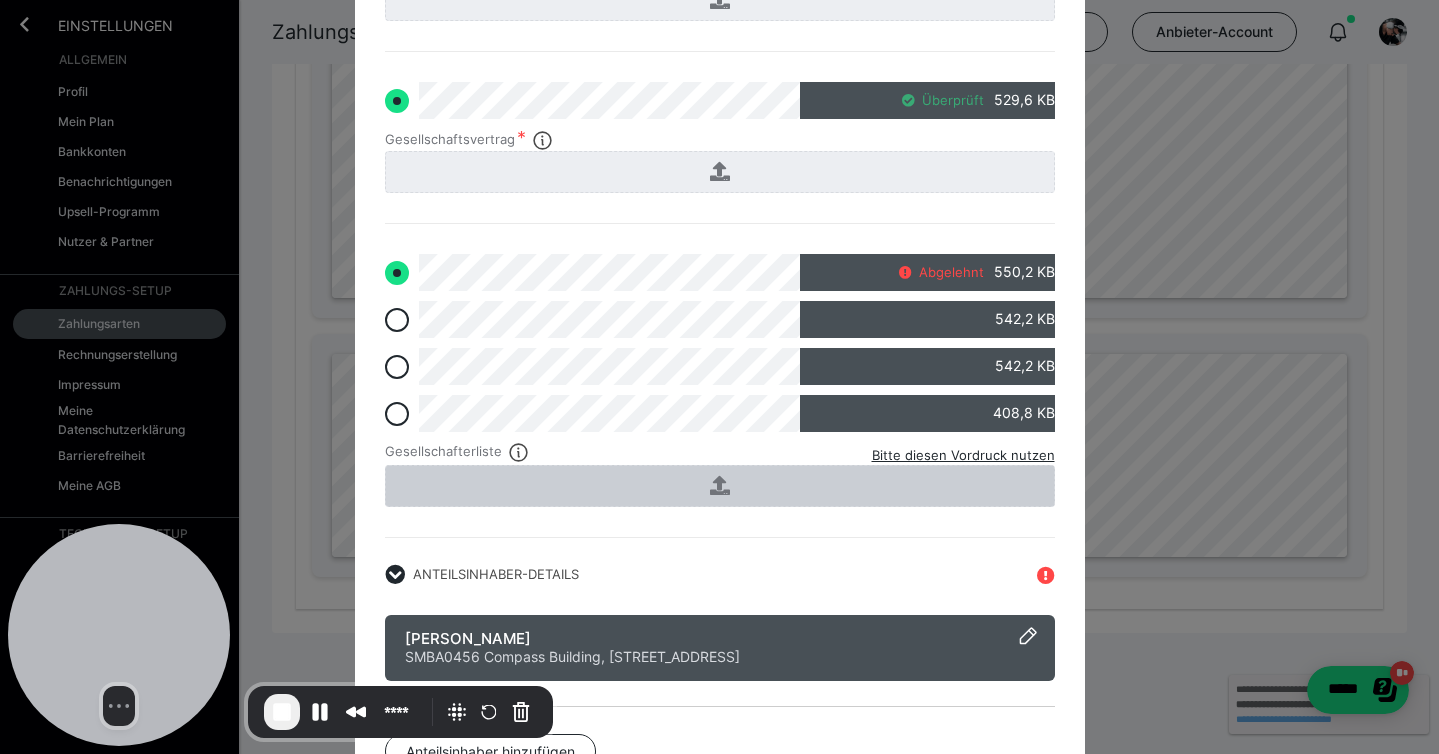 scroll, scrollTop: 932, scrollLeft: 0, axis: vertical 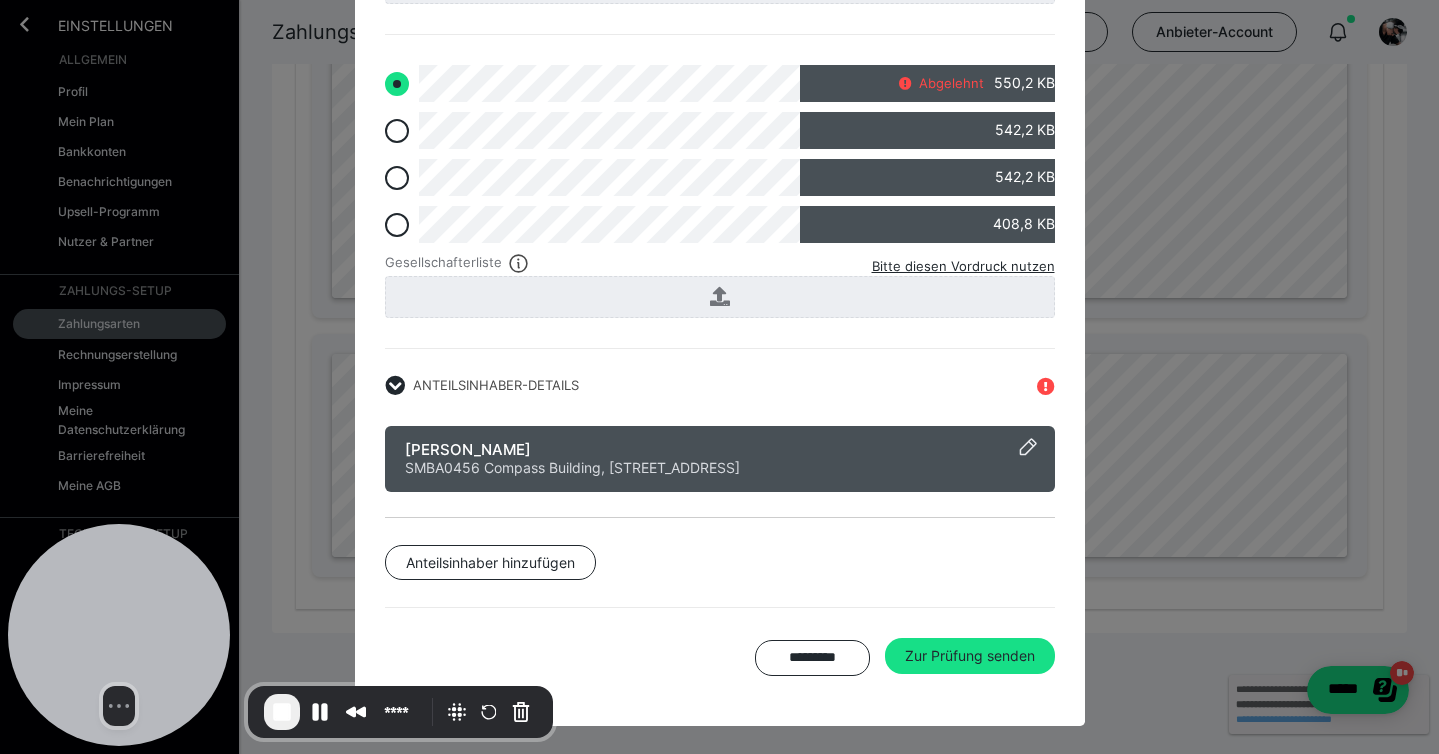 click 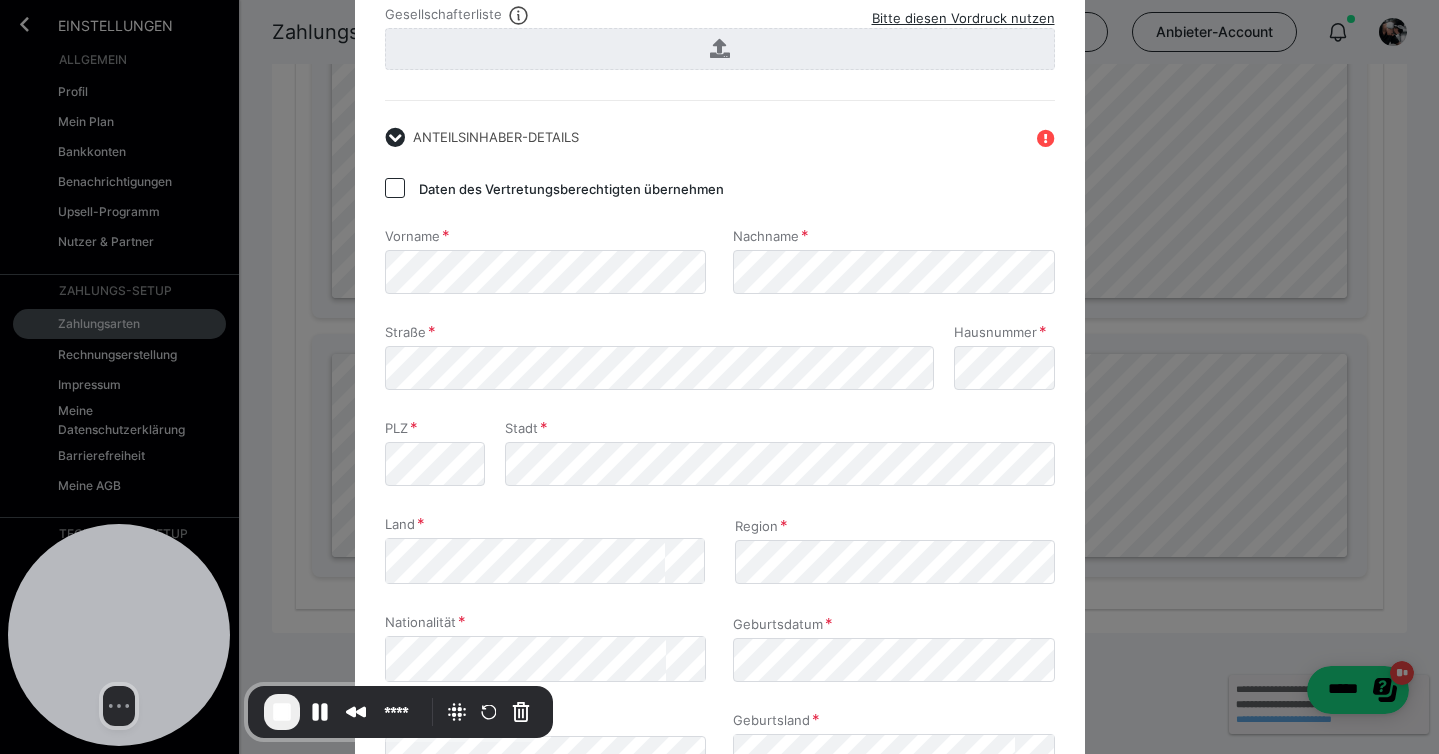scroll, scrollTop: 978, scrollLeft: 0, axis: vertical 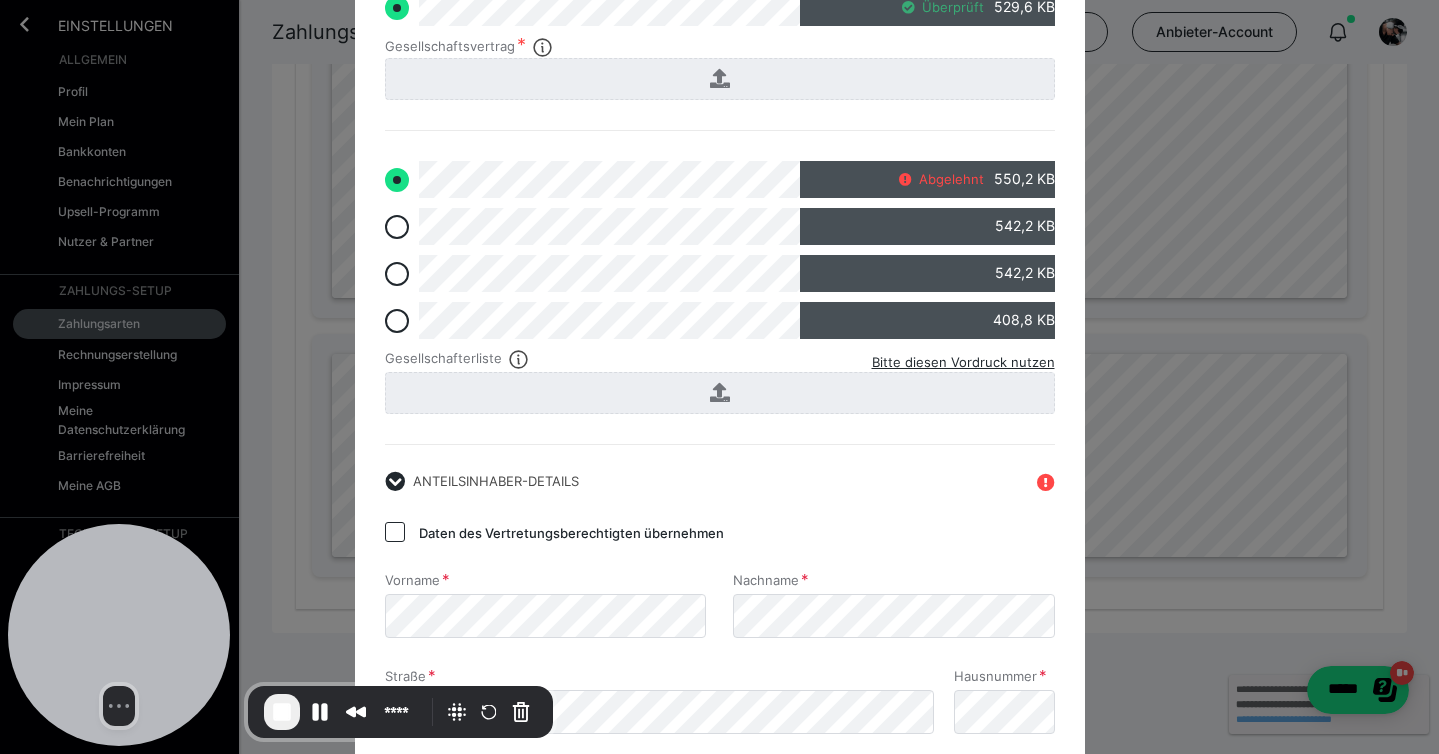 click on "**********" at bounding box center [719, 377] 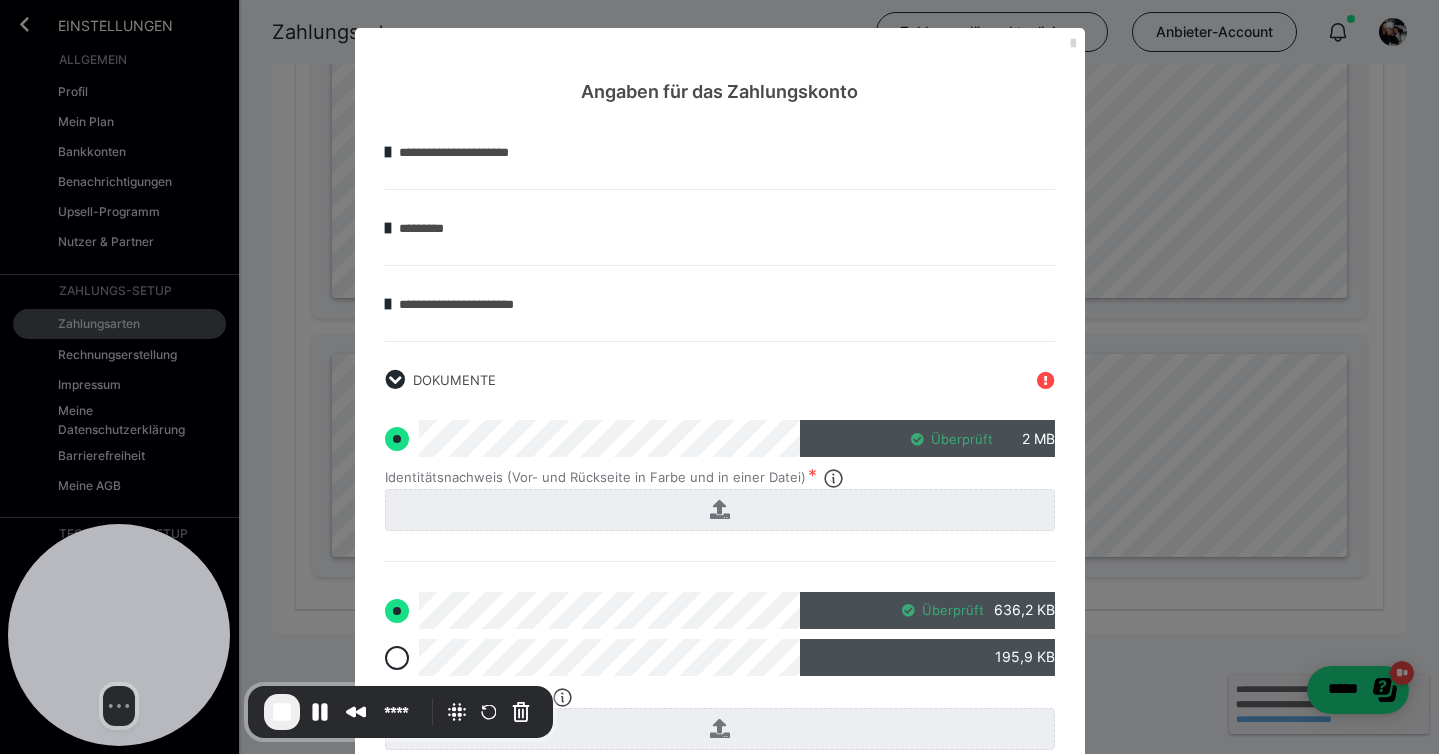 click on "Angaben für das Zahlungskonto" at bounding box center (720, 66) 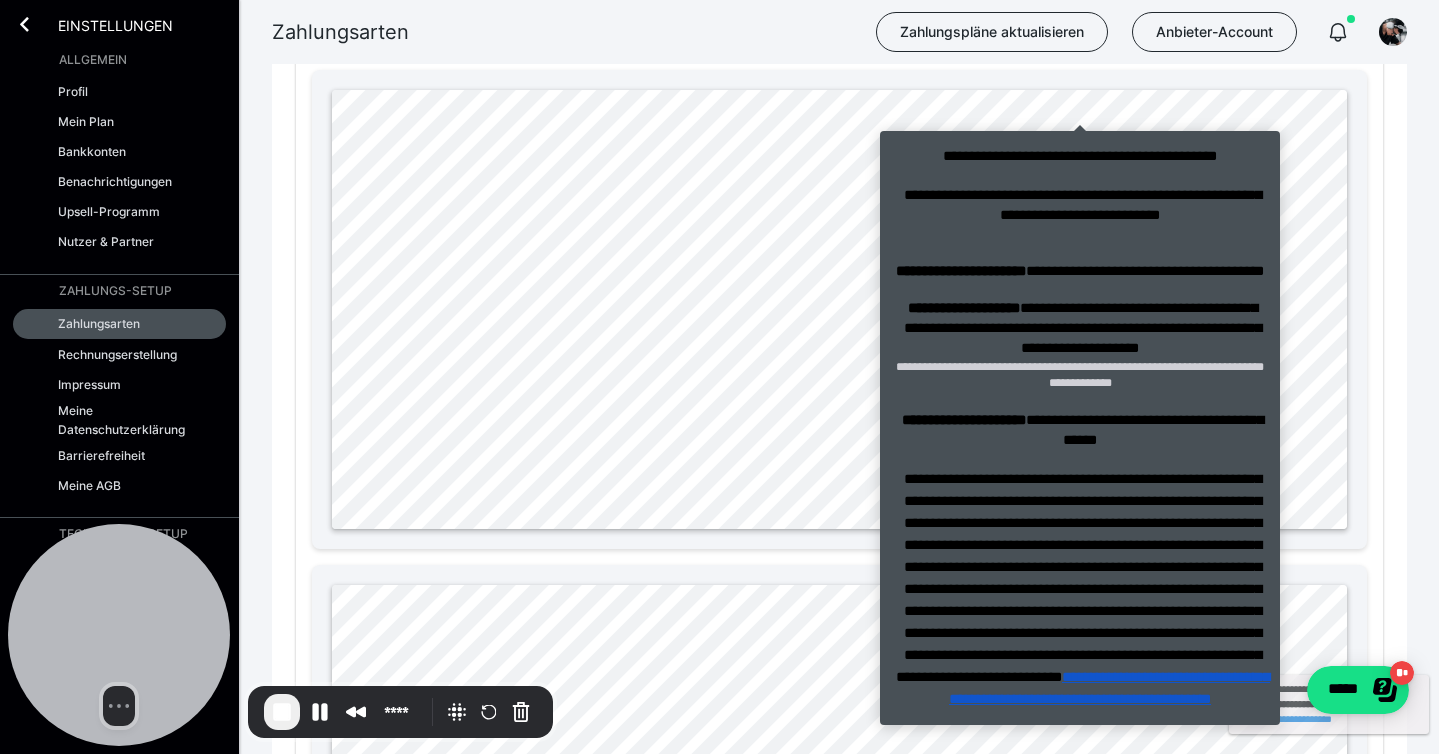 scroll, scrollTop: 1453, scrollLeft: 0, axis: vertical 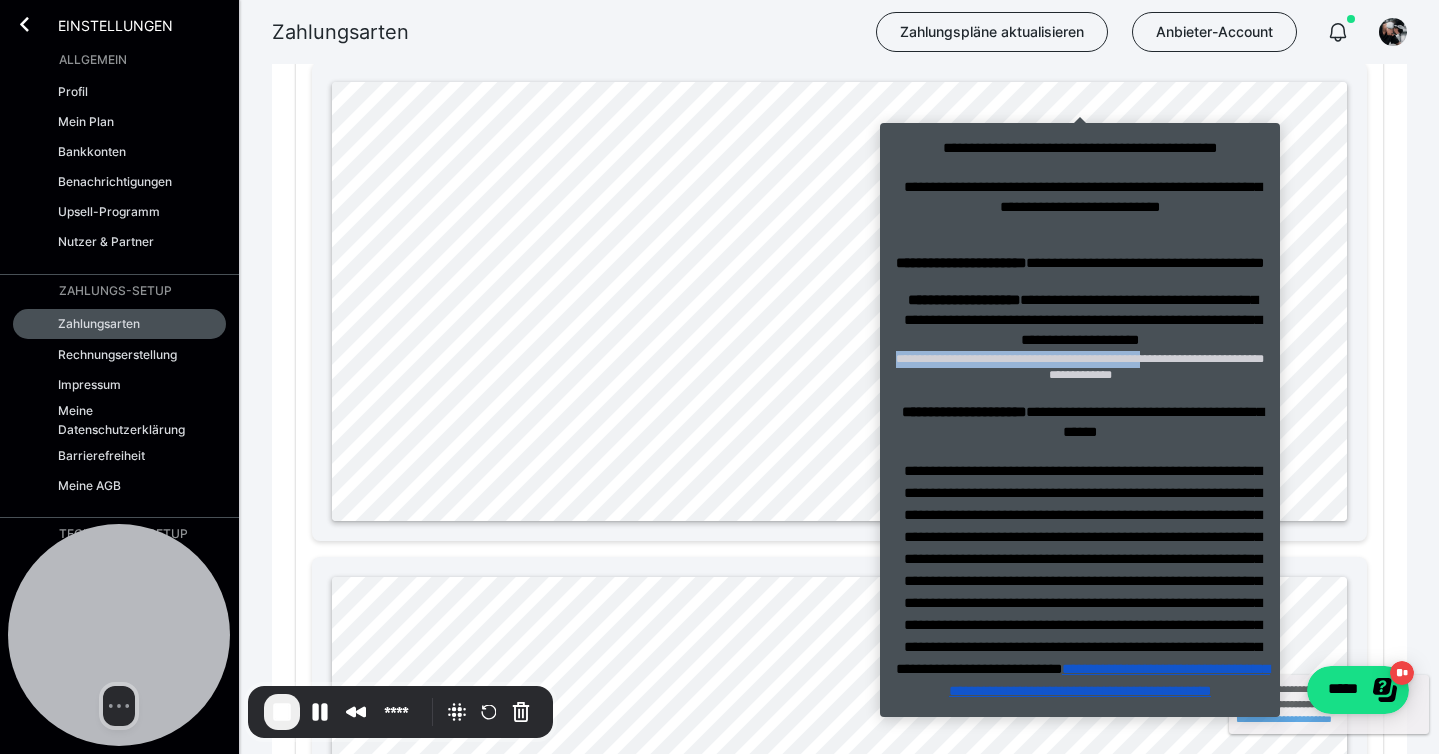 drag, startPoint x: 970, startPoint y: 401, endPoint x: 1222, endPoint y: 409, distance: 252.12695 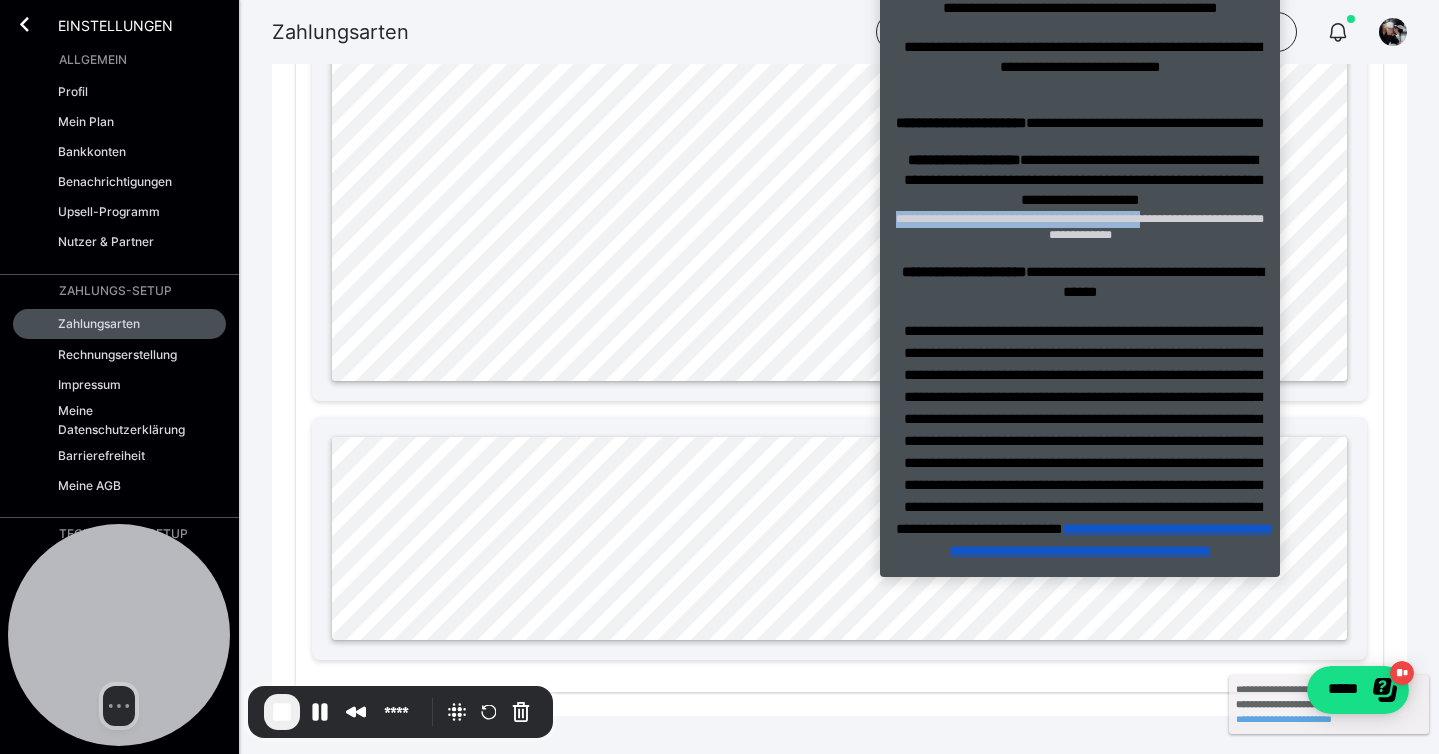 scroll, scrollTop: 1604, scrollLeft: 0, axis: vertical 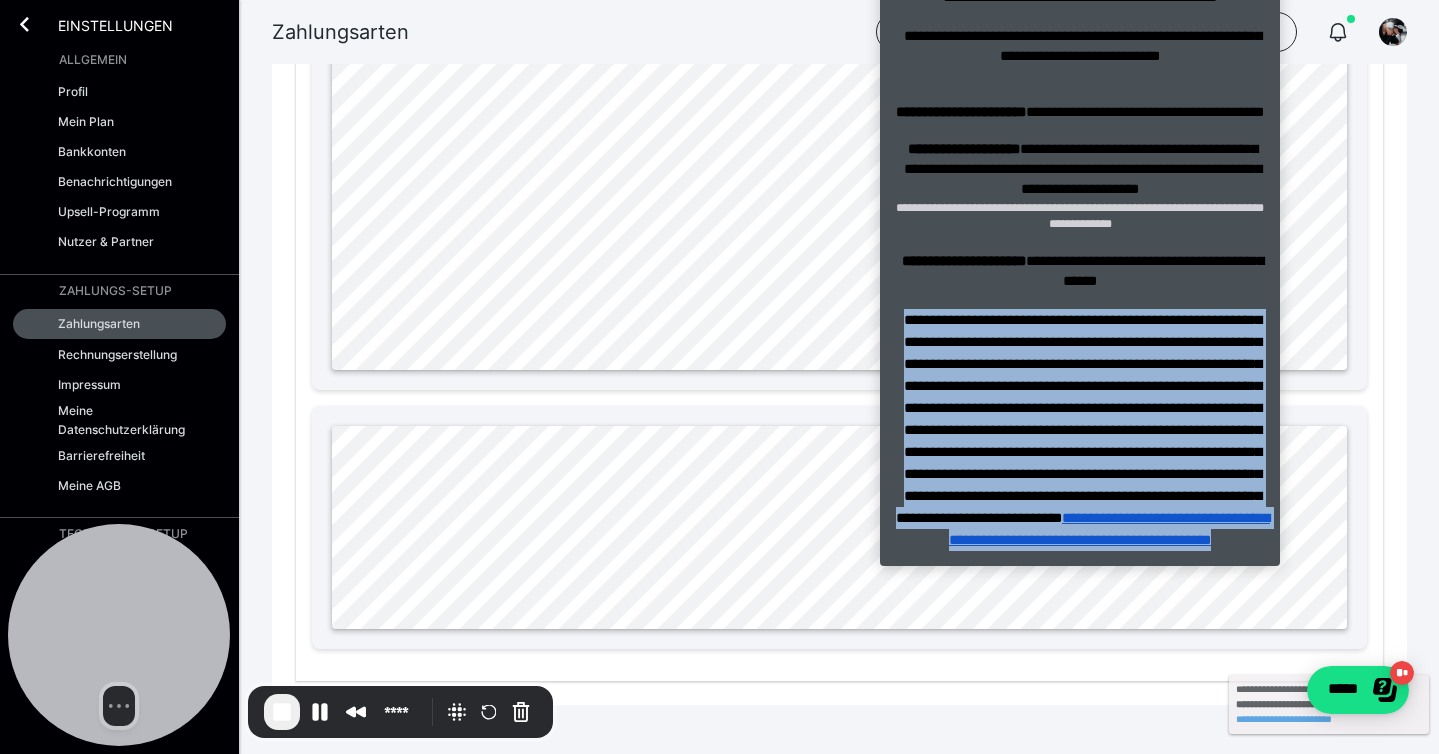 drag, startPoint x: 899, startPoint y: 340, endPoint x: 1258, endPoint y: 596, distance: 440.92743 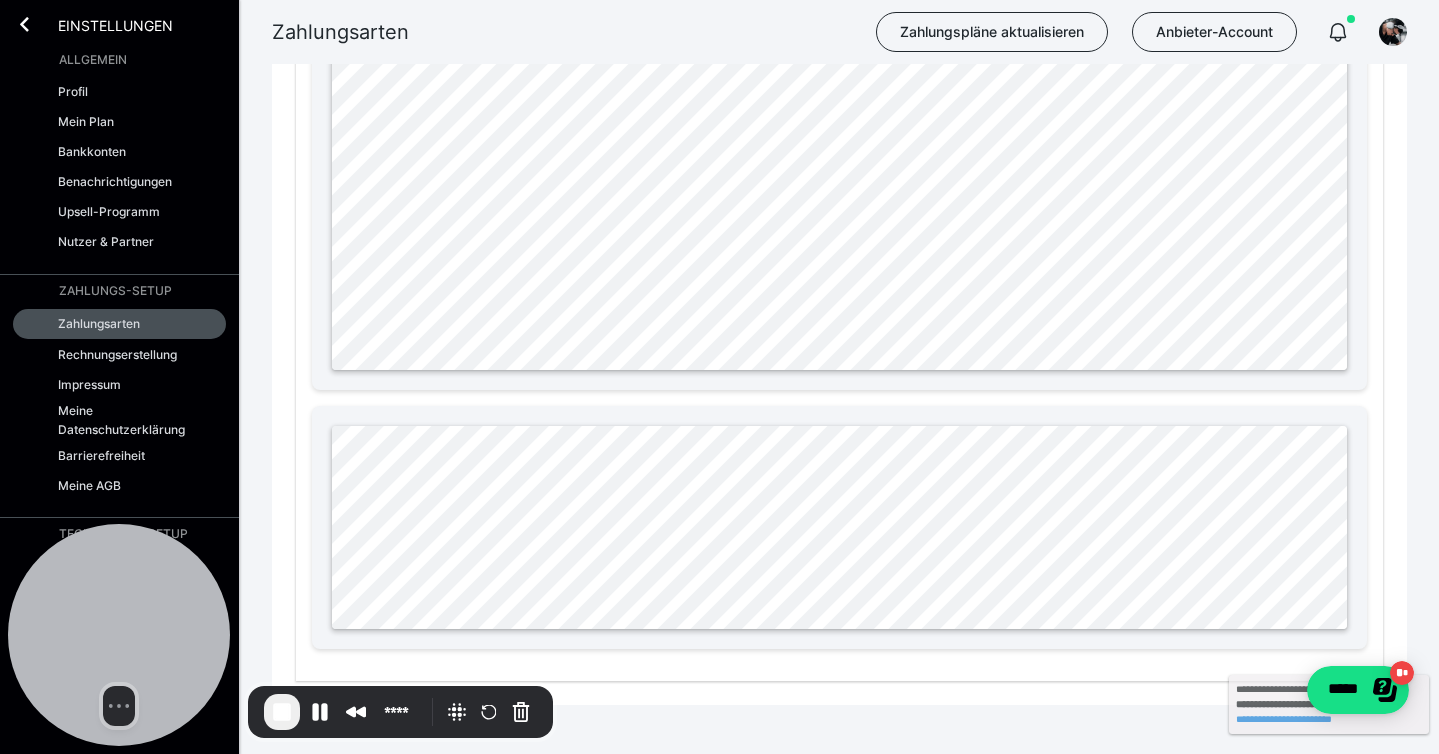 click at bounding box center [839, 527] 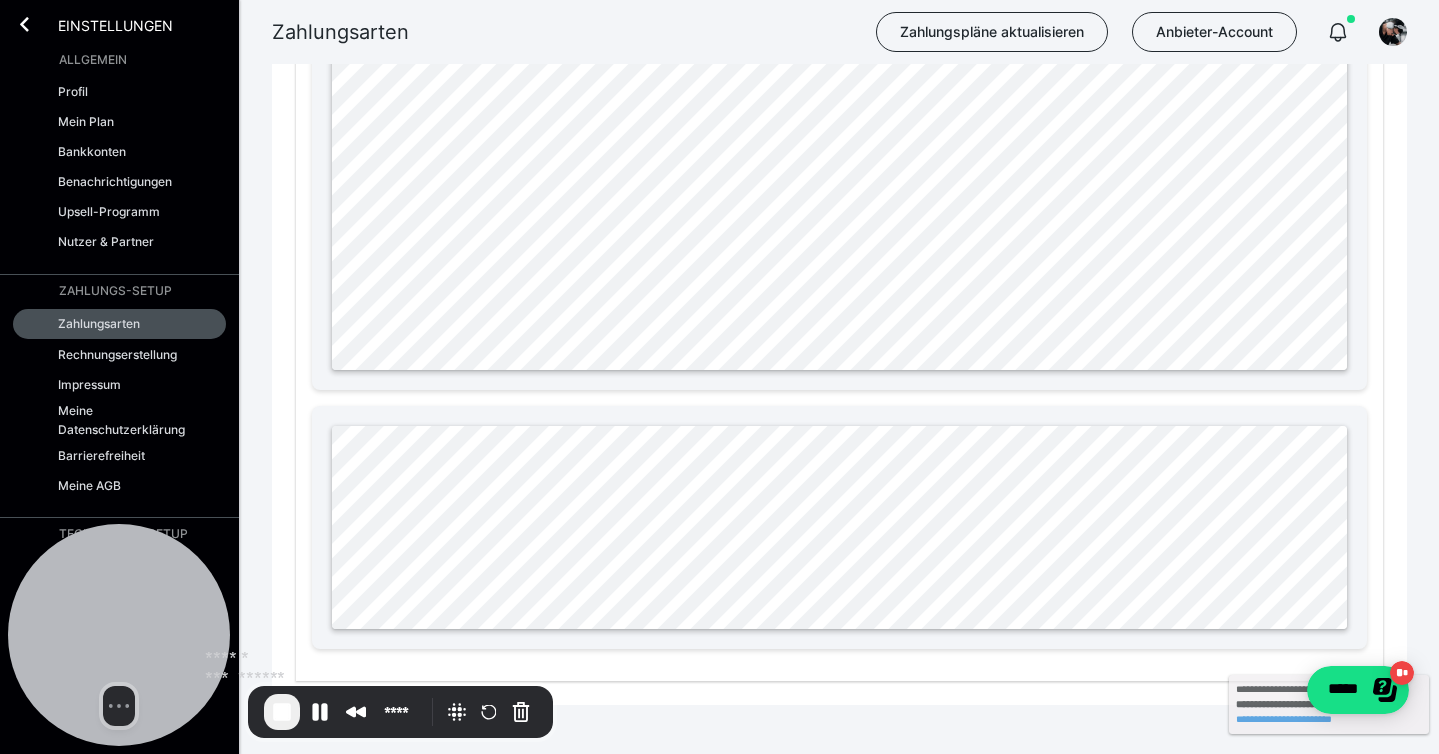 click at bounding box center [282, 712] 